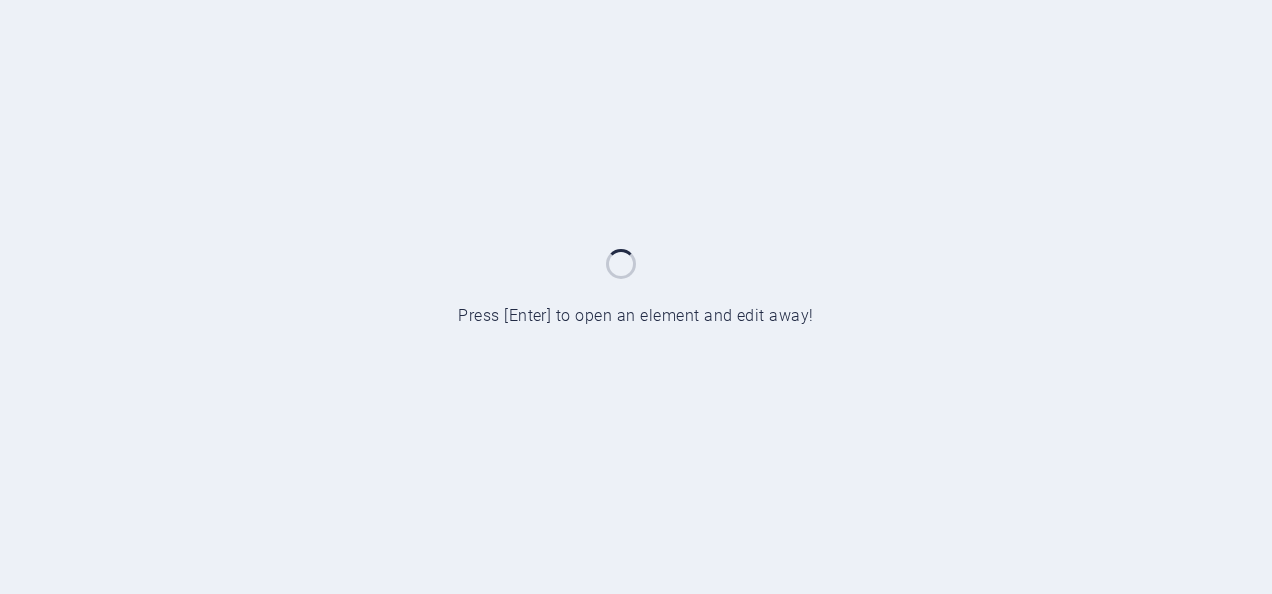 scroll, scrollTop: 0, scrollLeft: 0, axis: both 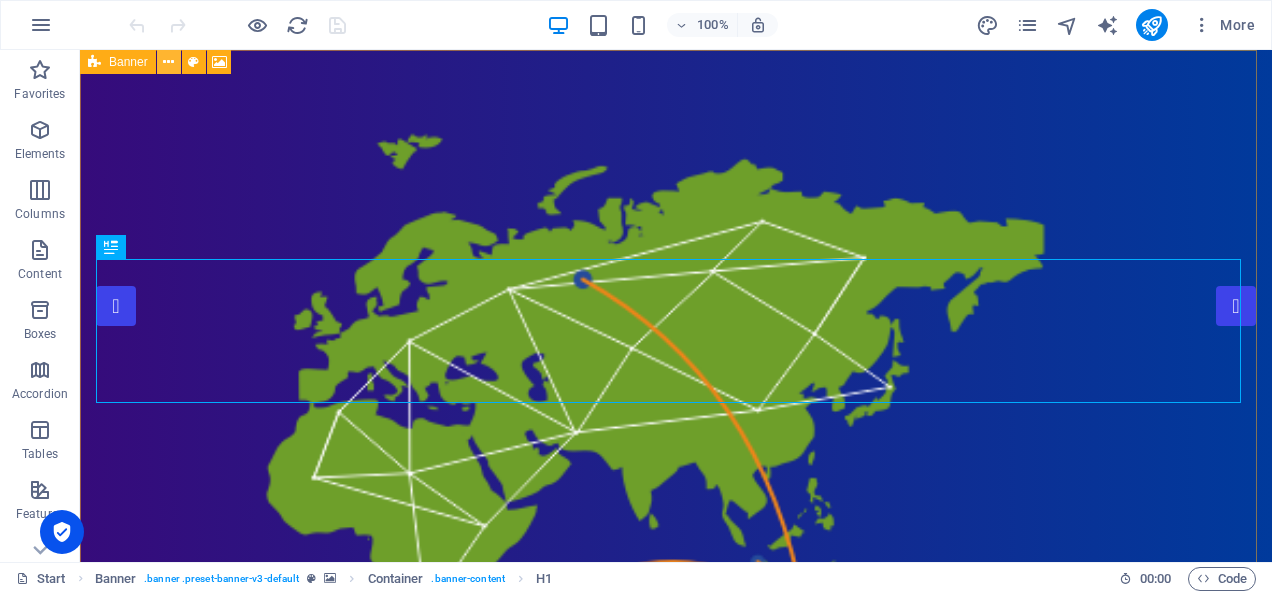 click at bounding box center (168, 62) 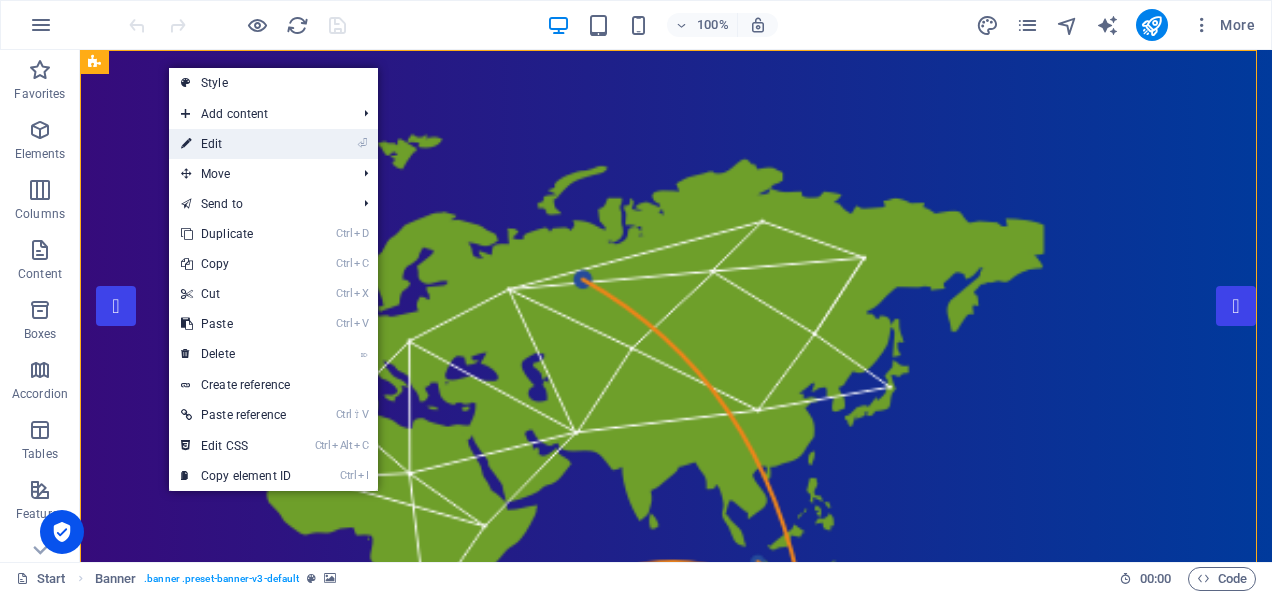 click on "⏎  Edit" at bounding box center (236, 144) 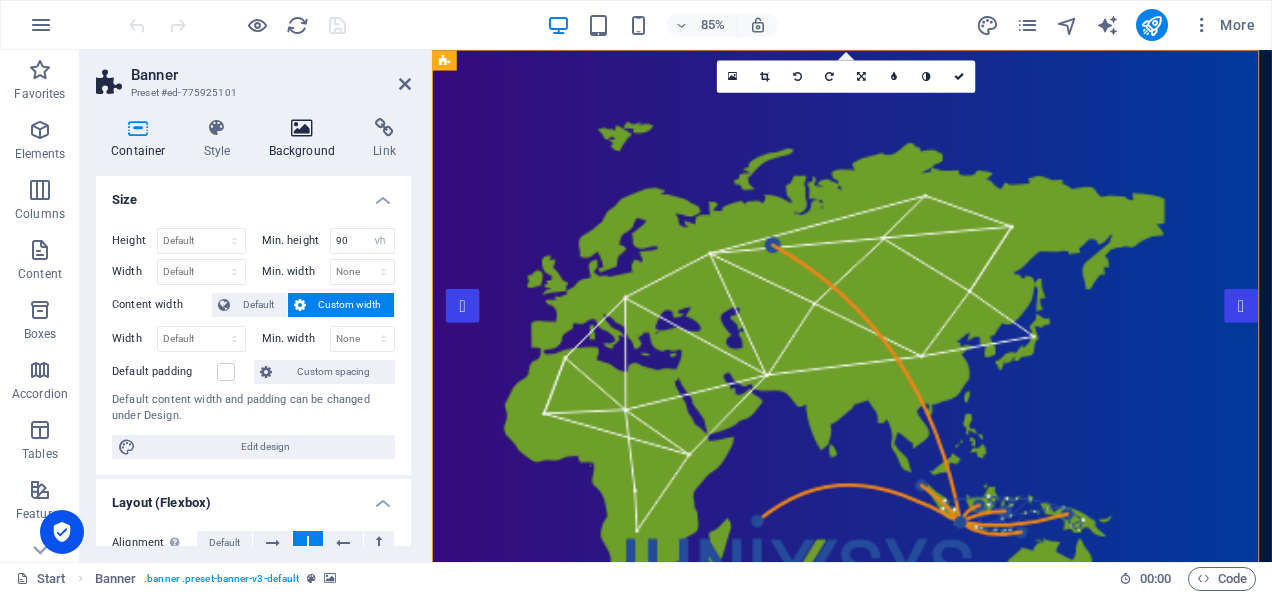 click at bounding box center [302, 128] 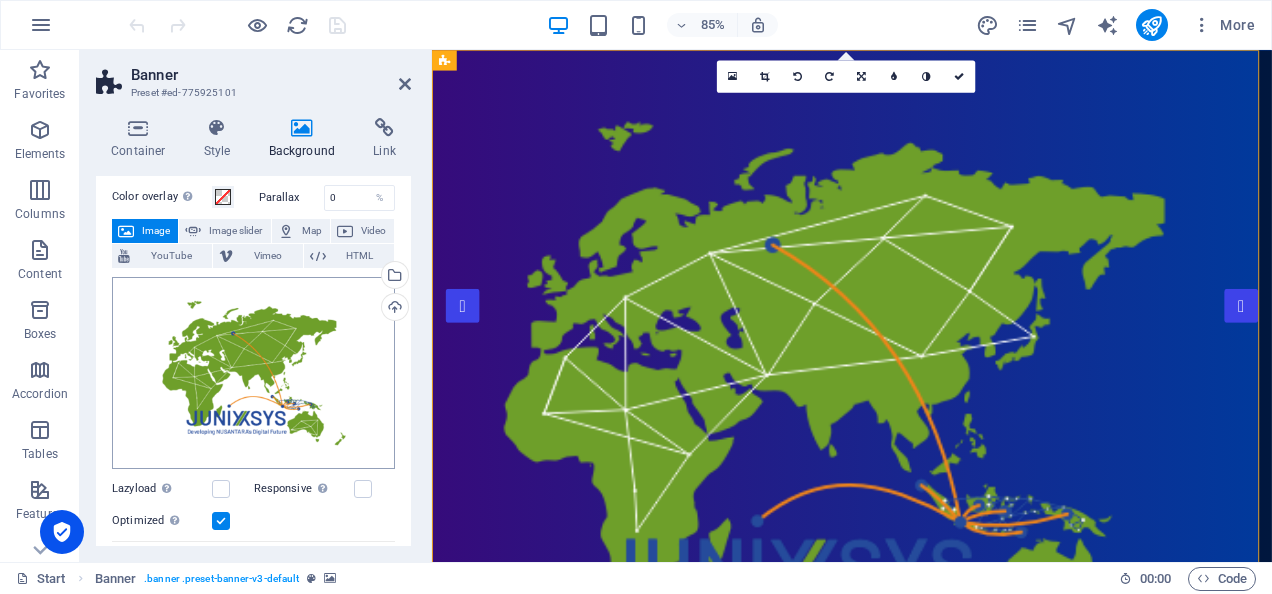 scroll, scrollTop: 77, scrollLeft: 0, axis: vertical 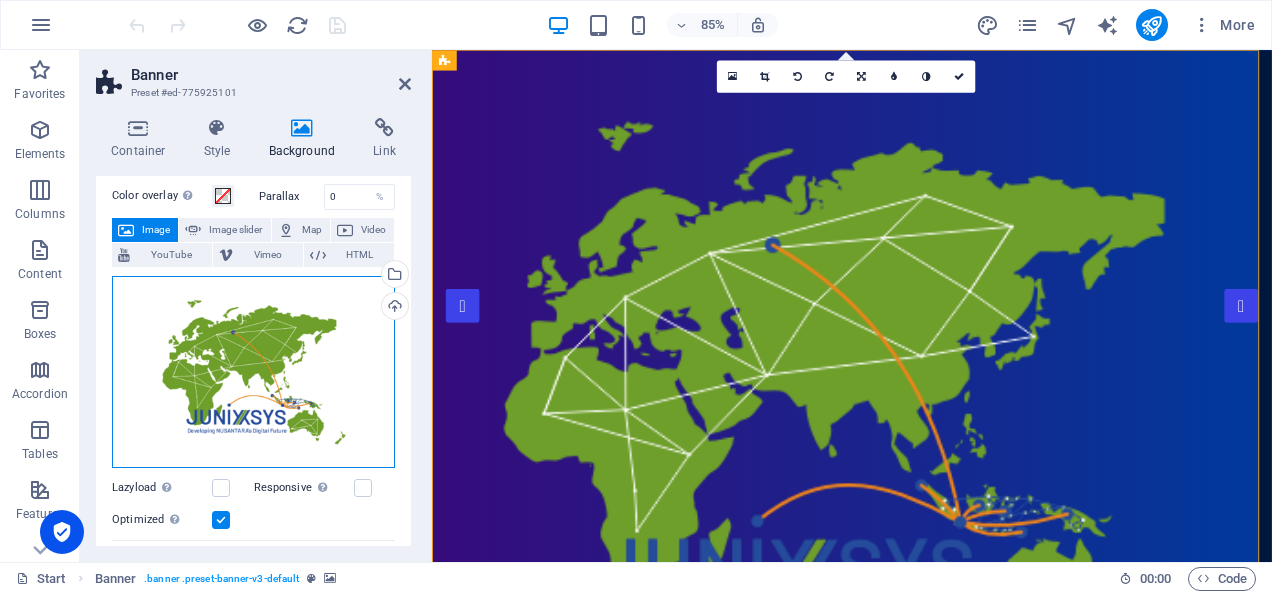 drag, startPoint x: 264, startPoint y: 378, endPoint x: 179, endPoint y: 343, distance: 91.92388 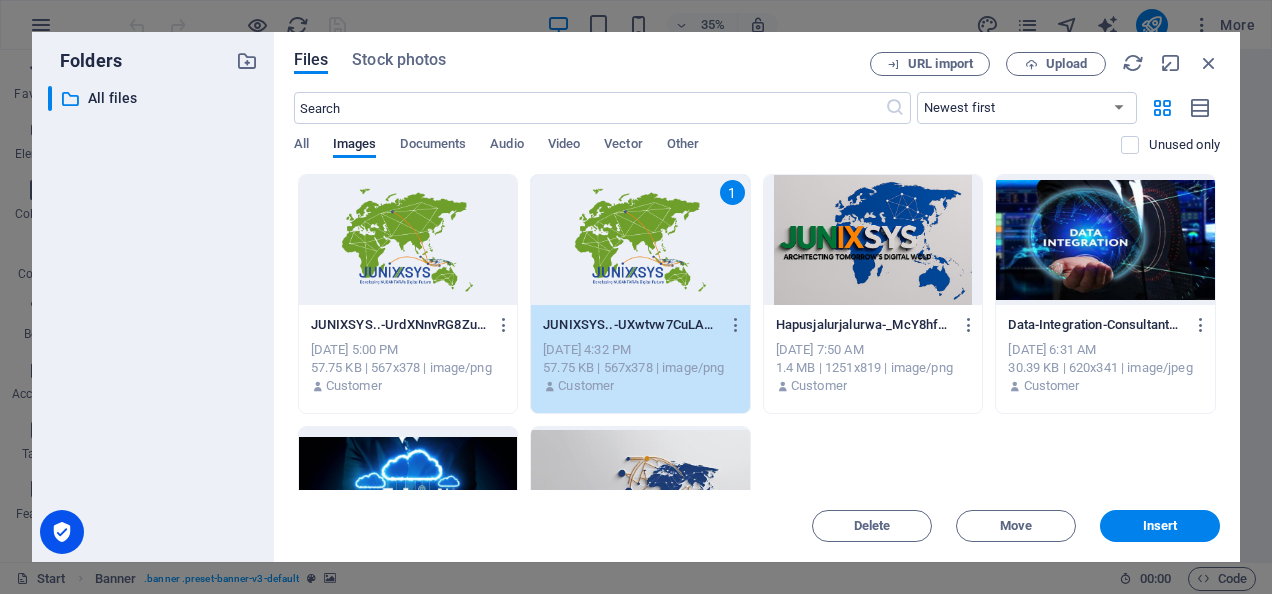 click on "1" at bounding box center [640, 240] 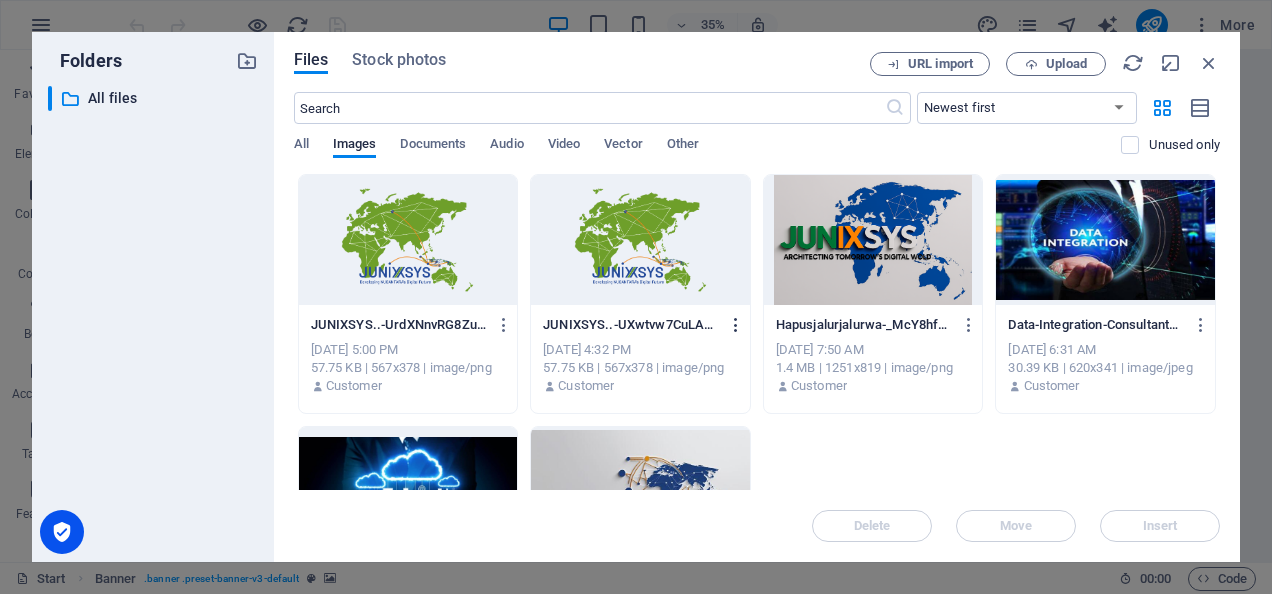click at bounding box center [736, 325] 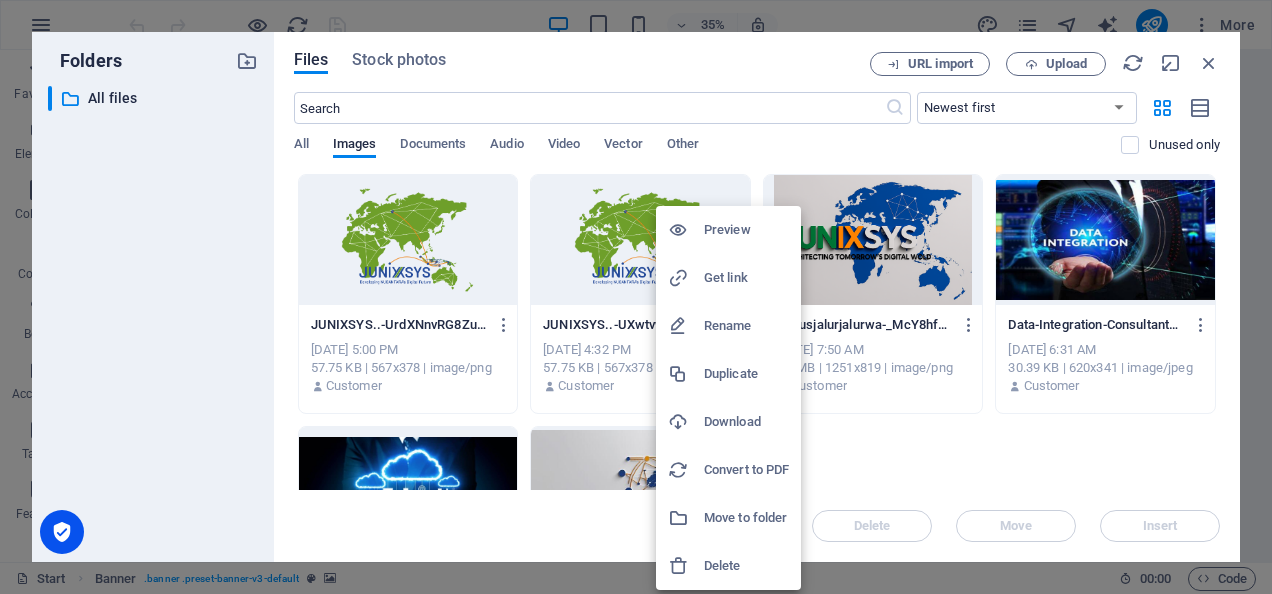 click on "Delete" at bounding box center (746, 566) 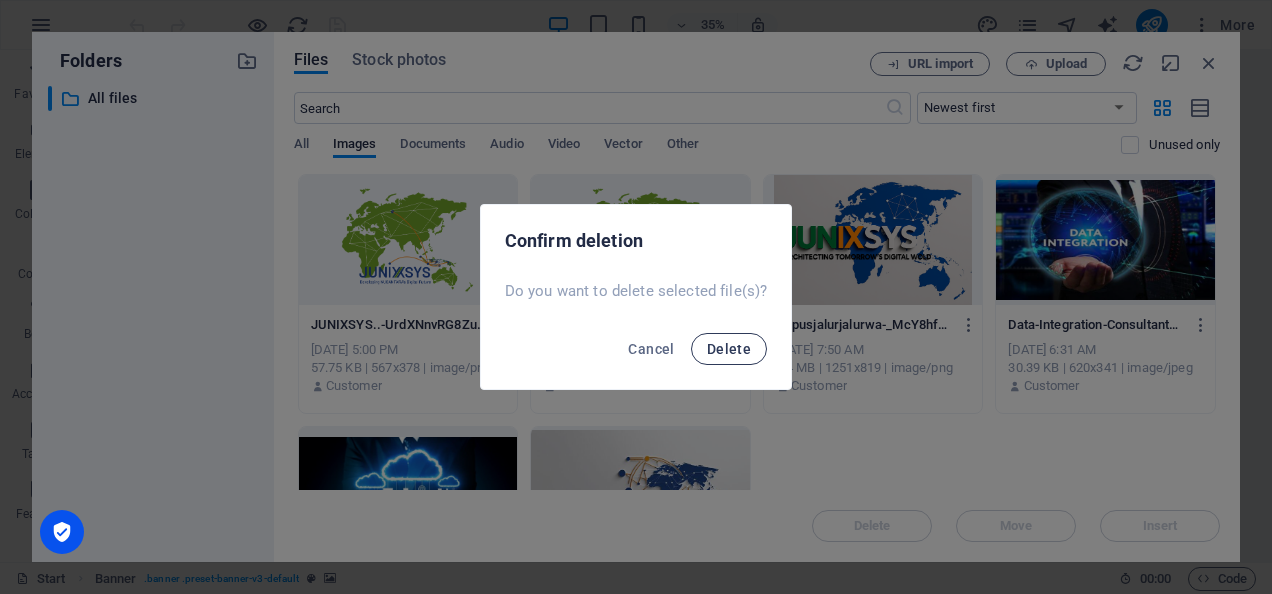 click on "Delete" at bounding box center (729, 349) 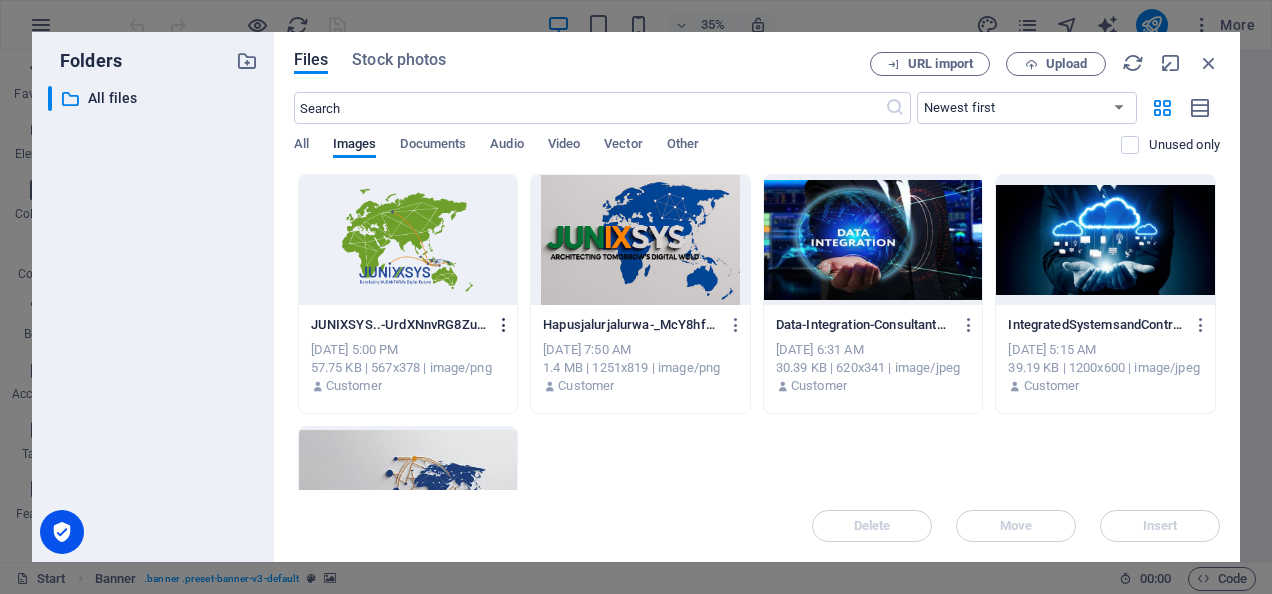 click at bounding box center [504, 325] 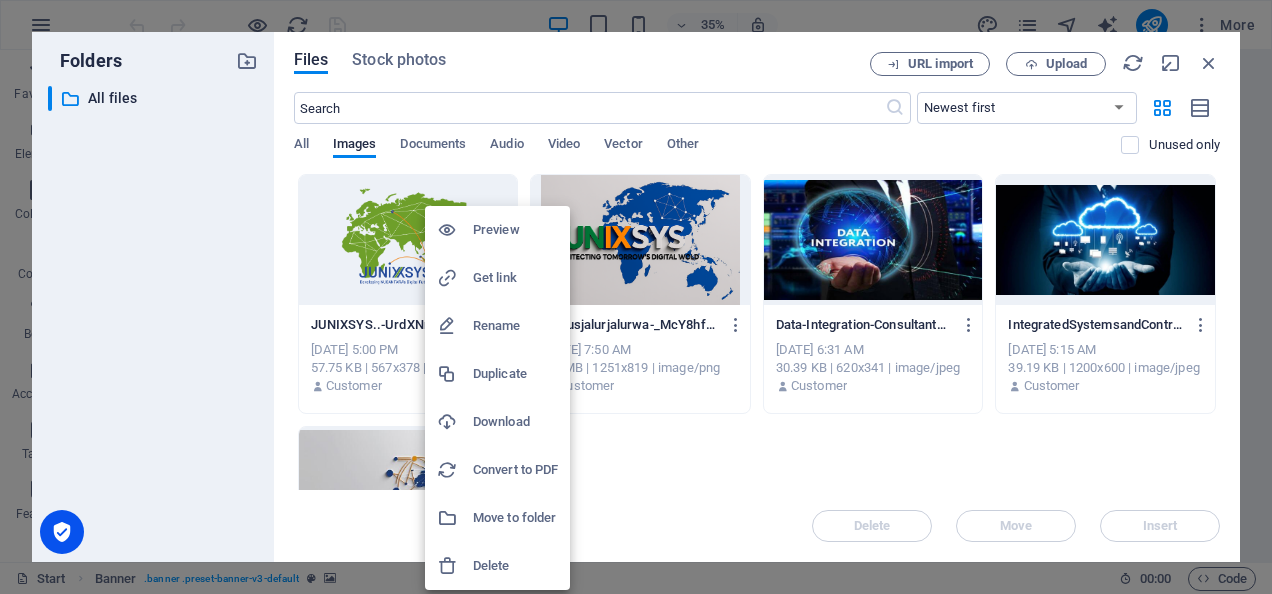 drag, startPoint x: 495, startPoint y: 326, endPoint x: 491, endPoint y: 438, distance: 112.0714 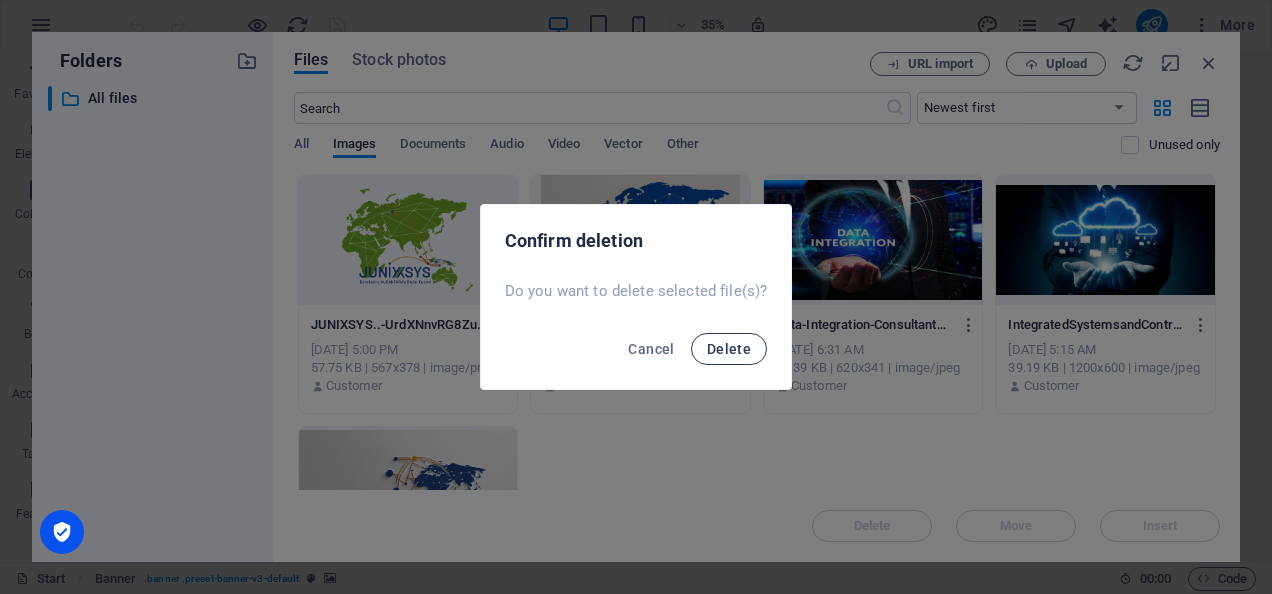 click on "Delete" at bounding box center [729, 349] 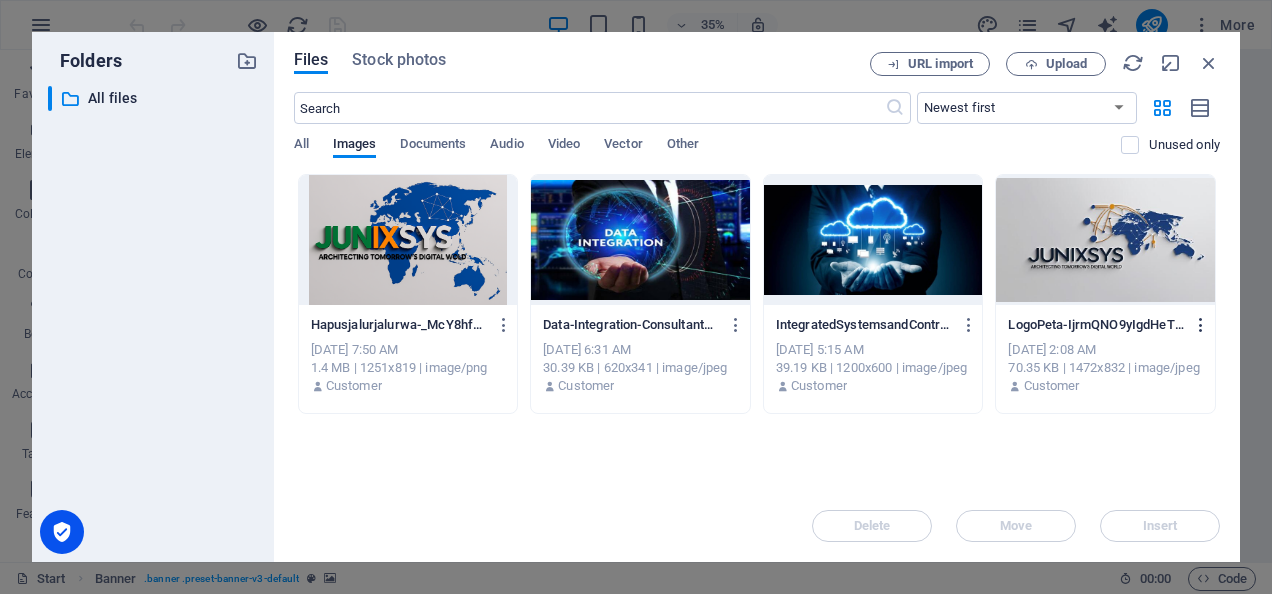 click at bounding box center (1201, 325) 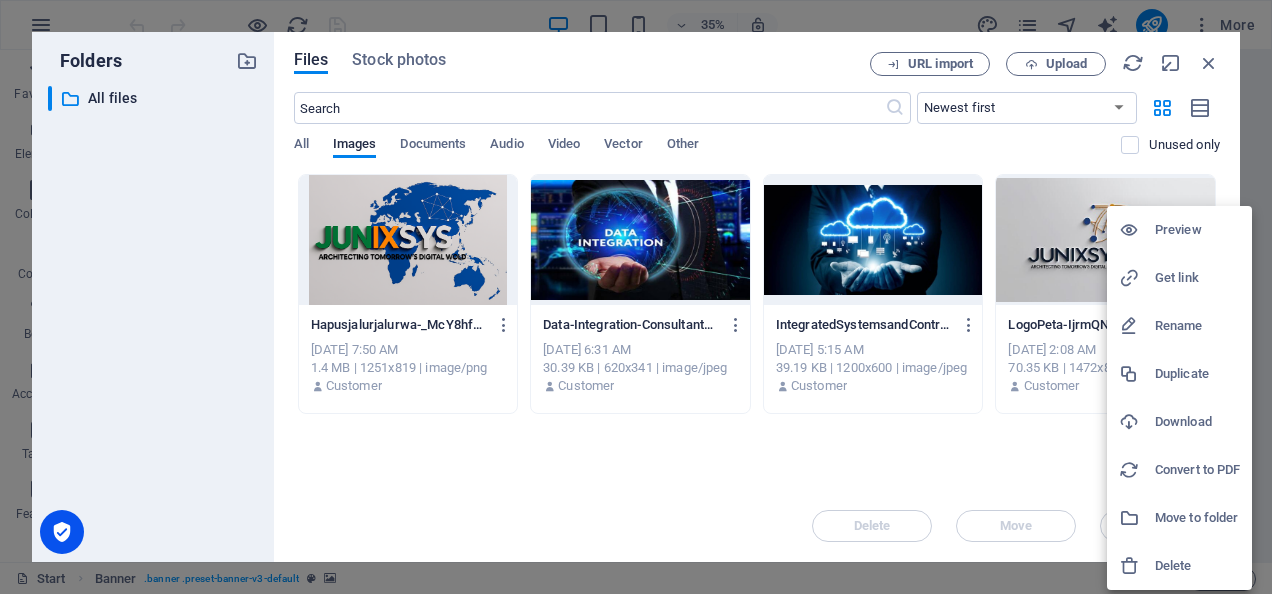 click on "Delete" at bounding box center [1197, 566] 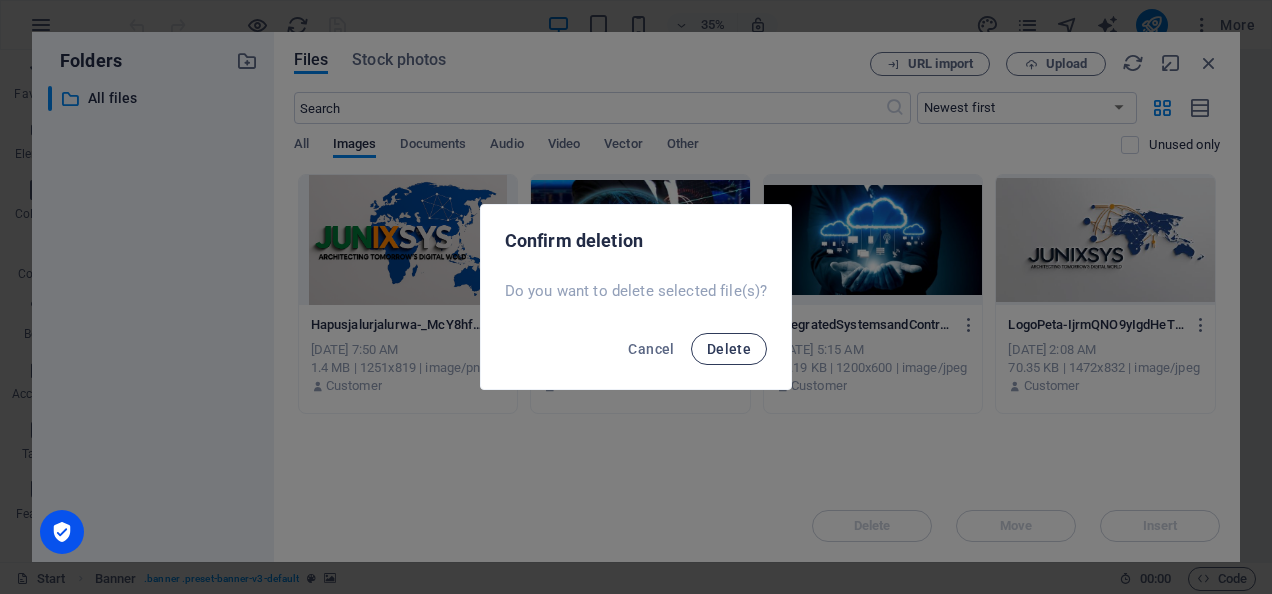 click on "Delete" at bounding box center [729, 349] 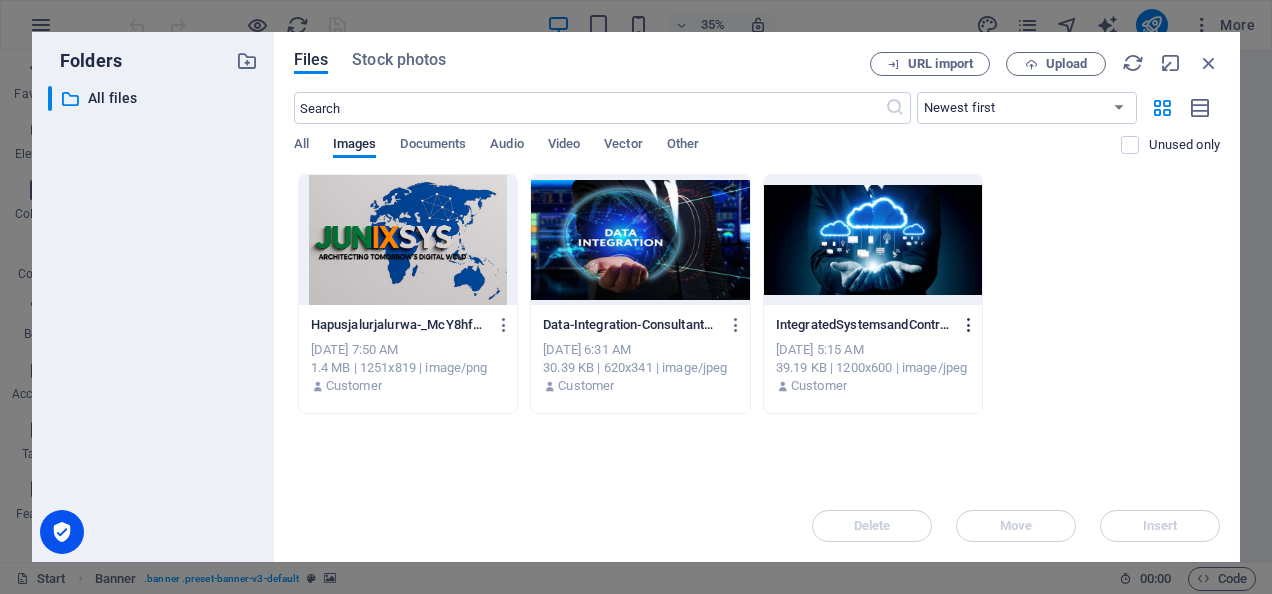 click at bounding box center [969, 325] 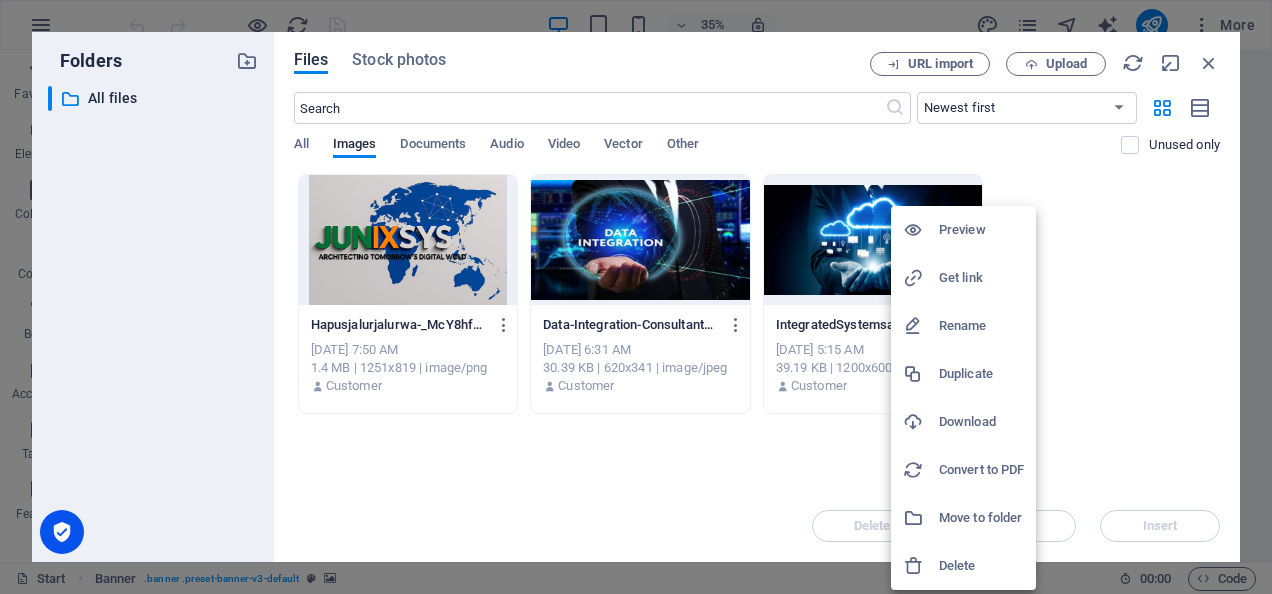 click on "Delete" at bounding box center [981, 566] 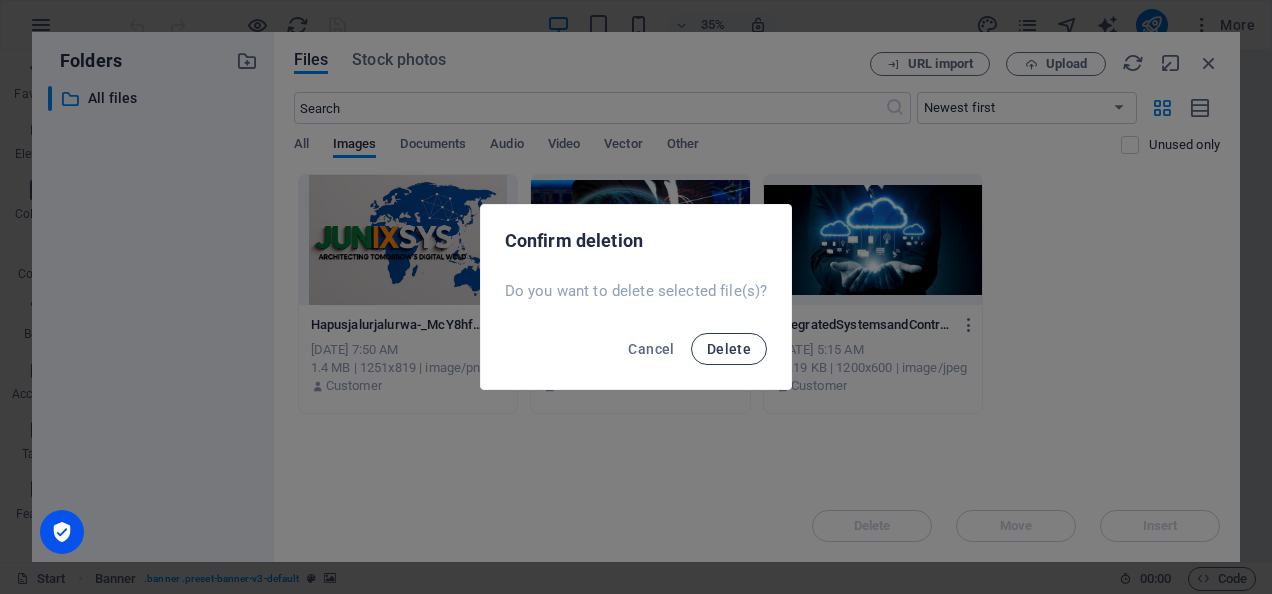 click on "Delete" at bounding box center (729, 349) 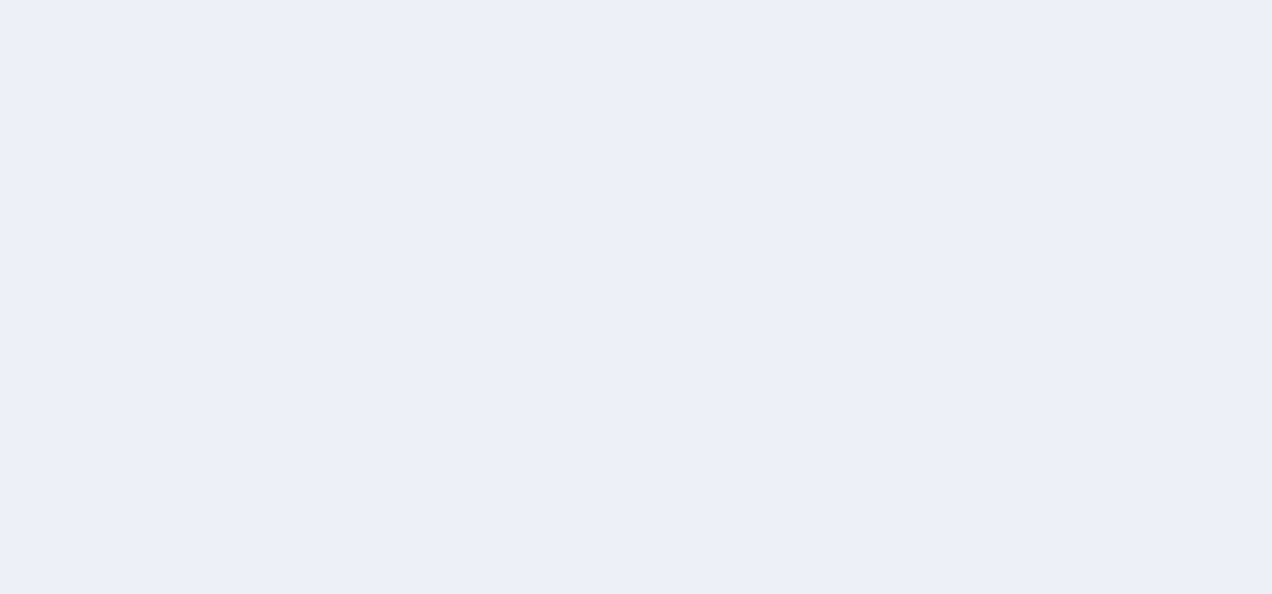 scroll, scrollTop: 0, scrollLeft: 0, axis: both 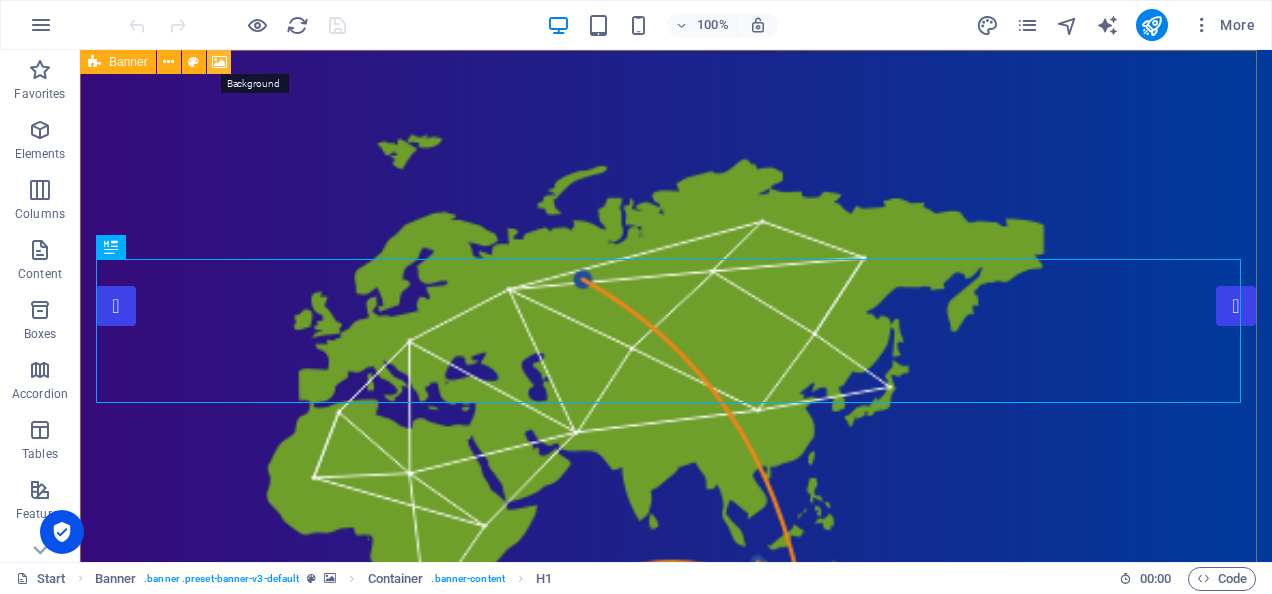 click at bounding box center (219, 62) 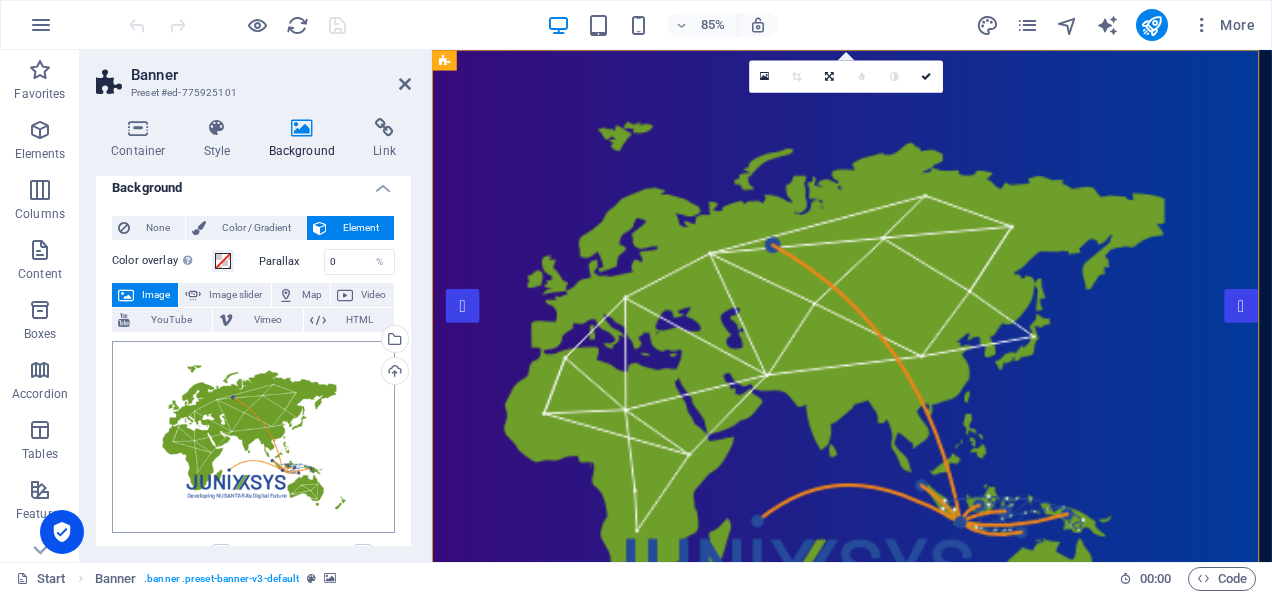 scroll, scrollTop: 13, scrollLeft: 0, axis: vertical 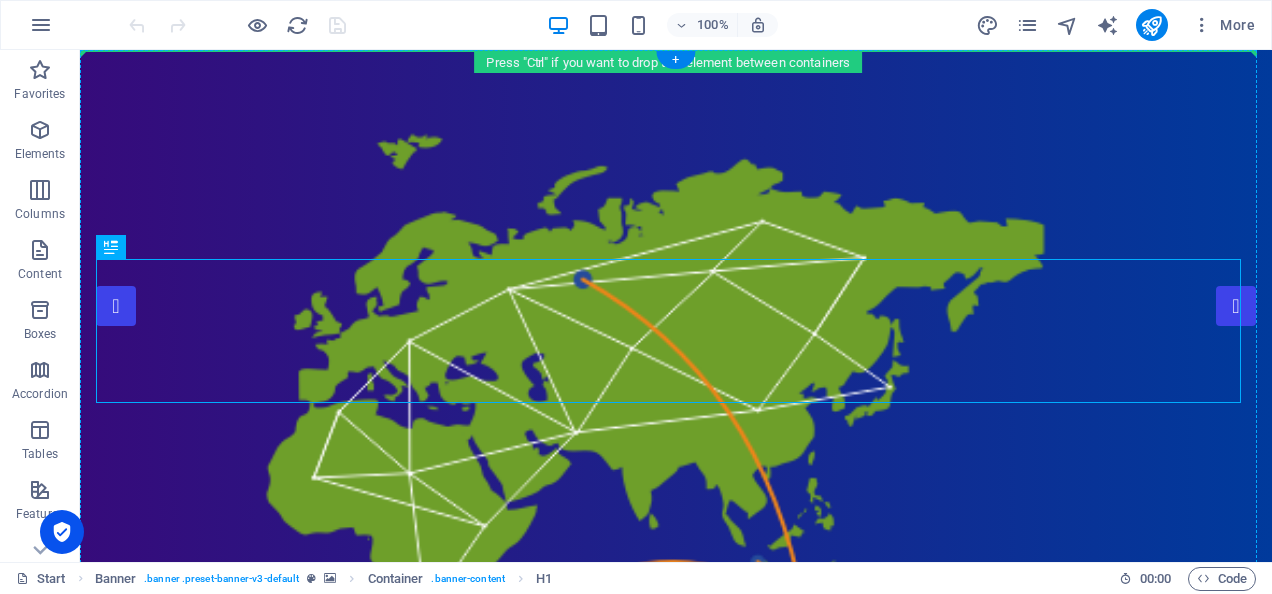 drag, startPoint x: 410, startPoint y: 340, endPoint x: 604, endPoint y: 218, distance: 229.17242 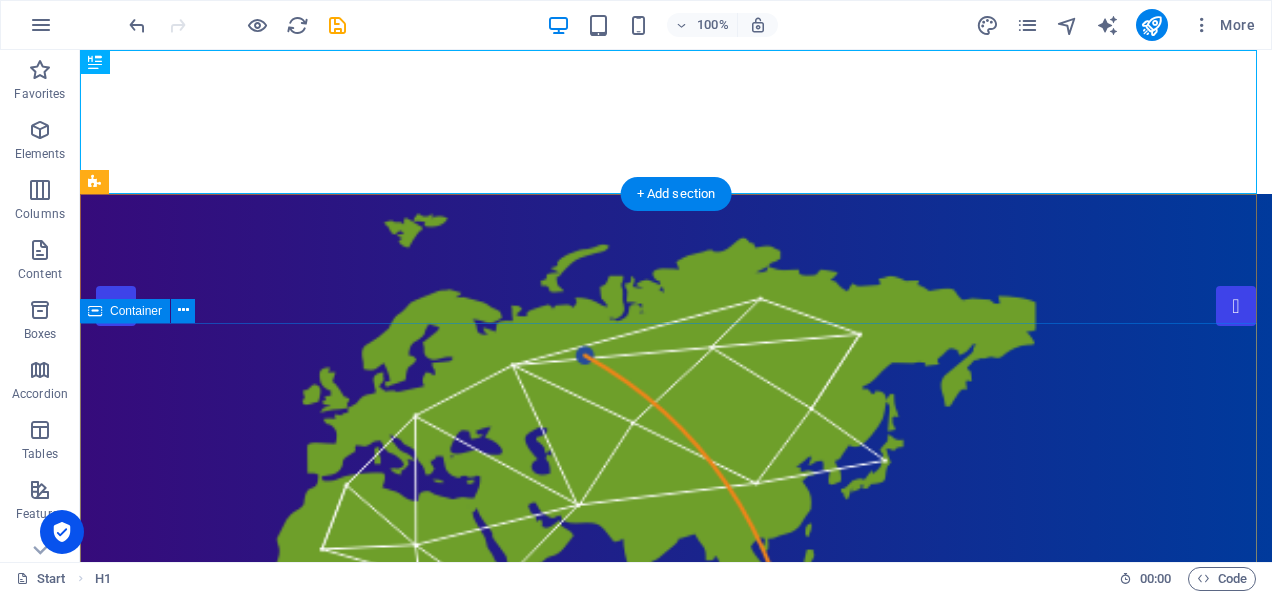 click on "Developing NUSANTARA's Digital Future PT. JALUR UTAMA NUSANTARA" at bounding box center [676, 1204] 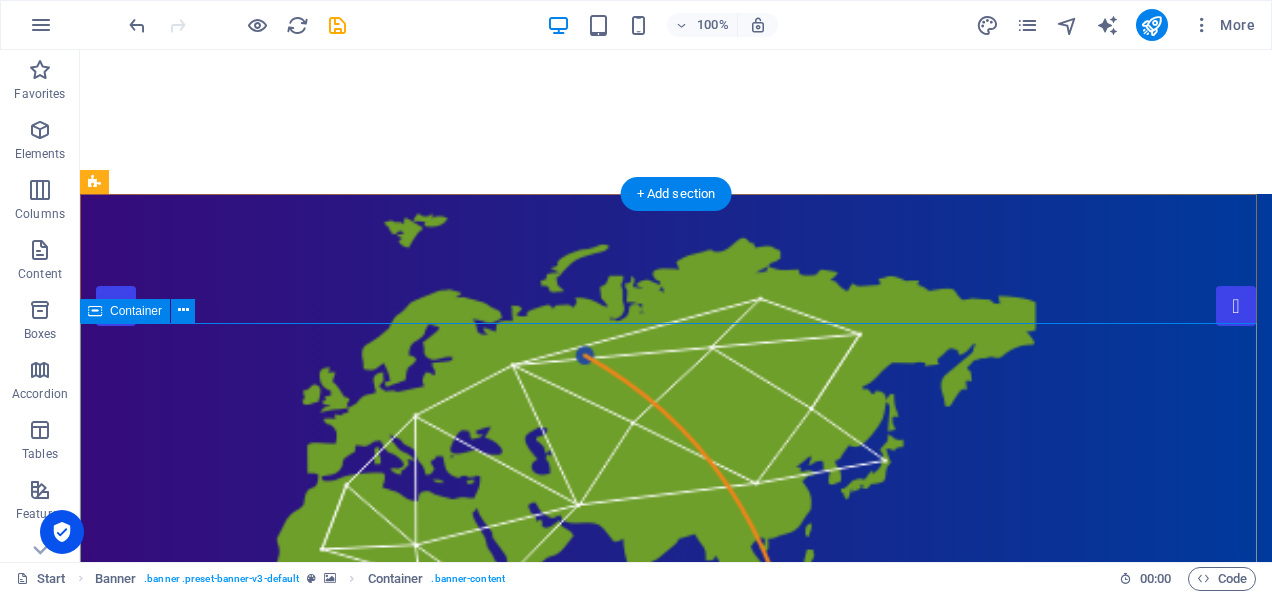 click on "Developing NUSANTARA's Digital Future PT. JALUR UTAMA NUSANTARA" at bounding box center [676, 1204] 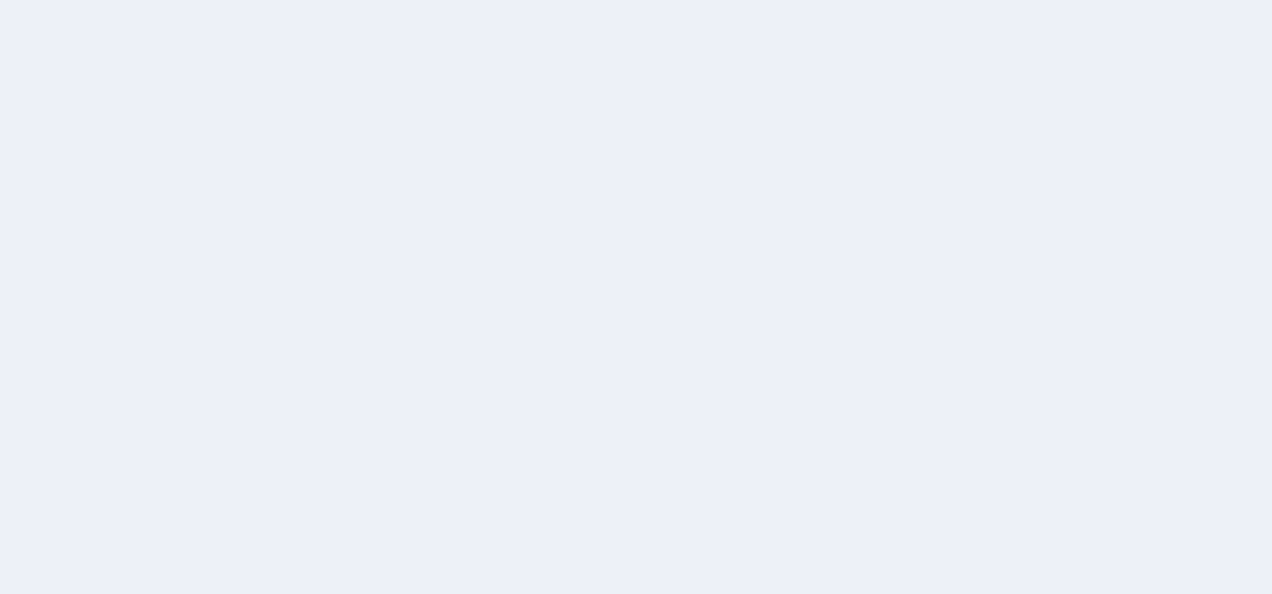 scroll, scrollTop: 0, scrollLeft: 0, axis: both 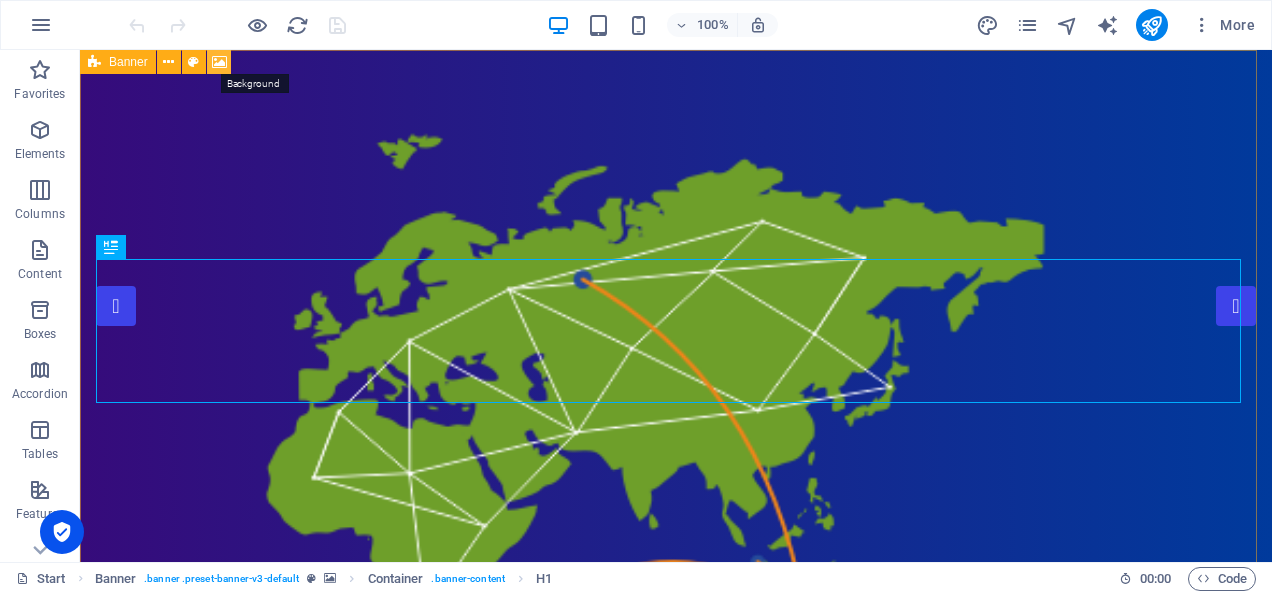 click at bounding box center (219, 62) 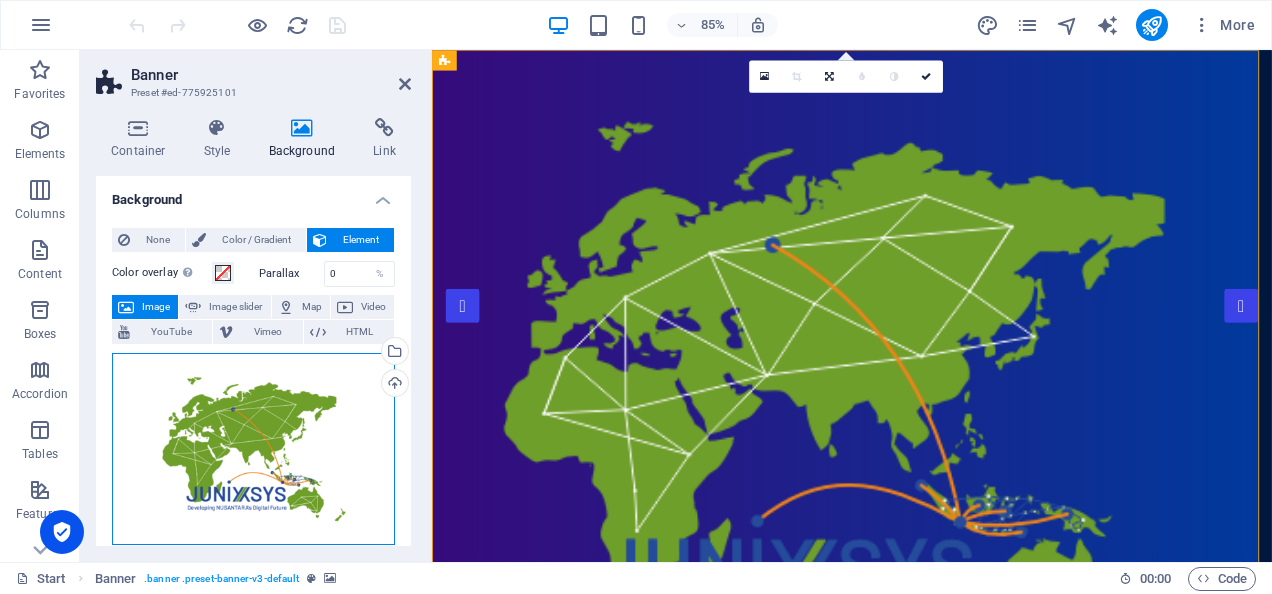 drag, startPoint x: 230, startPoint y: 406, endPoint x: 138, endPoint y: 472, distance: 113.22544 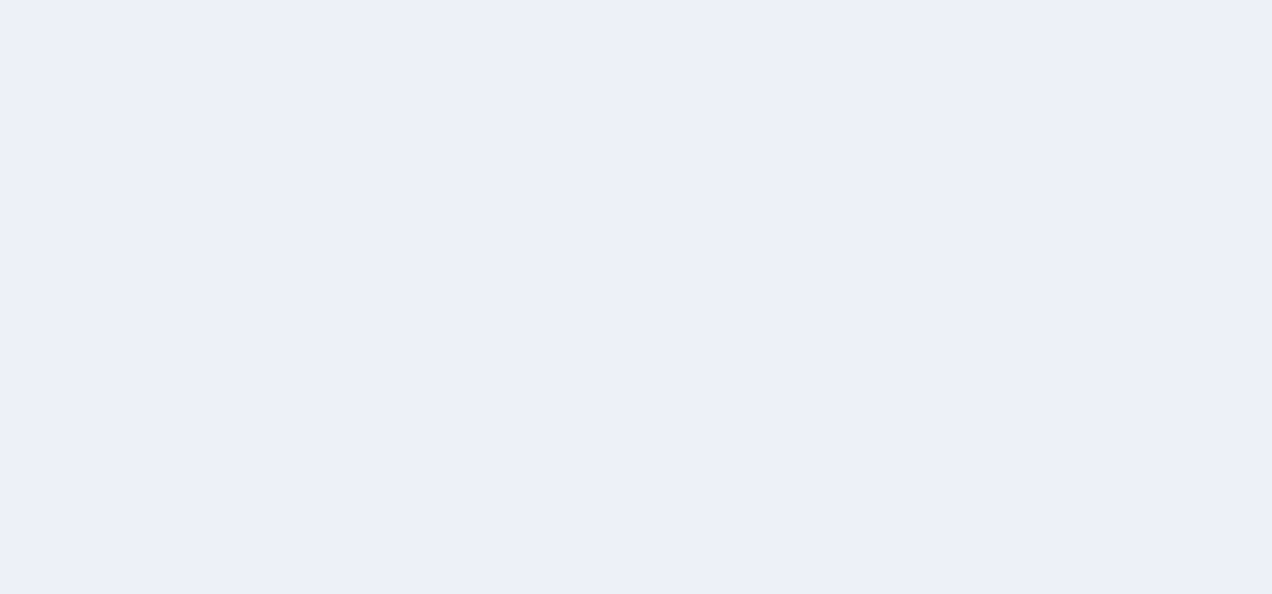 scroll, scrollTop: 0, scrollLeft: 0, axis: both 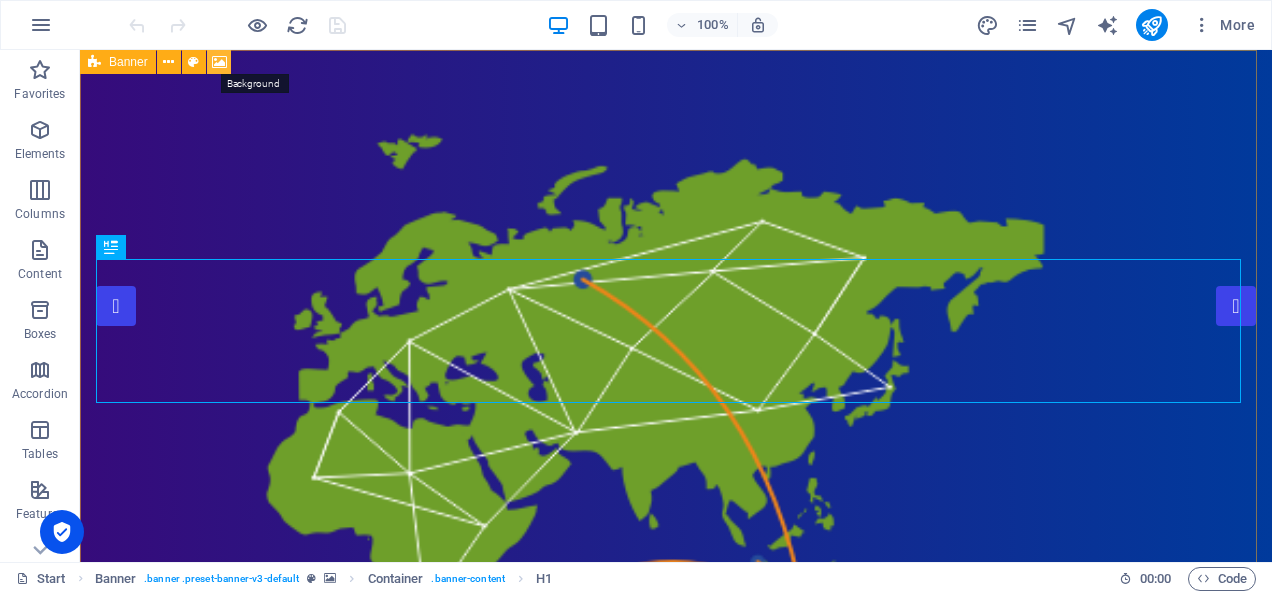 click at bounding box center (219, 62) 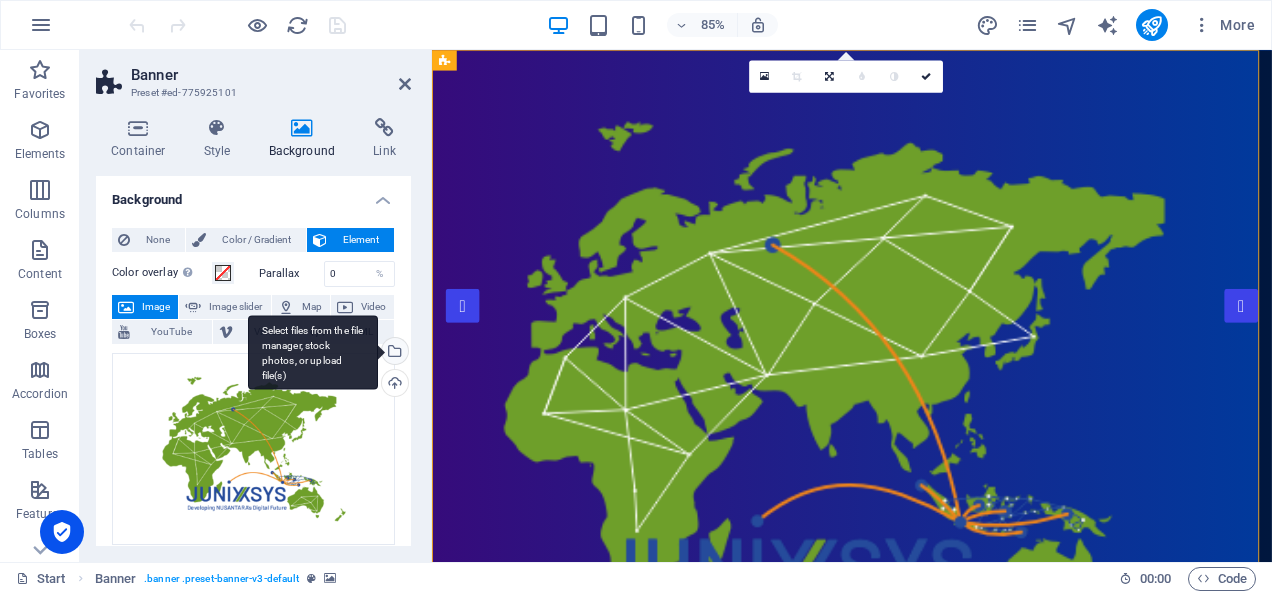 click on "Select files from the file manager, stock photos, or upload file(s)" at bounding box center (393, 353) 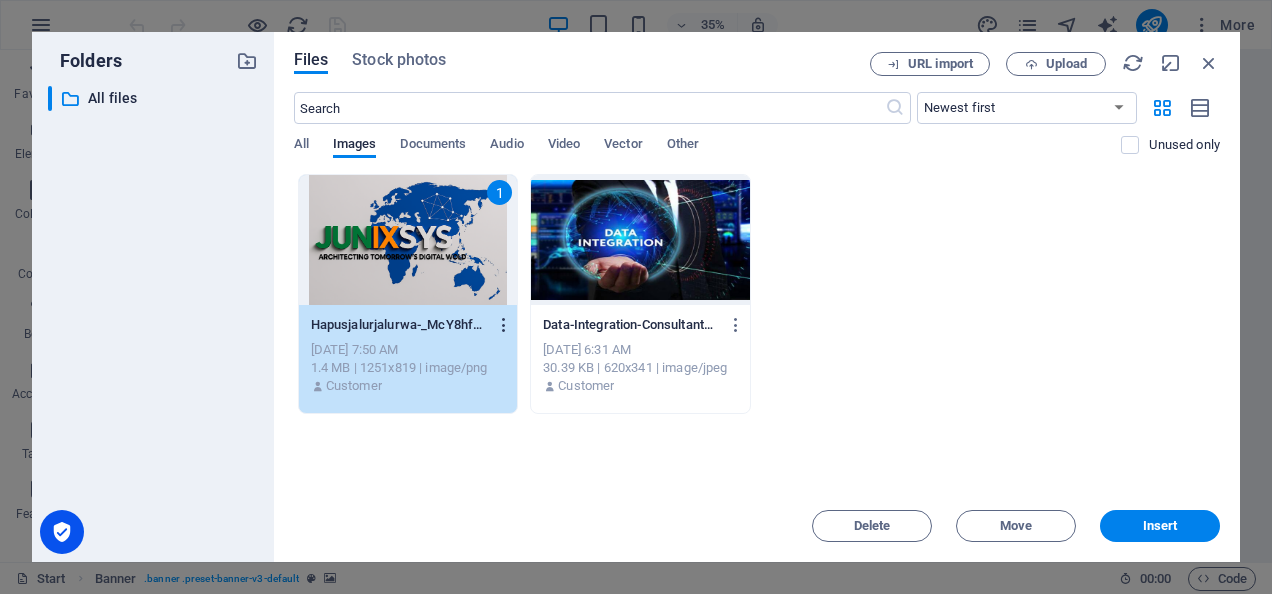 click at bounding box center [504, 325] 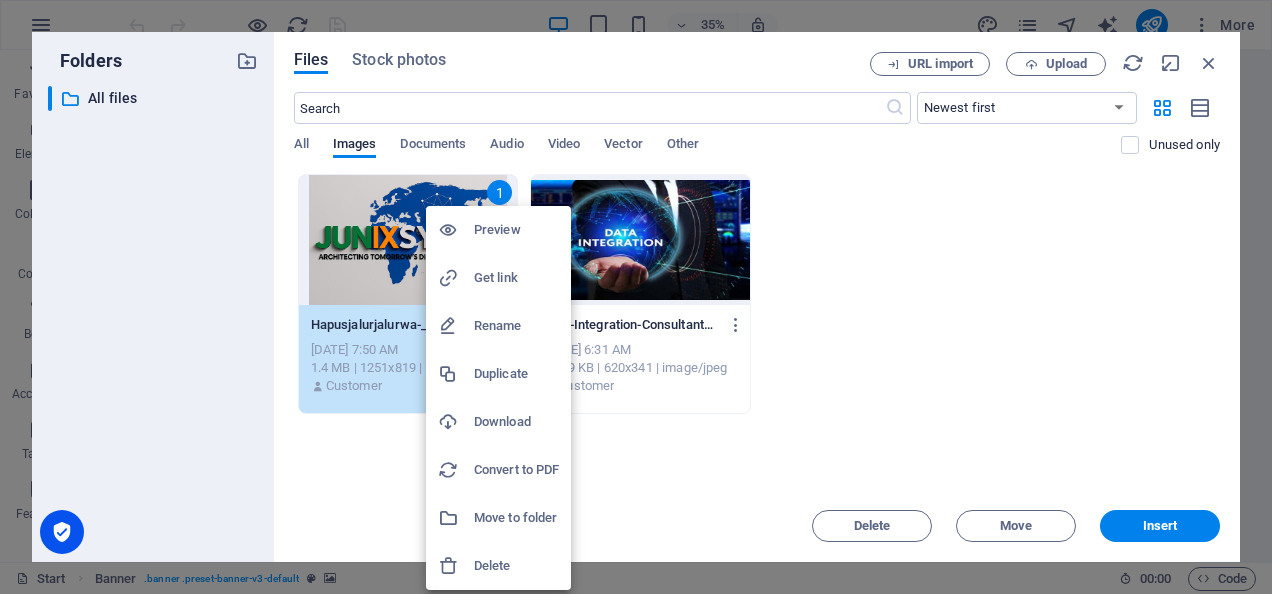 click on "Delete" at bounding box center (516, 566) 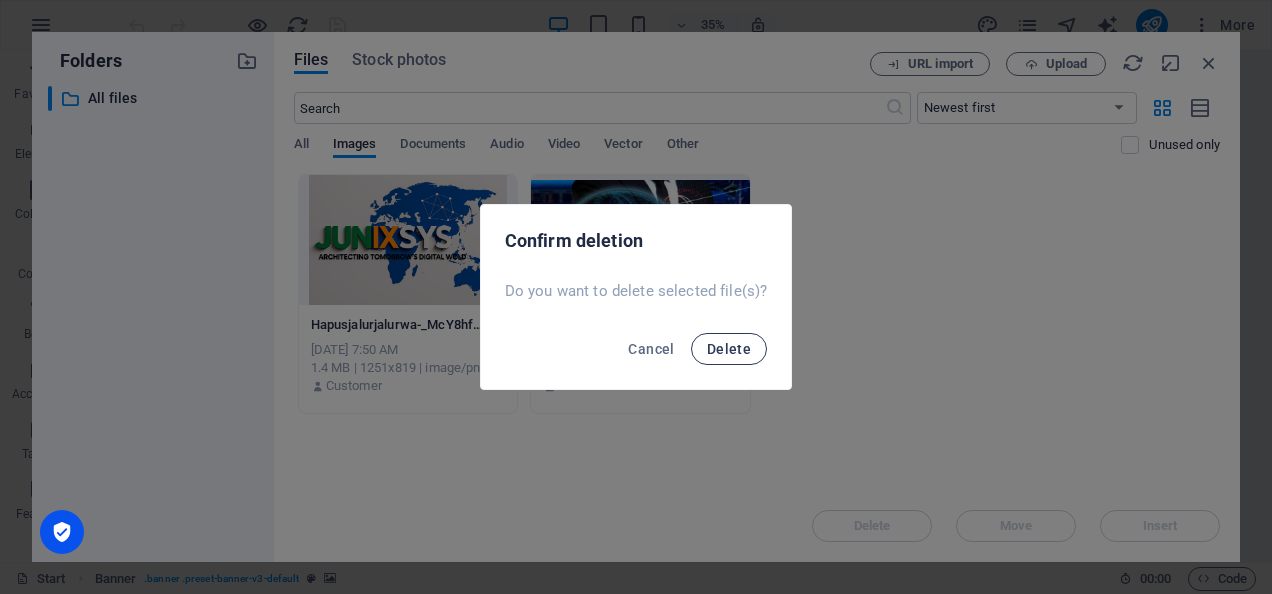 click on "Delete" at bounding box center [729, 349] 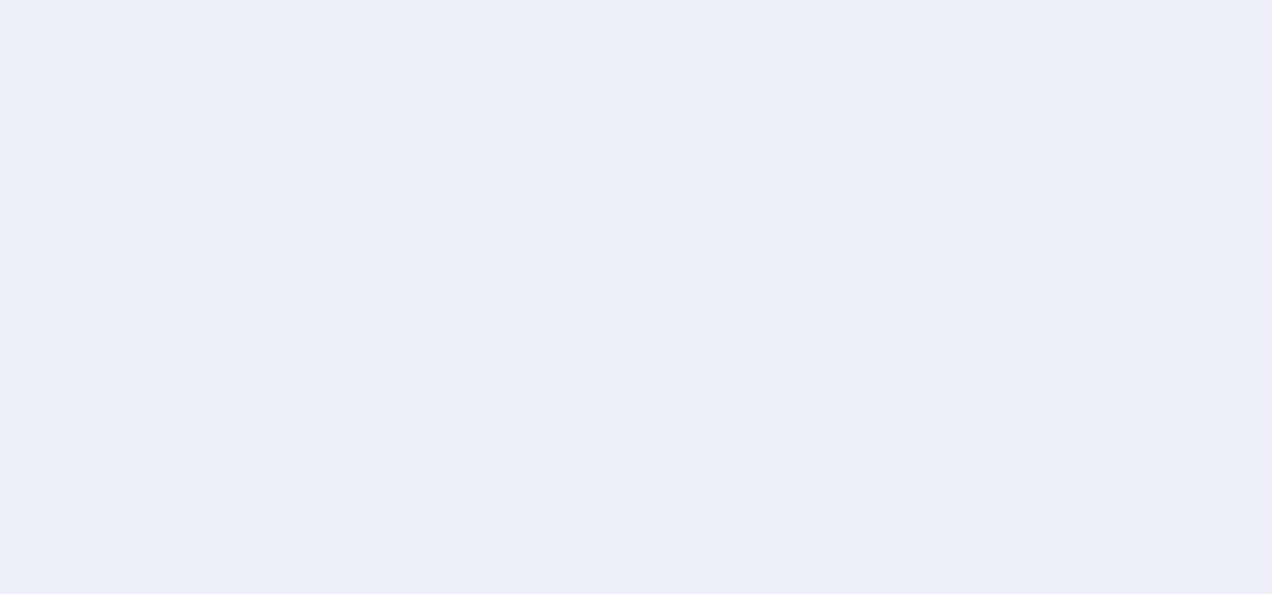 scroll, scrollTop: 0, scrollLeft: 0, axis: both 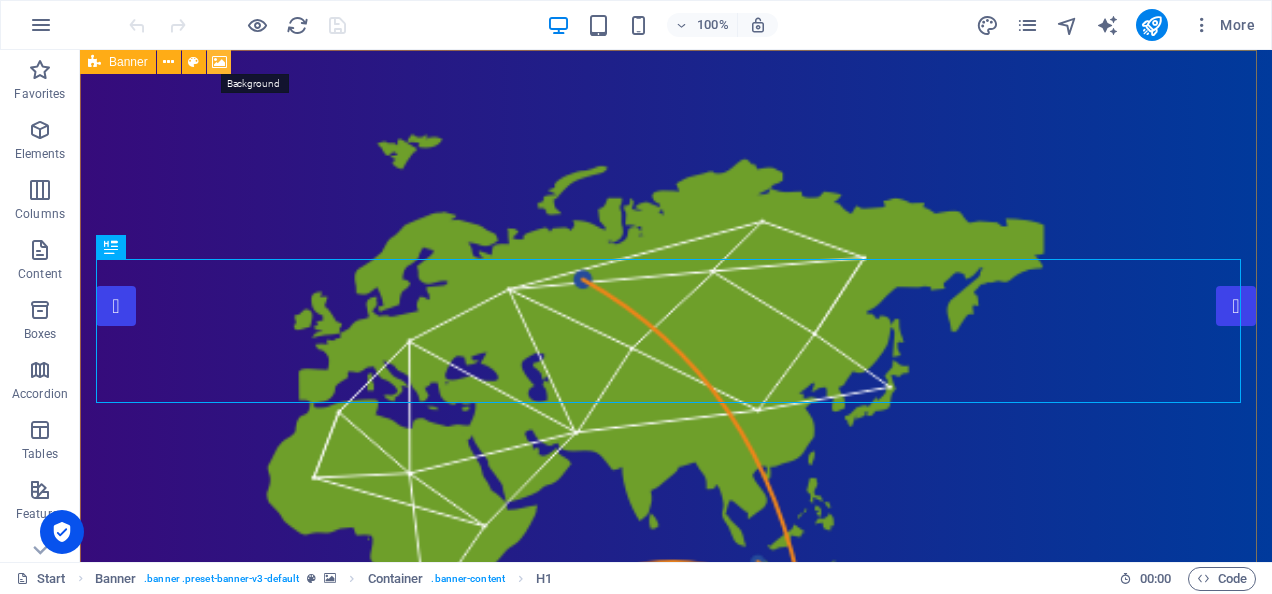 click at bounding box center [219, 62] 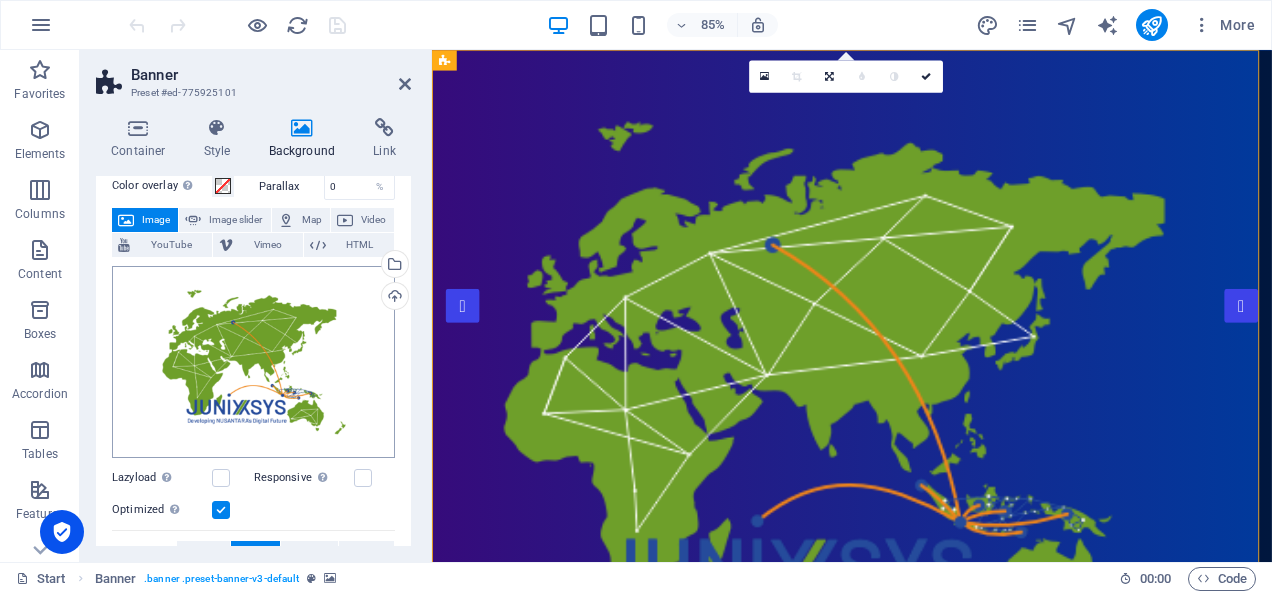scroll, scrollTop: 88, scrollLeft: 0, axis: vertical 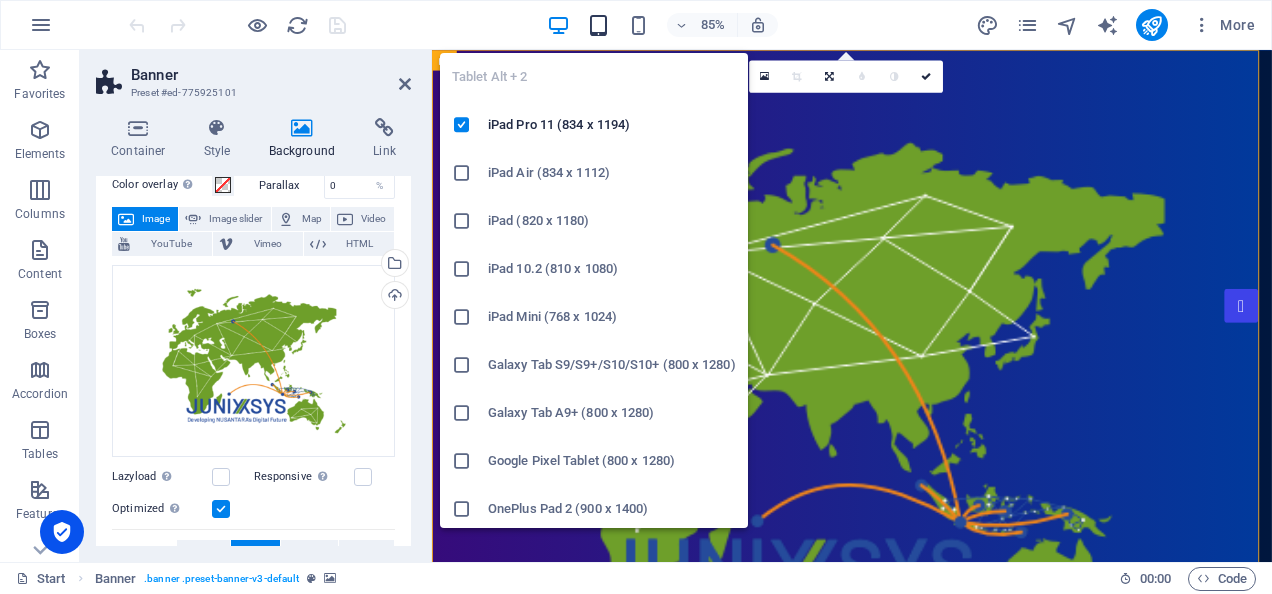 click at bounding box center [598, 25] 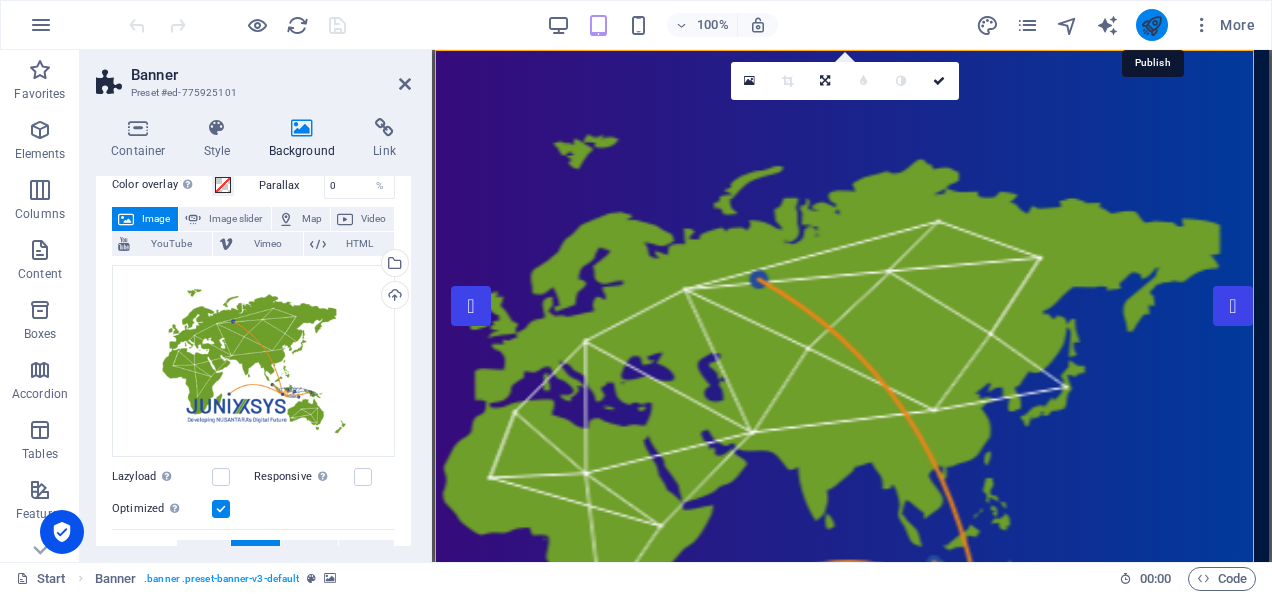 click at bounding box center (1151, 25) 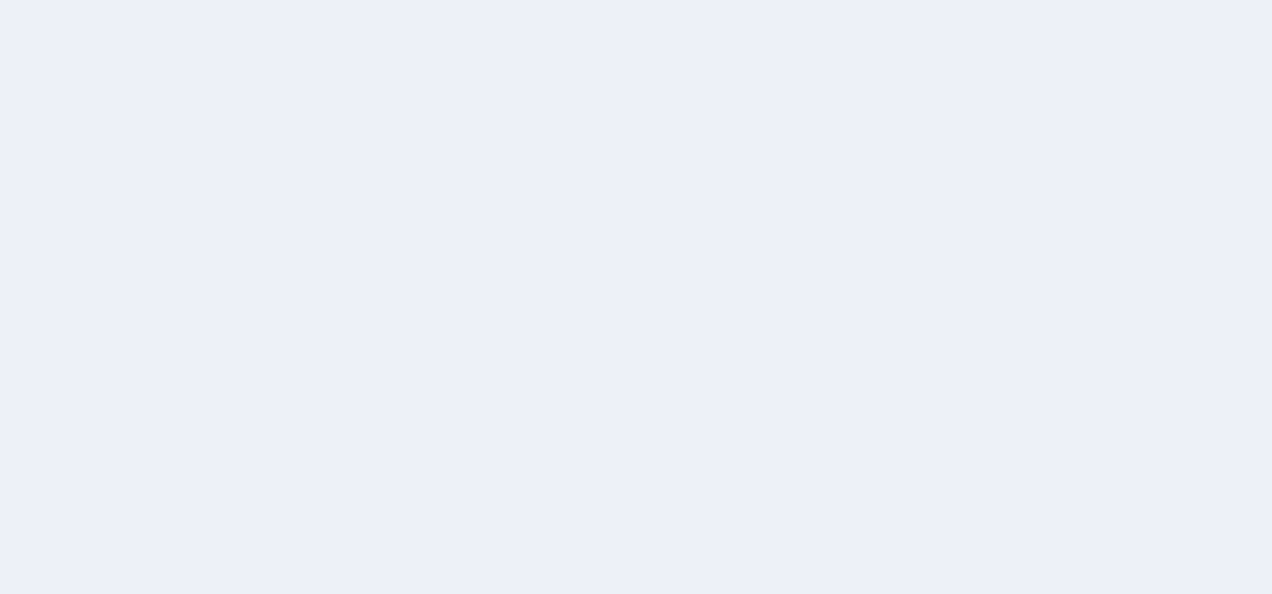 scroll, scrollTop: 0, scrollLeft: 0, axis: both 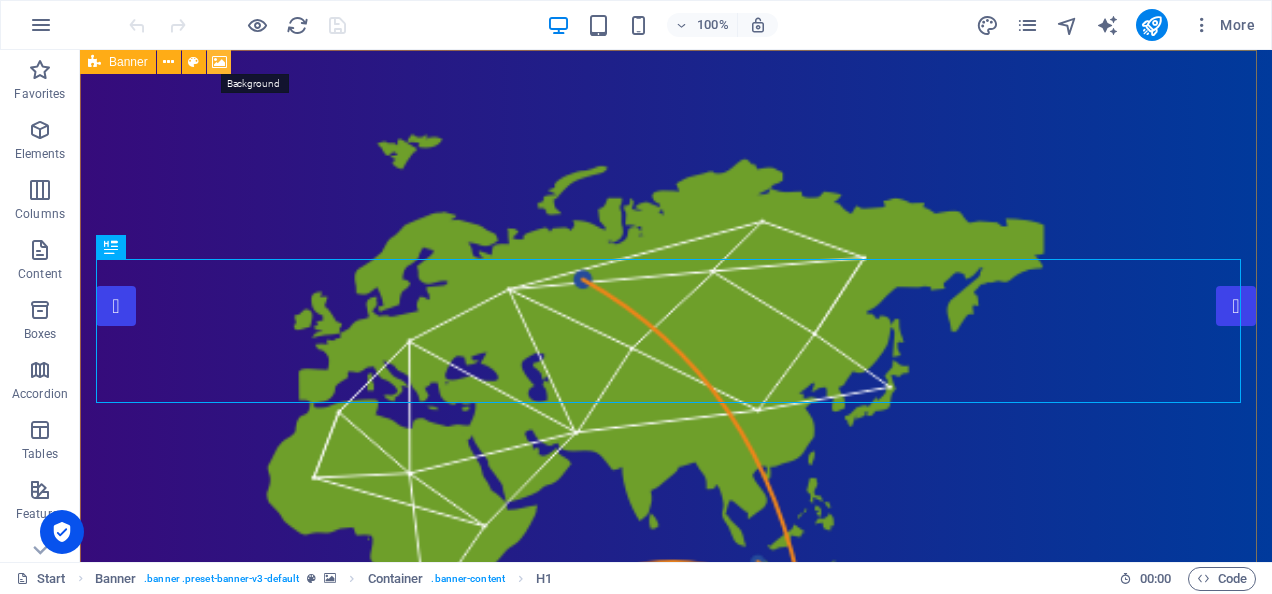 click at bounding box center (219, 62) 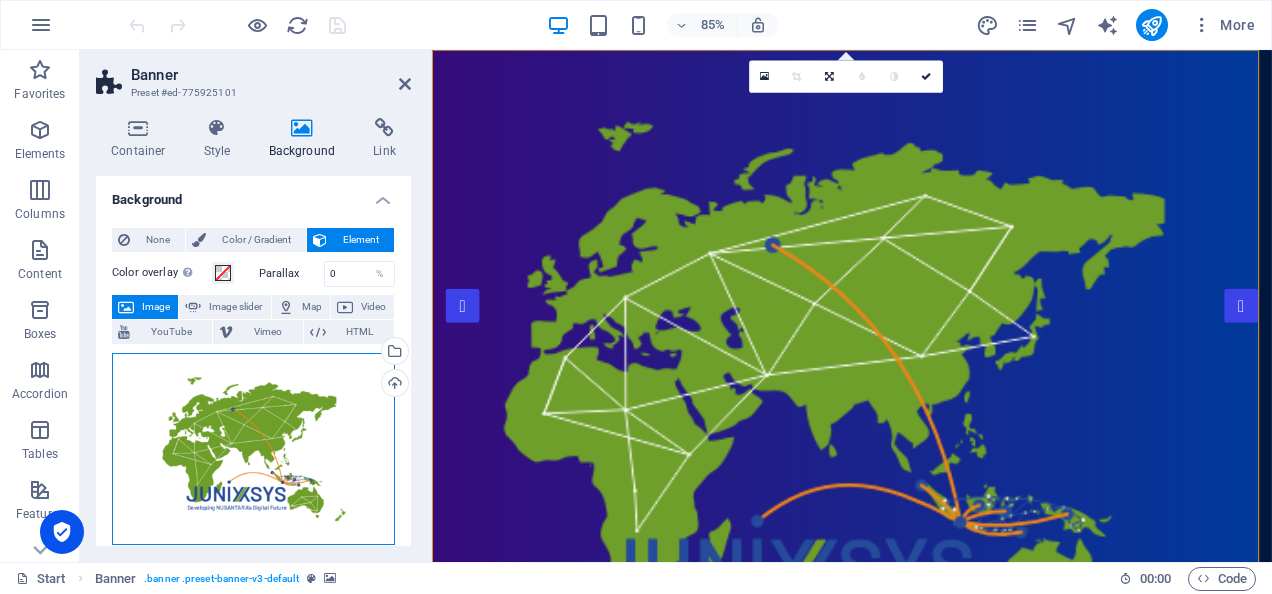 click on "Drag files here, click to choose files or select files from Files or our free stock photos & videos" at bounding box center (253, 449) 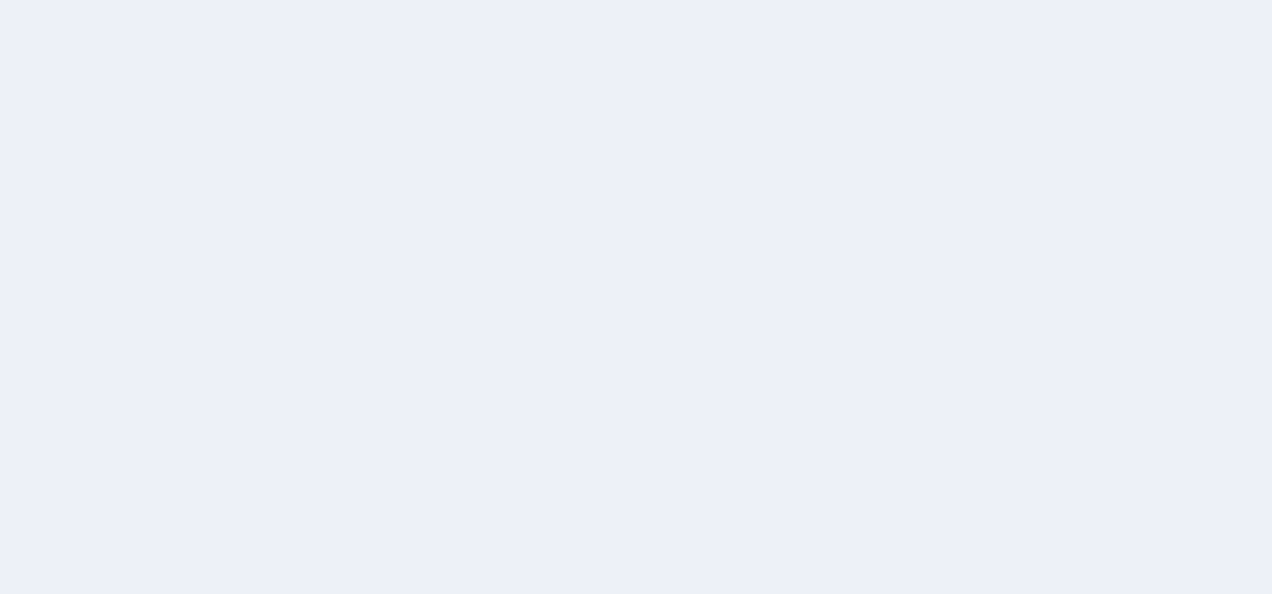 scroll, scrollTop: 0, scrollLeft: 0, axis: both 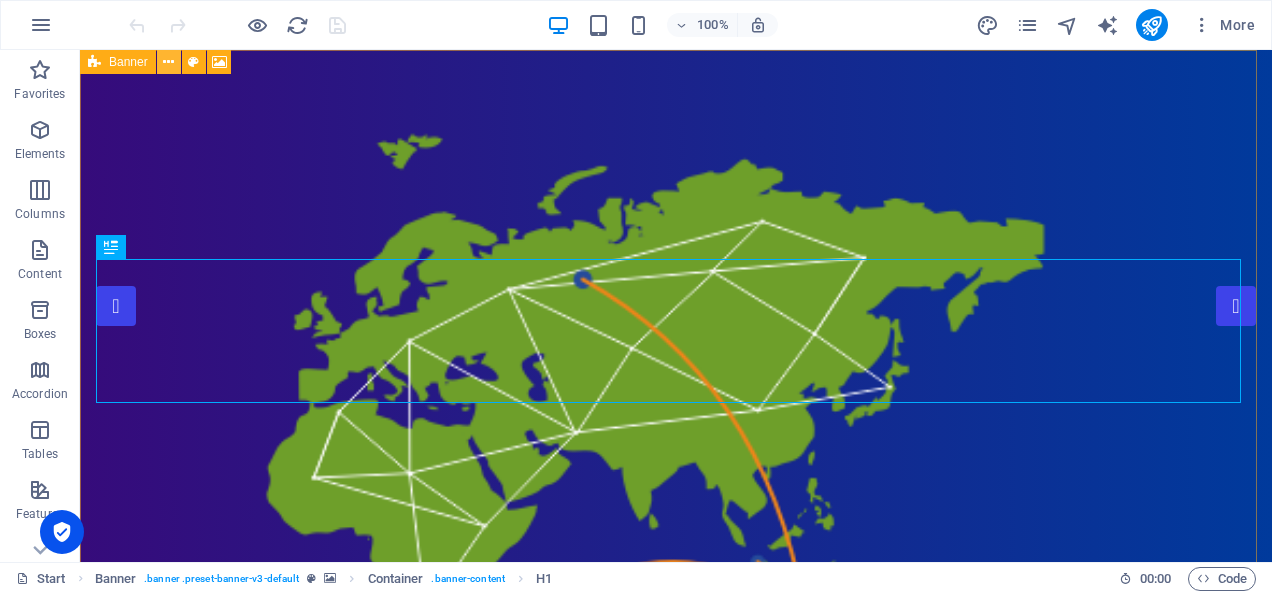 click at bounding box center [168, 62] 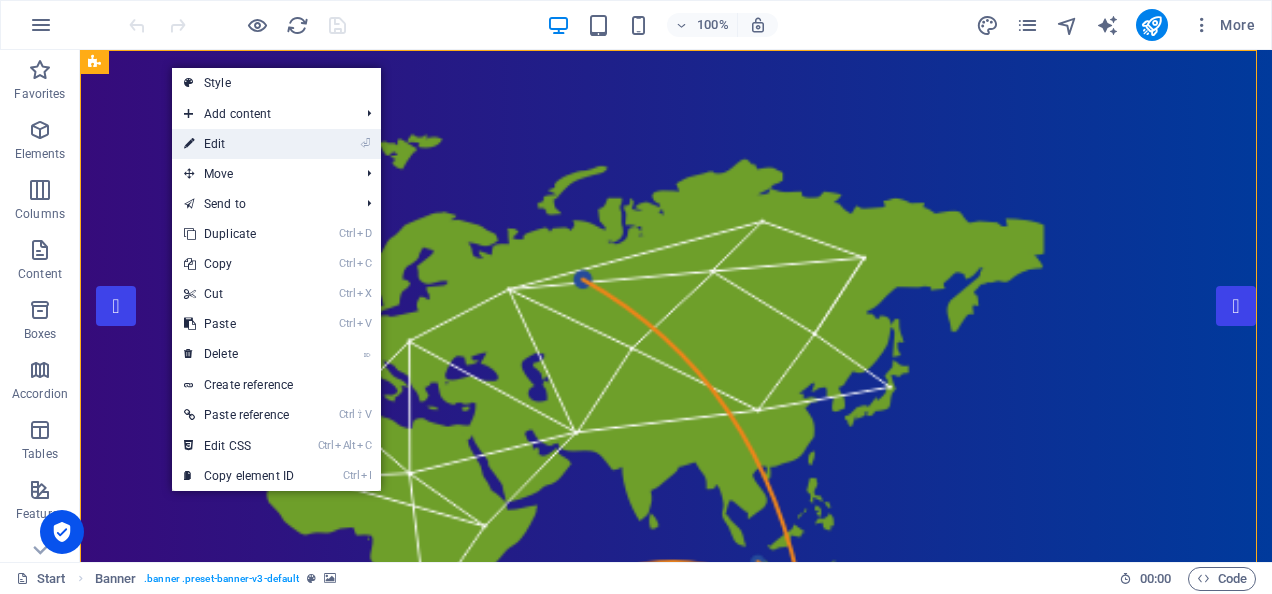 click on "⏎  Edit" at bounding box center [239, 144] 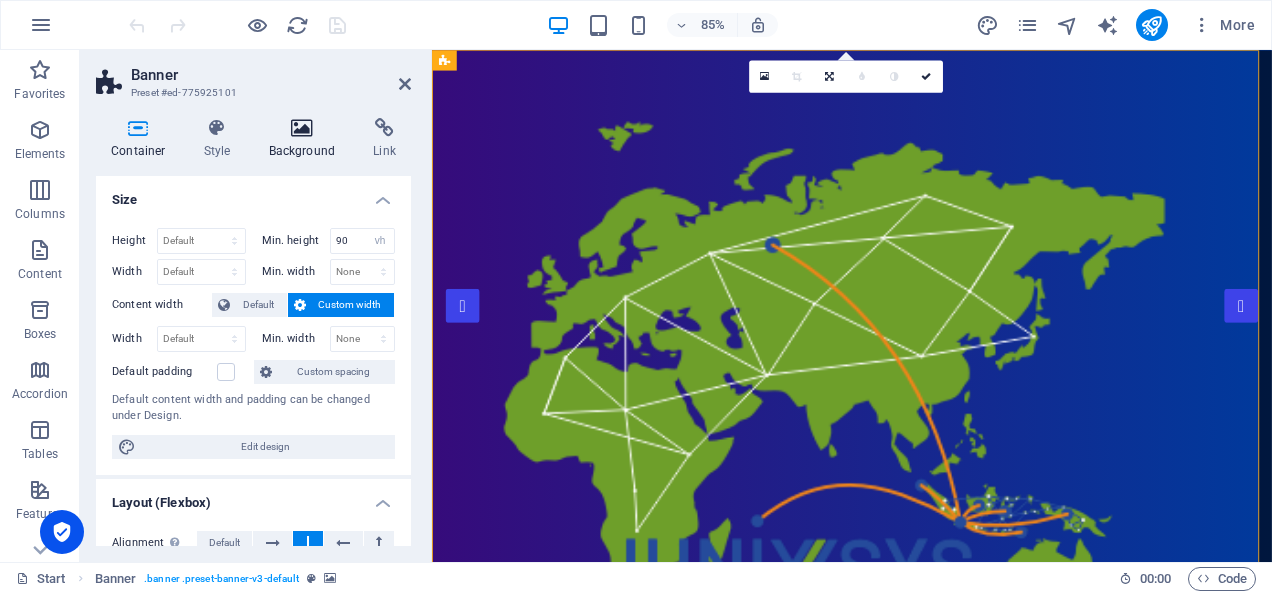 click at bounding box center (302, 128) 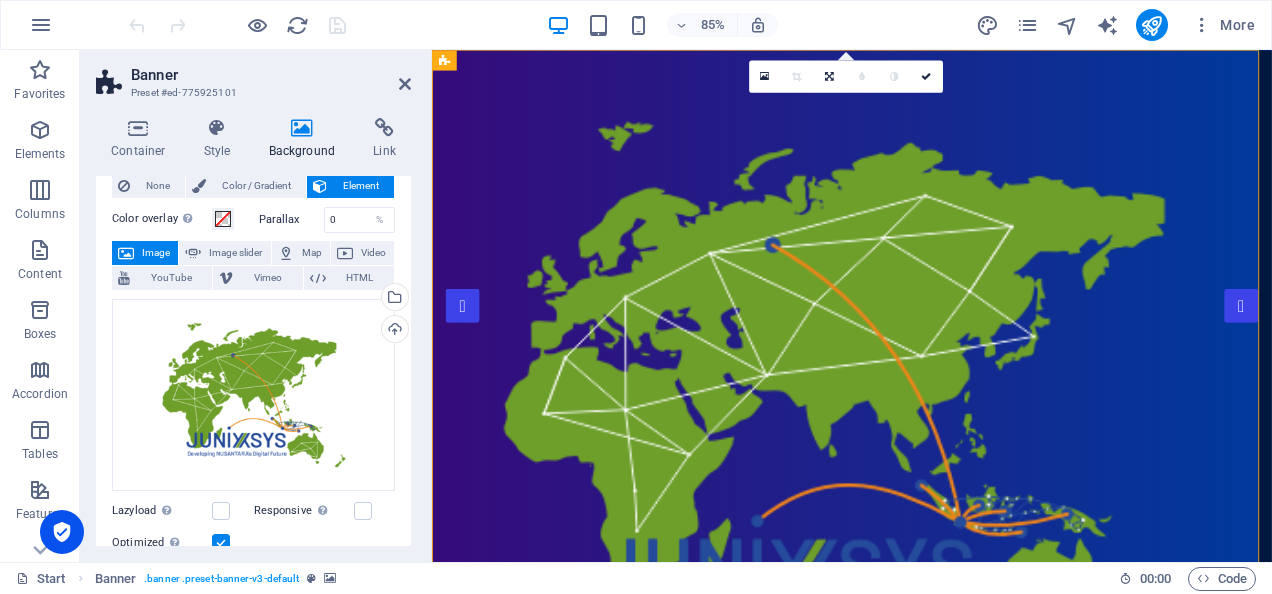 scroll, scrollTop: 53, scrollLeft: 0, axis: vertical 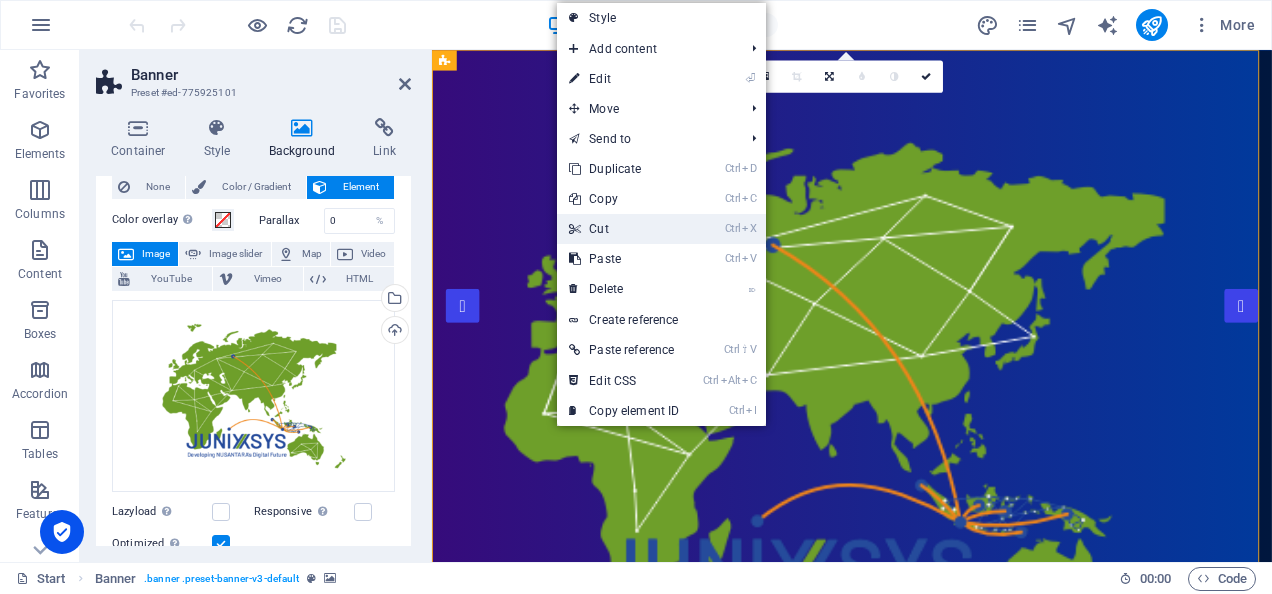 click on "Ctrl X  Cut" at bounding box center [624, 229] 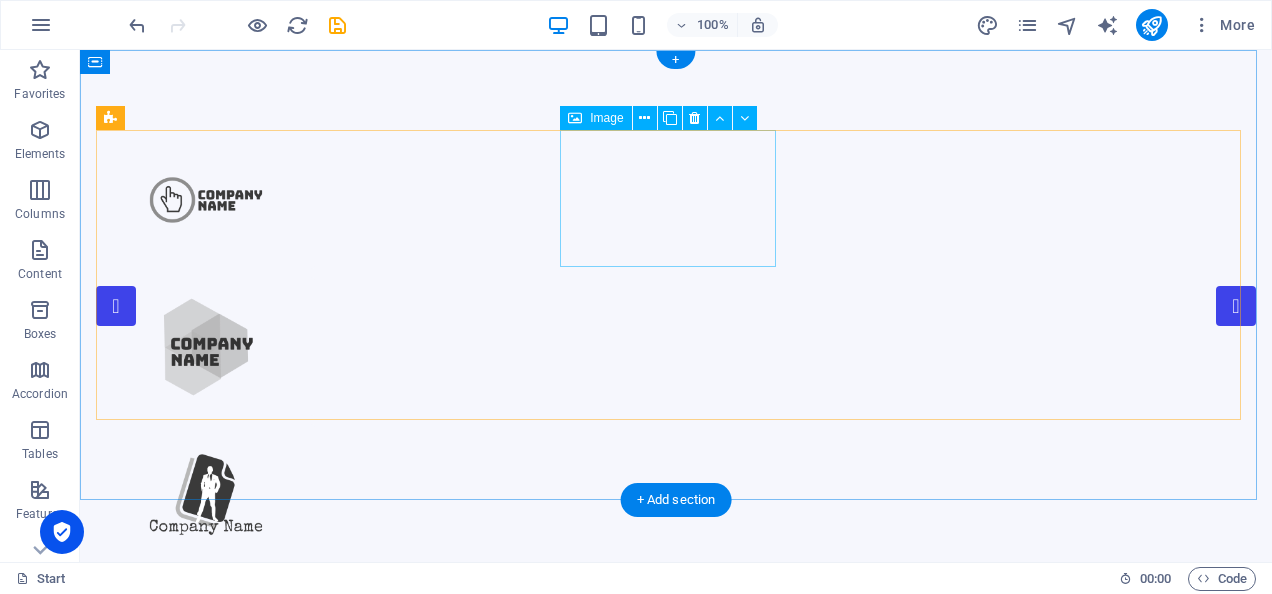 click at bounding box center [205, 493] 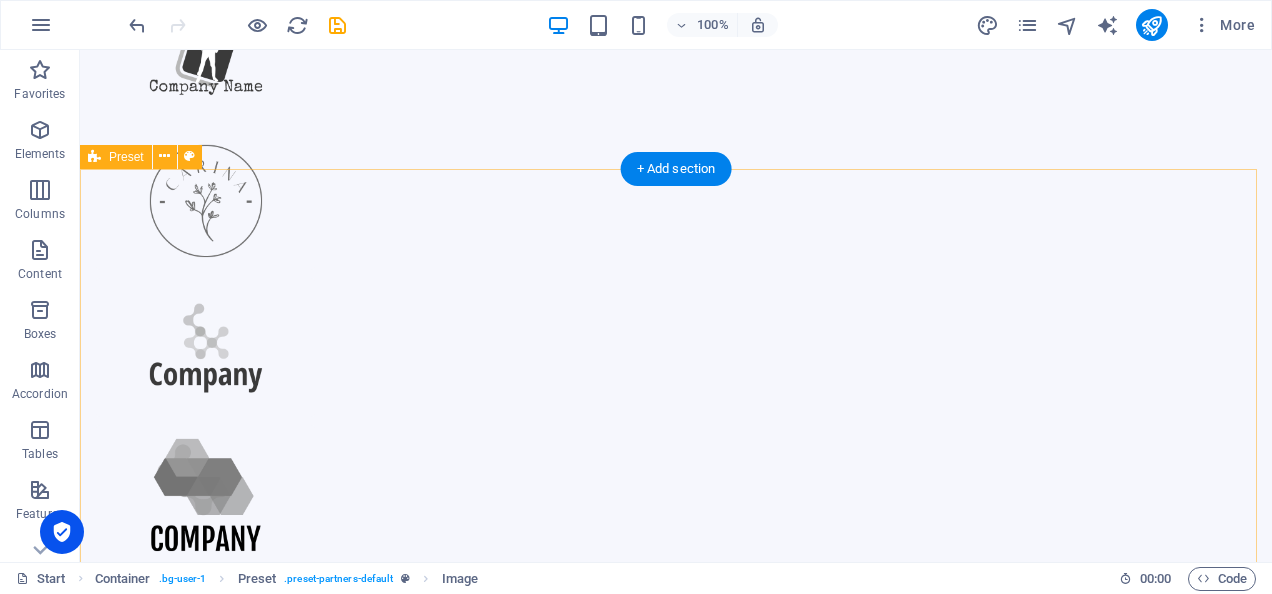 scroll, scrollTop: 0, scrollLeft: 0, axis: both 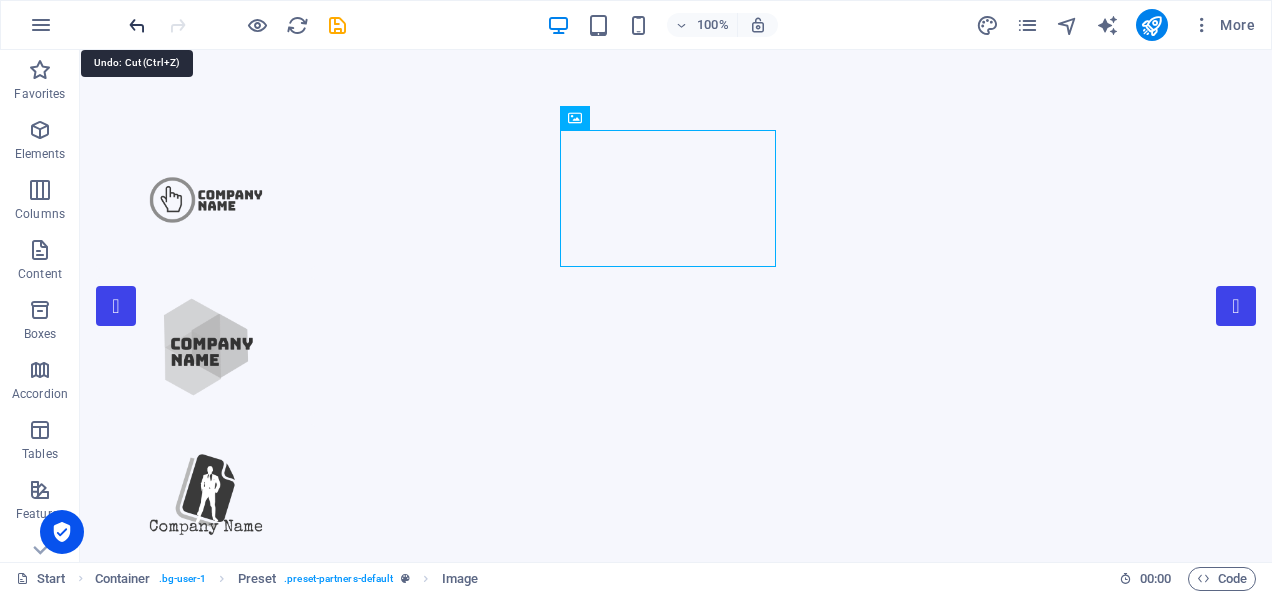 click at bounding box center (137, 25) 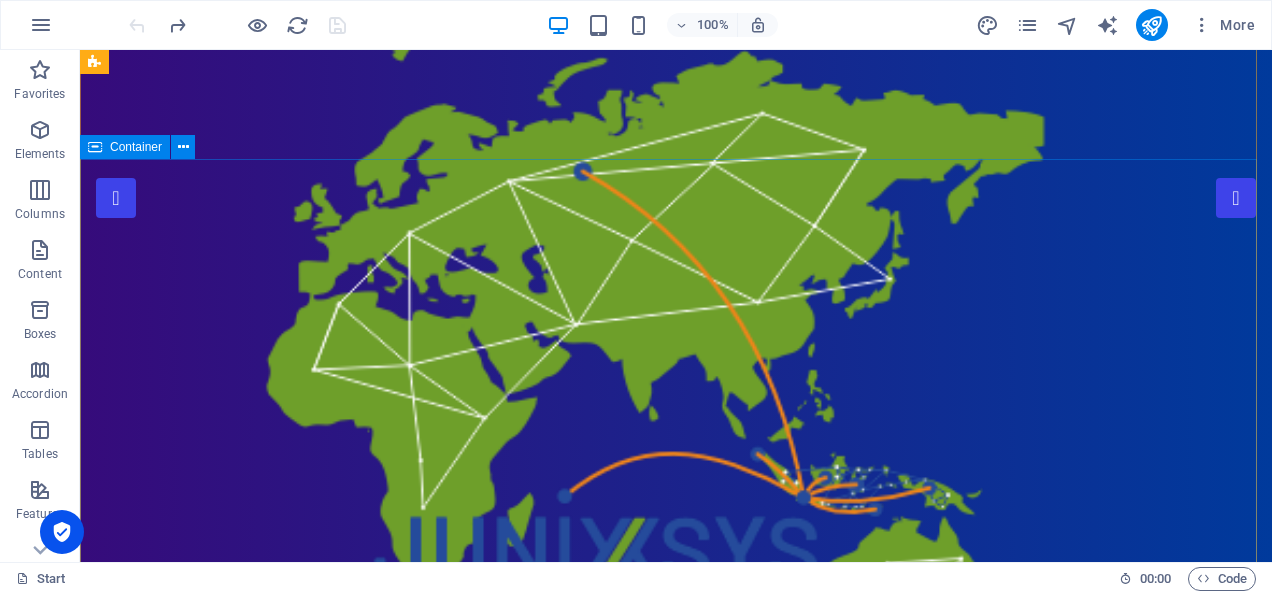 scroll, scrollTop: 0, scrollLeft: 0, axis: both 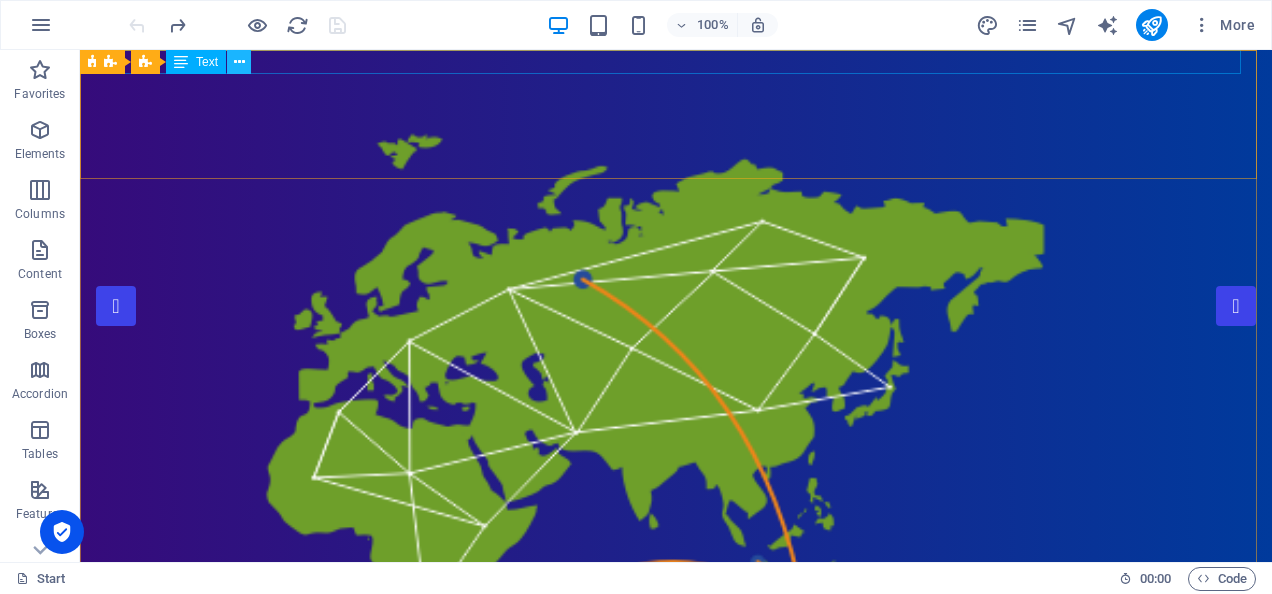 click at bounding box center (239, 62) 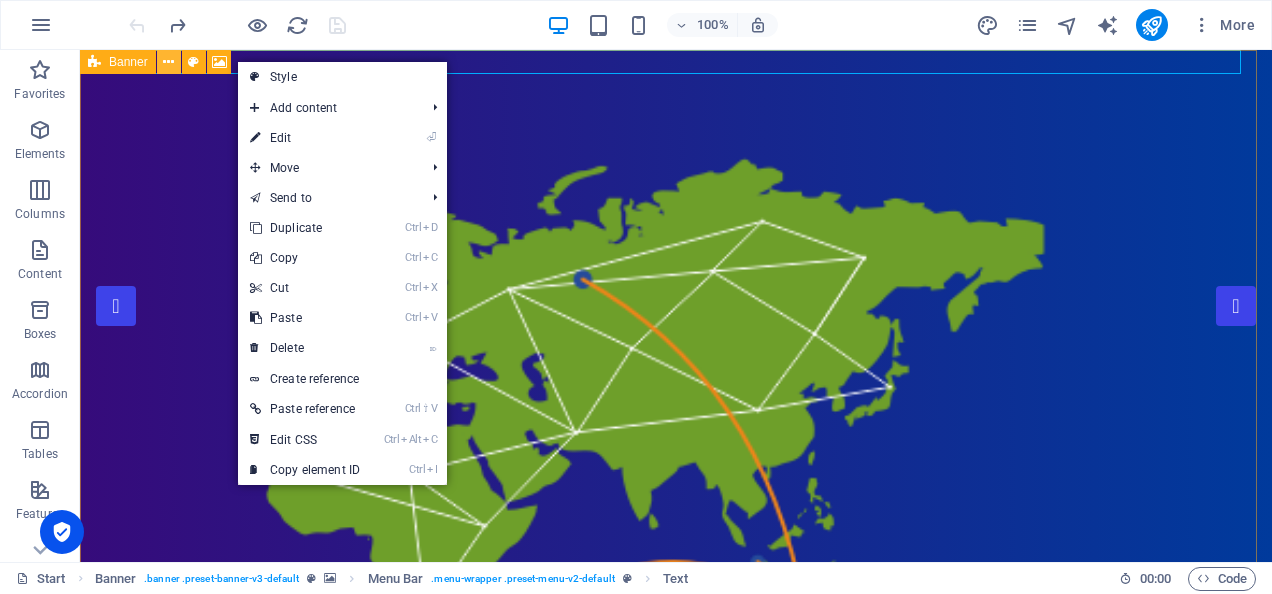 click at bounding box center (168, 62) 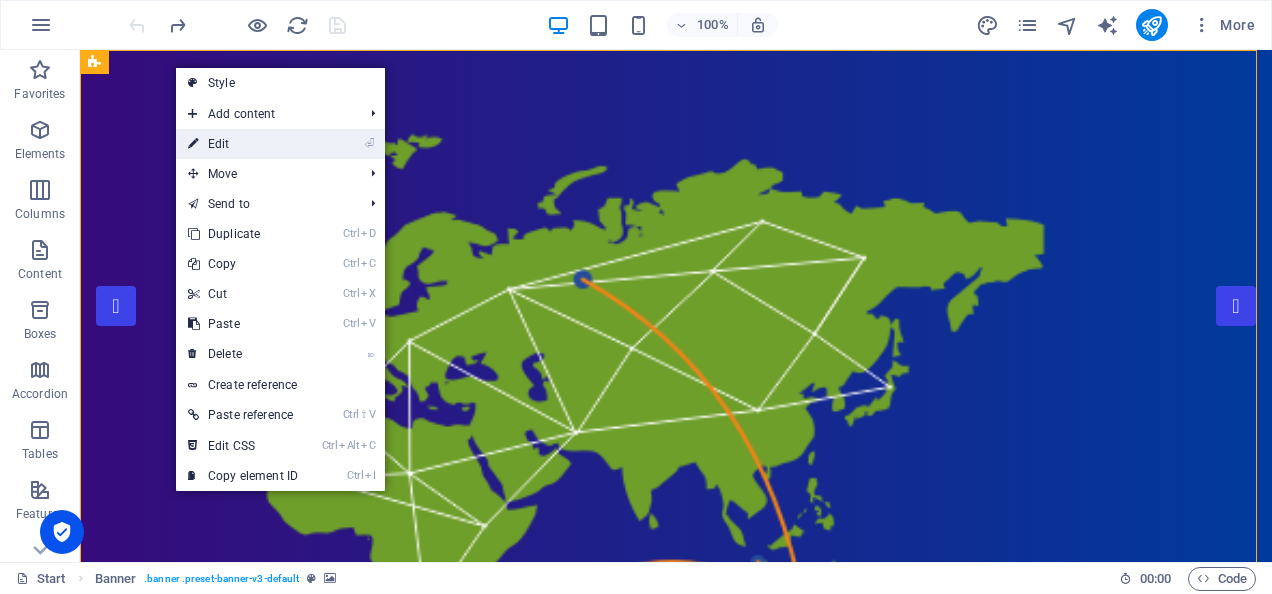 click on "⏎  Edit" at bounding box center (243, 144) 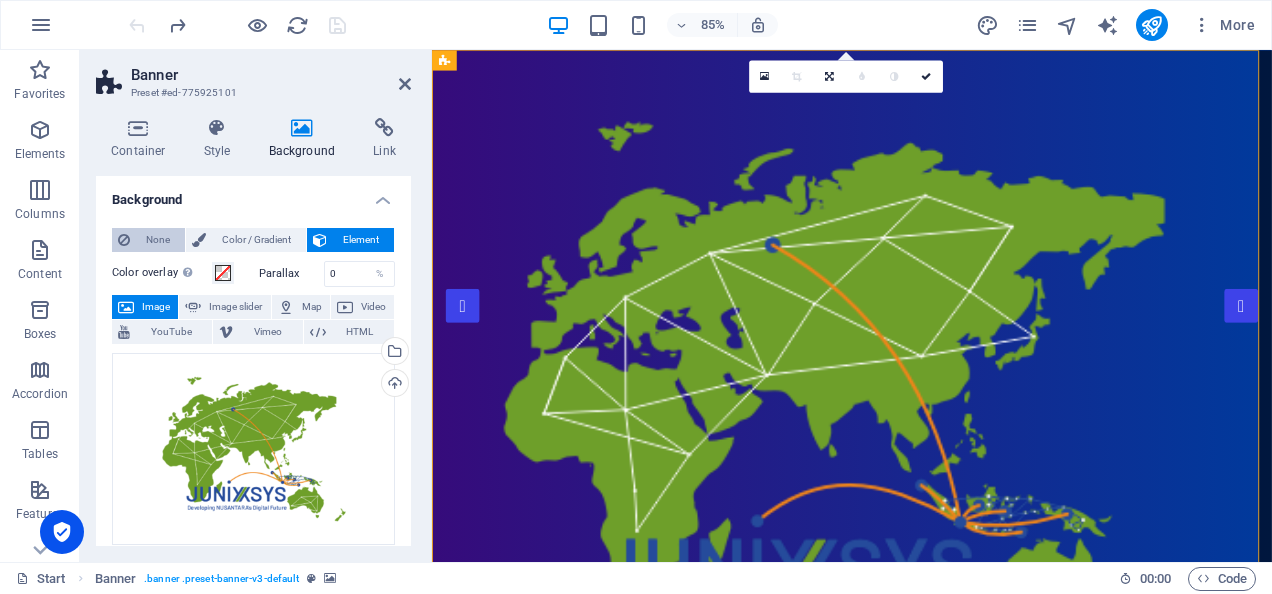 click on "None" at bounding box center [157, 240] 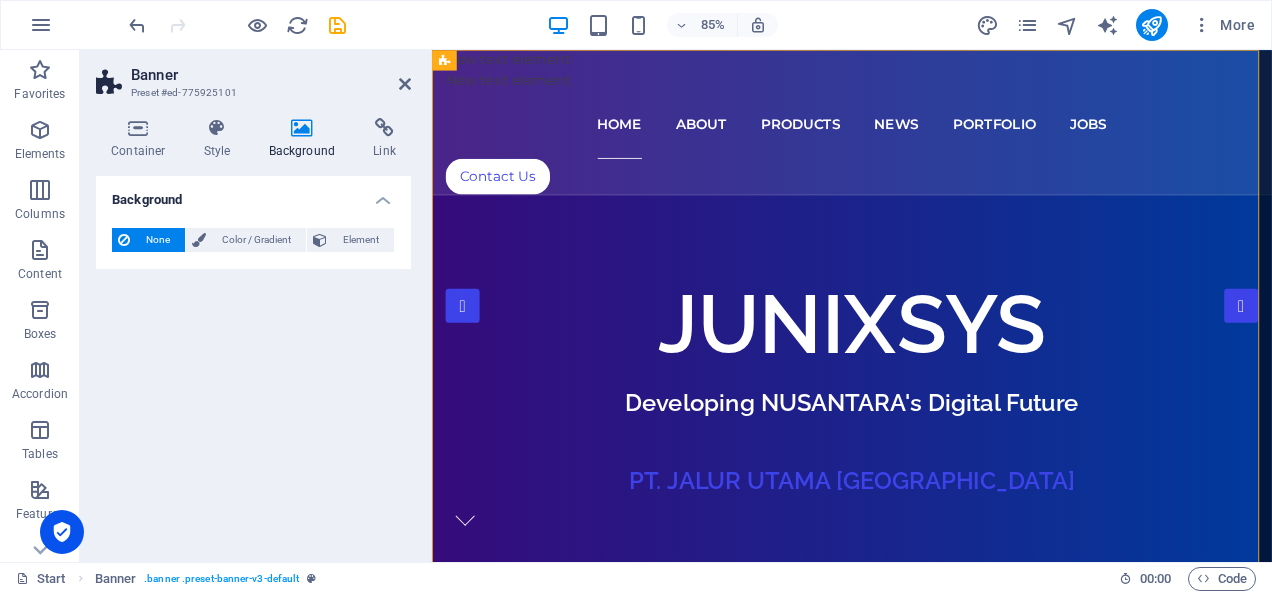 click on "None" at bounding box center [157, 240] 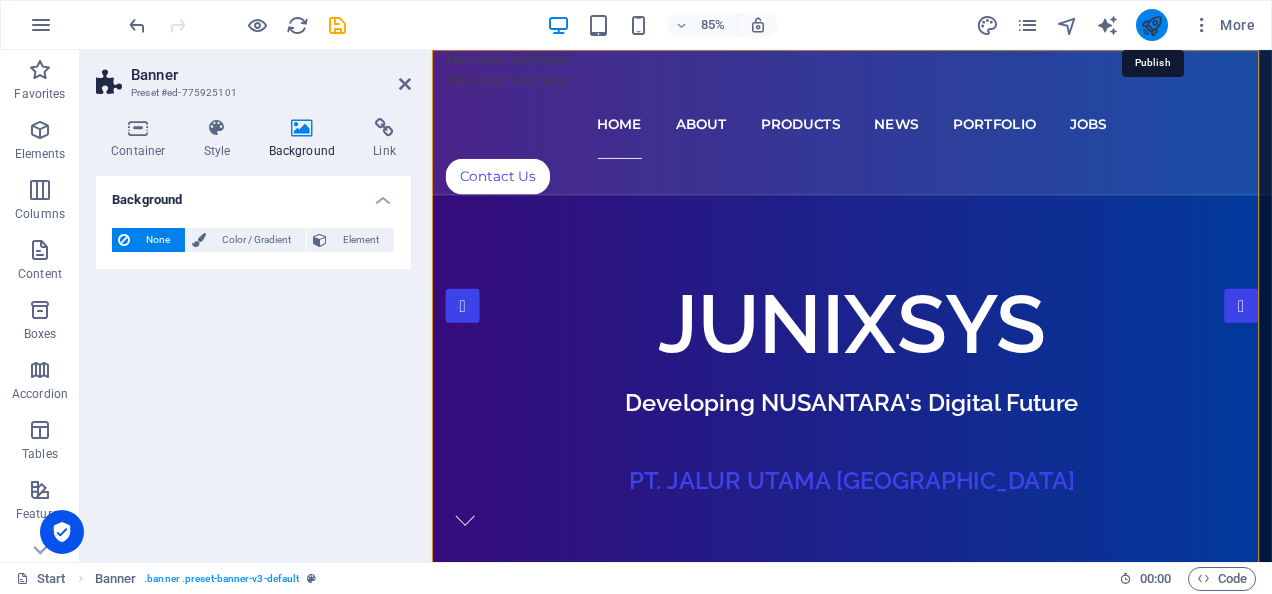 click at bounding box center (1151, 25) 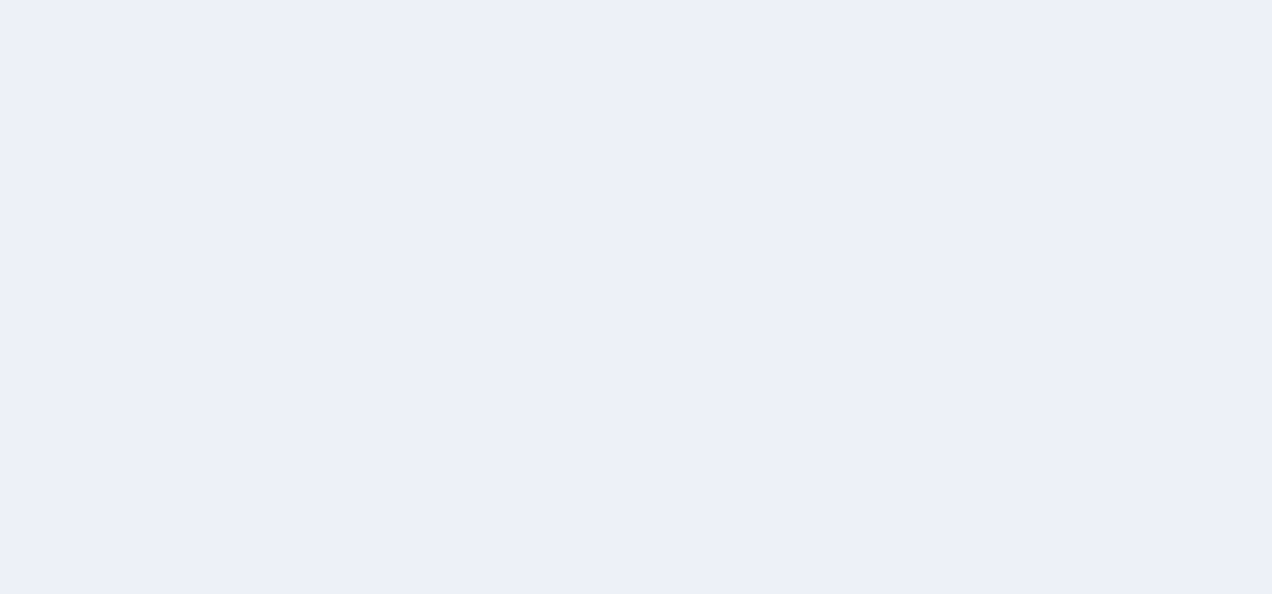 scroll, scrollTop: 0, scrollLeft: 0, axis: both 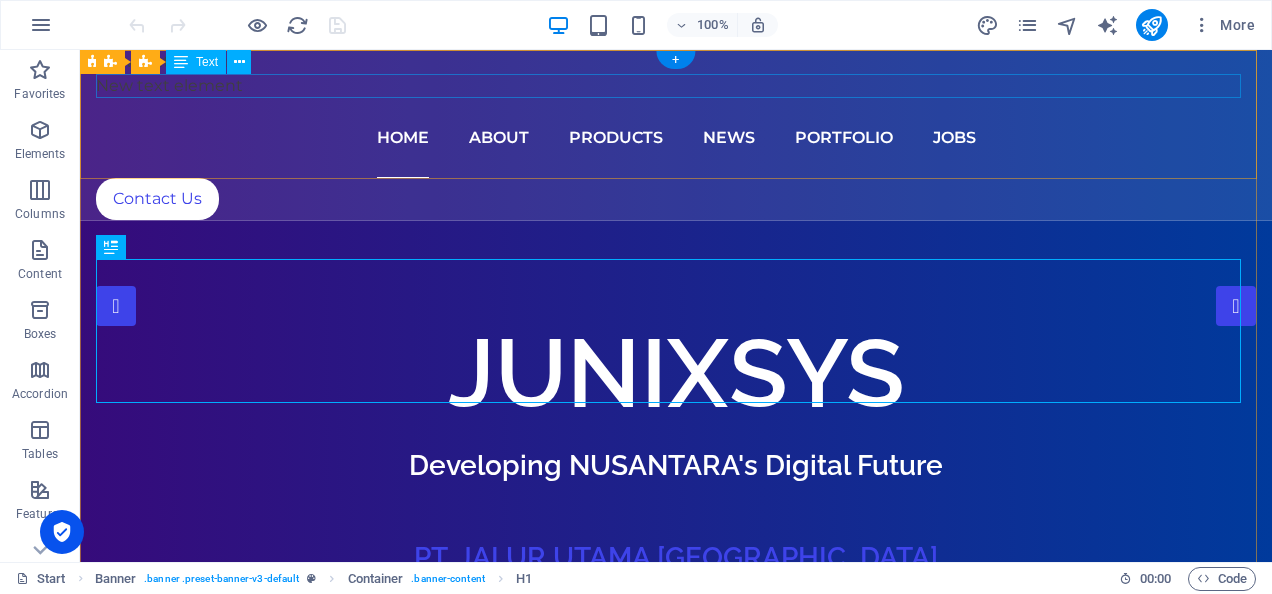 drag, startPoint x: 257, startPoint y: 112, endPoint x: 160, endPoint y: 90, distance: 99.46356 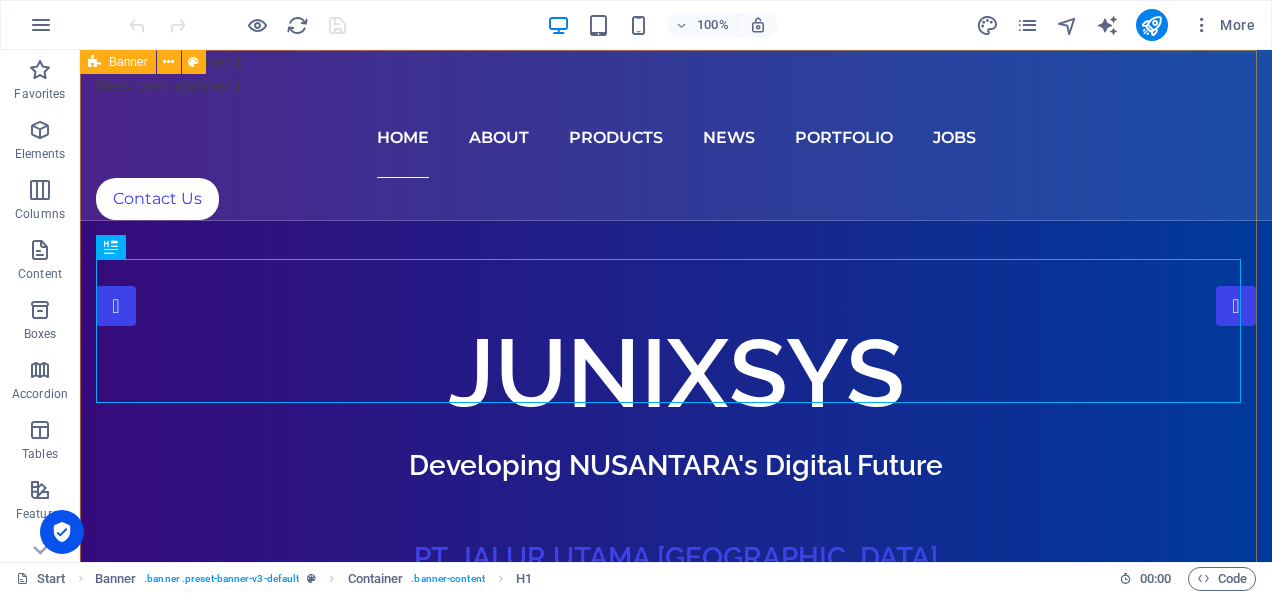 click on "Banner" at bounding box center [128, 62] 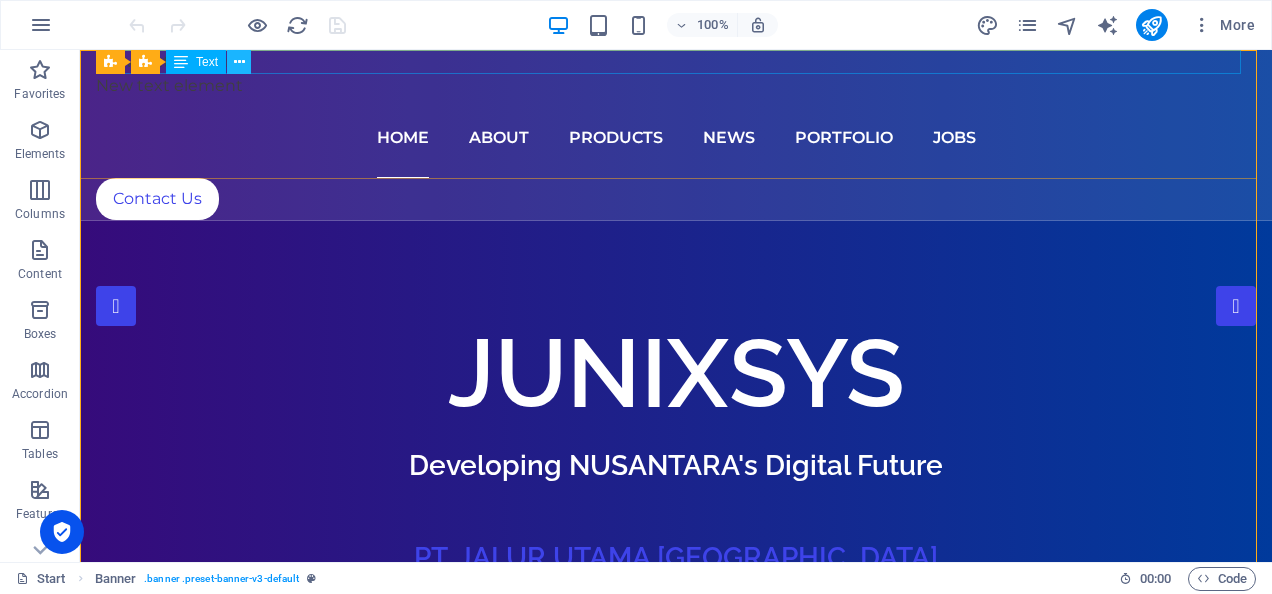 click at bounding box center (239, 62) 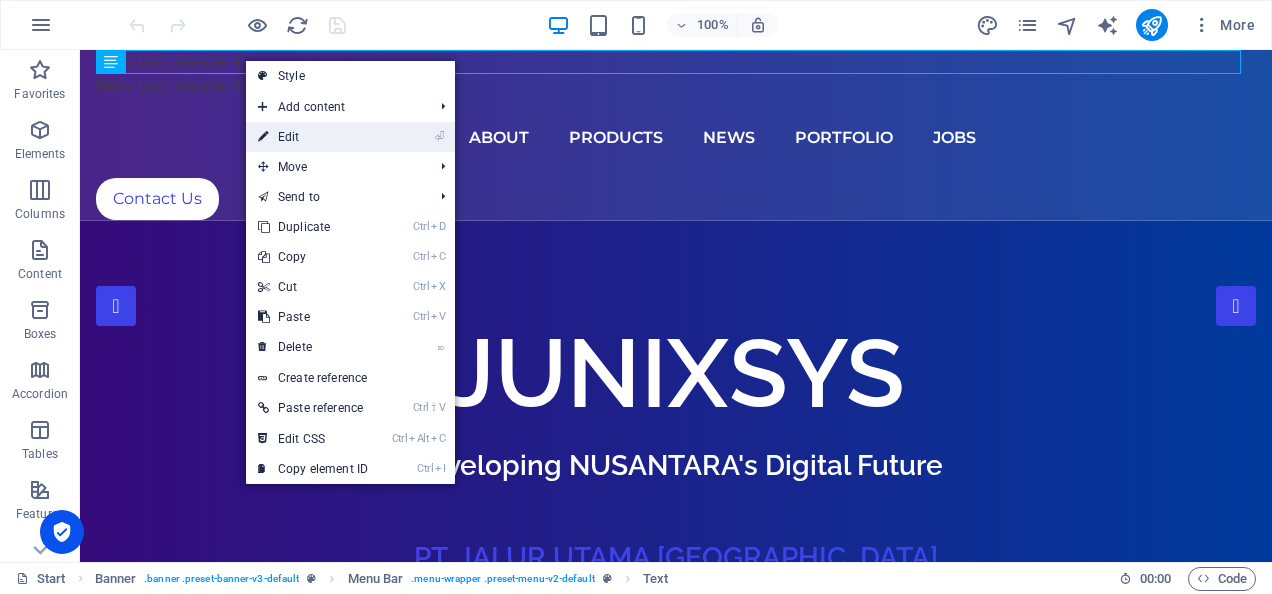 click on "⏎  Edit" at bounding box center [313, 137] 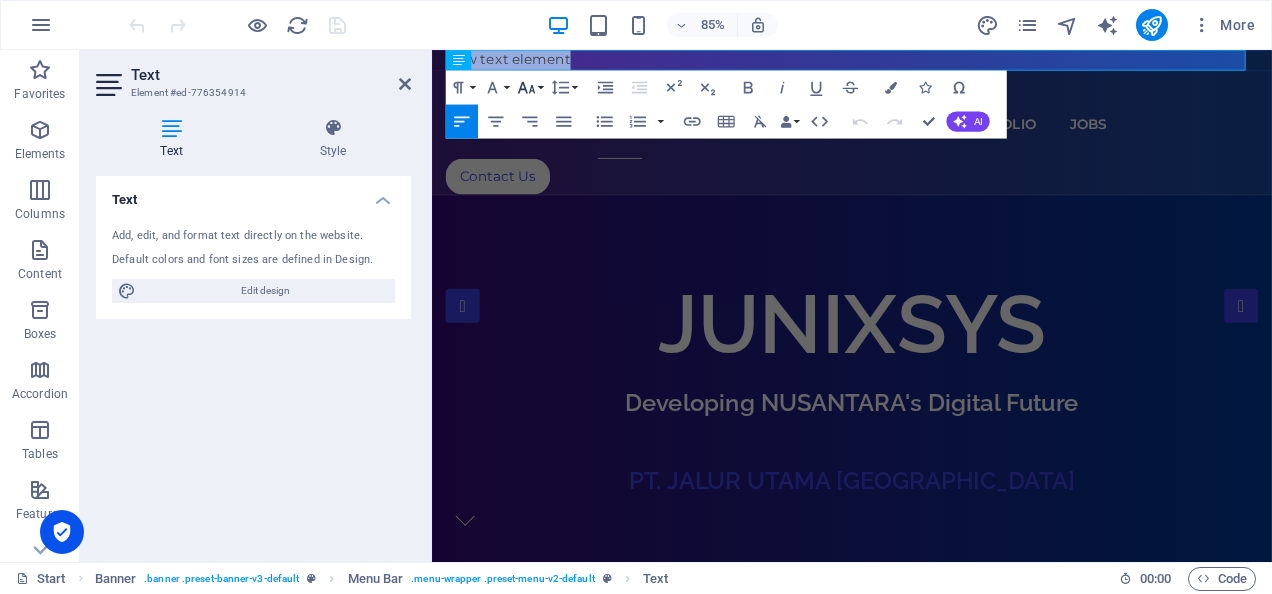 type 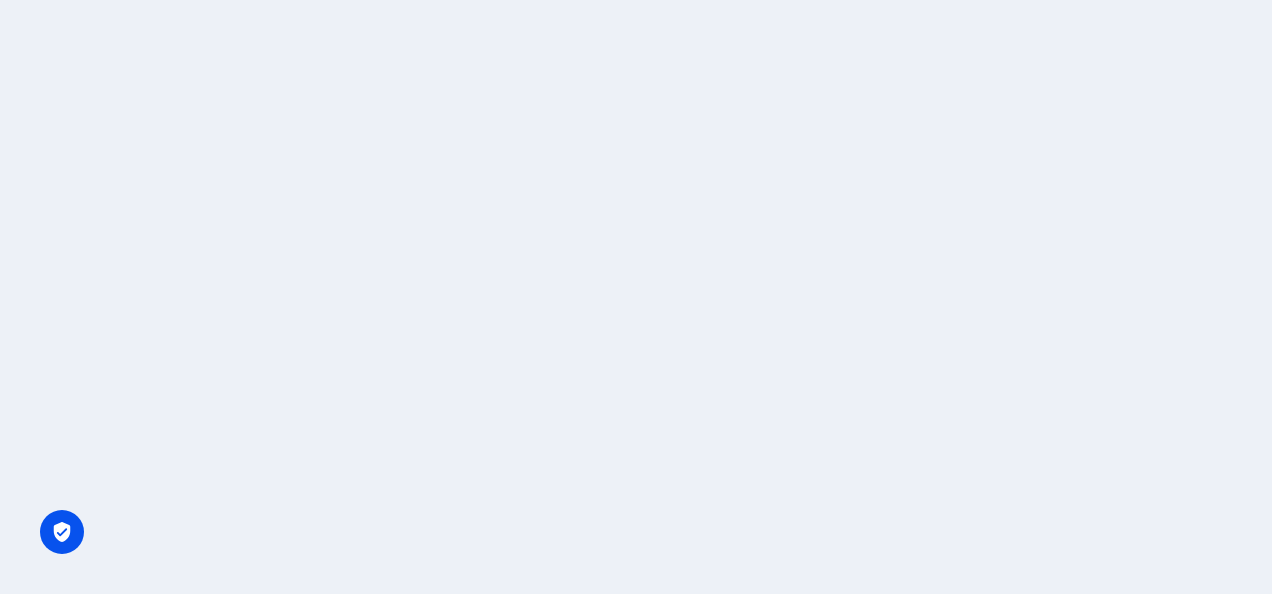 scroll, scrollTop: 0, scrollLeft: 0, axis: both 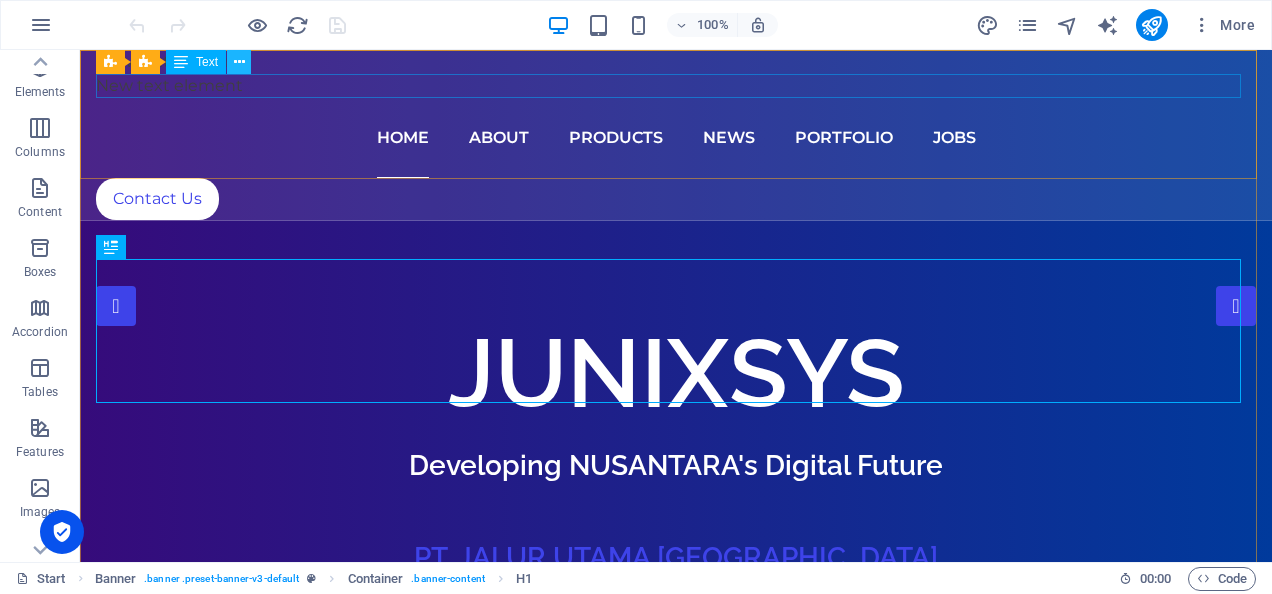 click at bounding box center [239, 62] 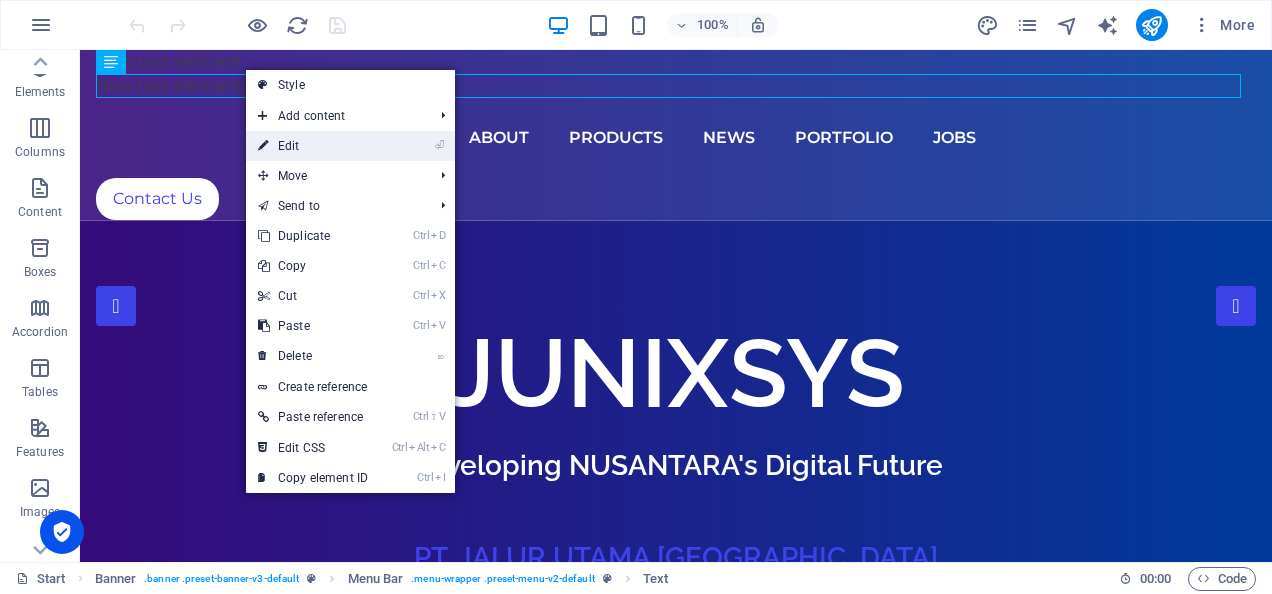 click on "⏎  Edit" at bounding box center [313, 146] 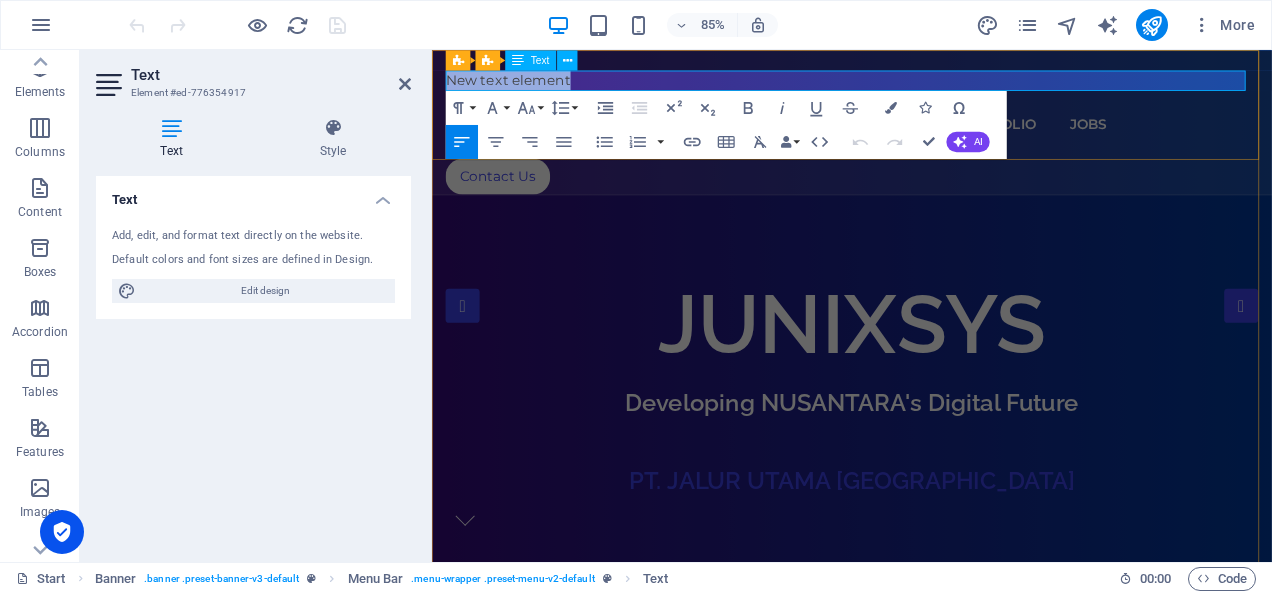 type 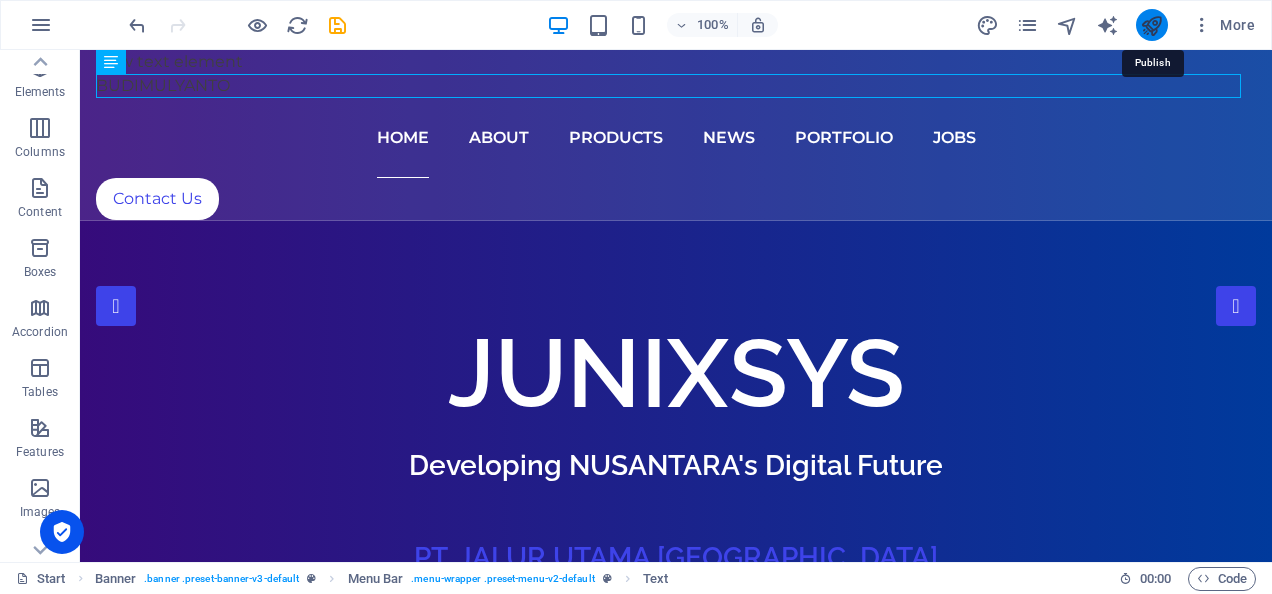 click at bounding box center [1151, 25] 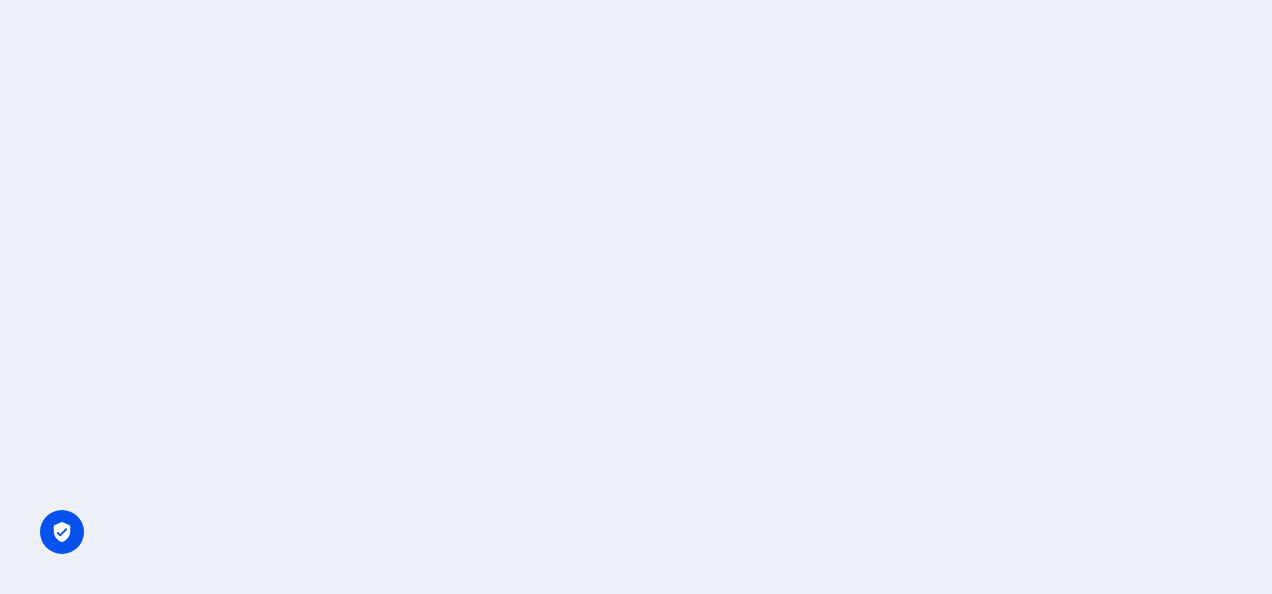 scroll, scrollTop: 0, scrollLeft: 0, axis: both 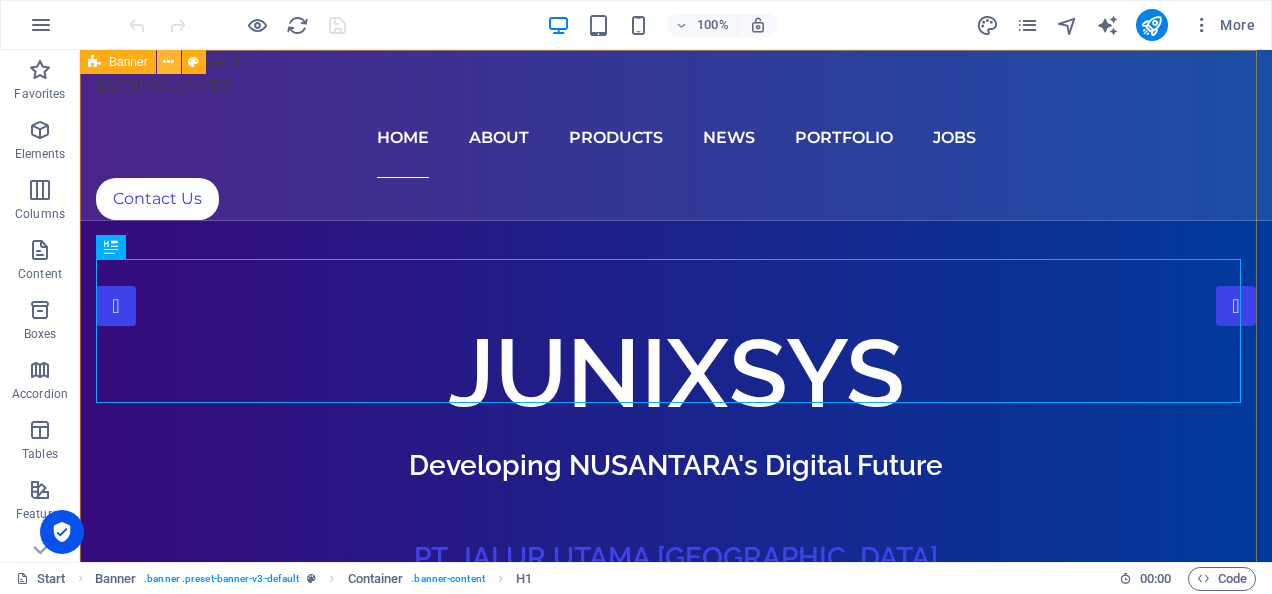 click at bounding box center [168, 62] 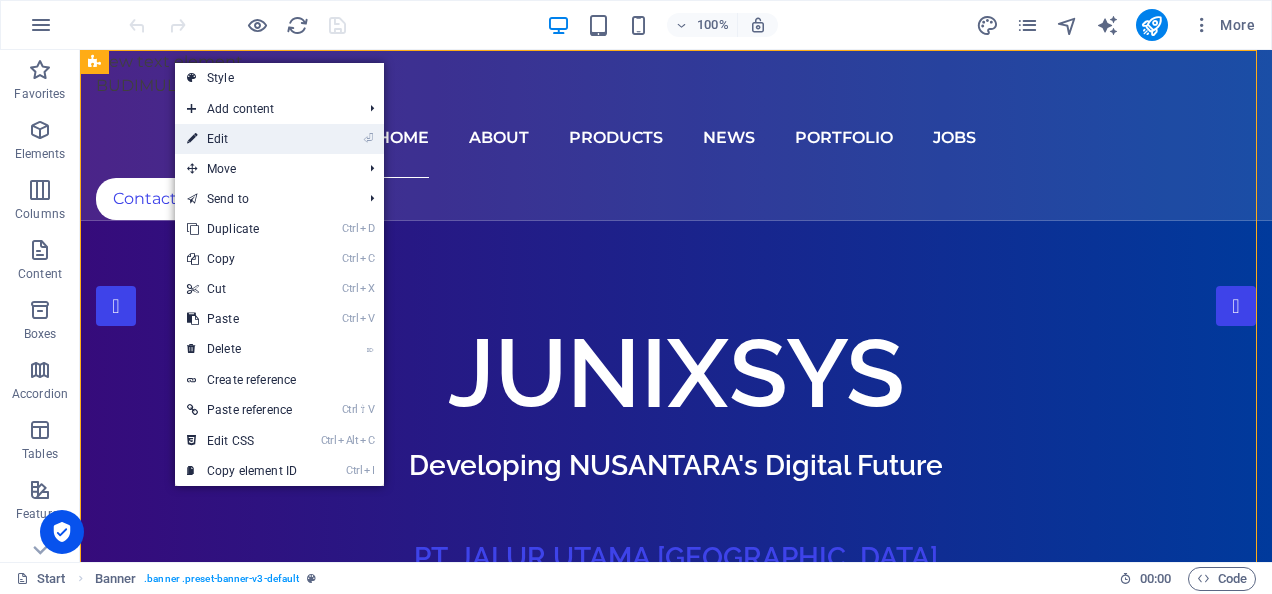 click on "⏎  Edit" at bounding box center [242, 139] 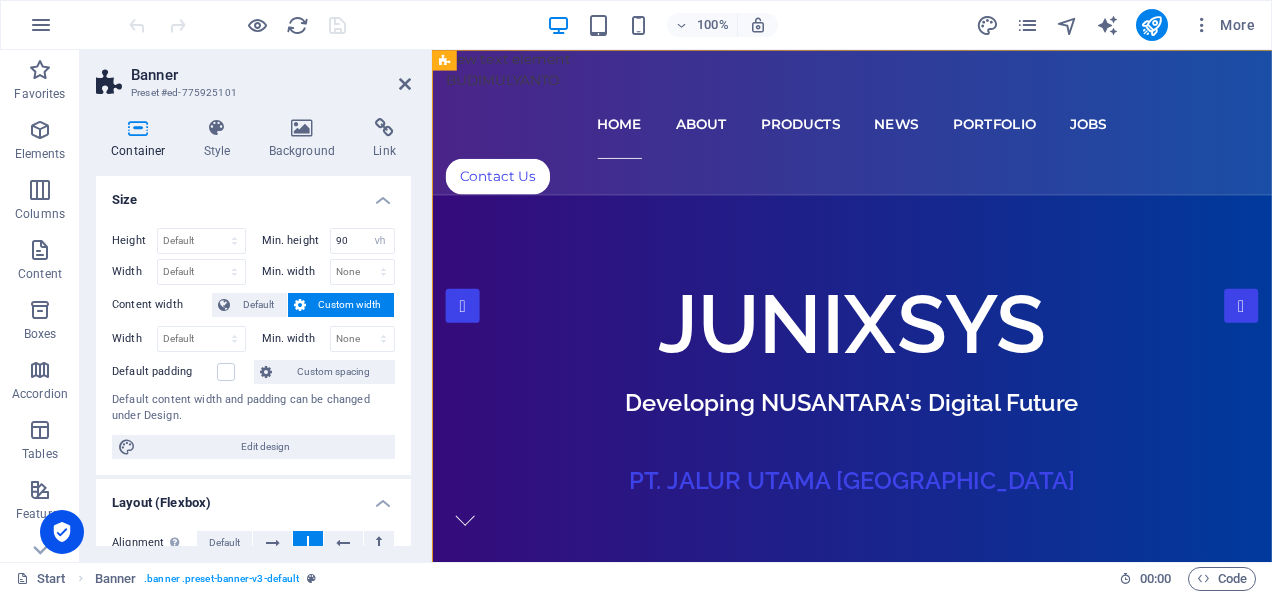 click on "Style" at bounding box center [221, 139] 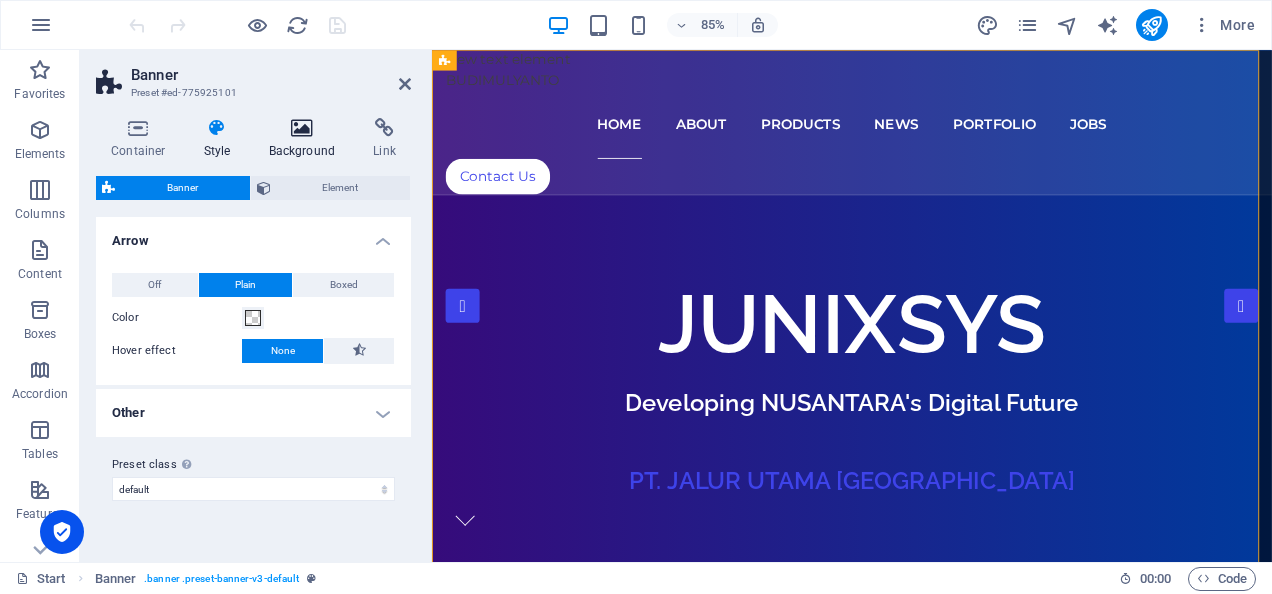 click on "Background" at bounding box center [306, 139] 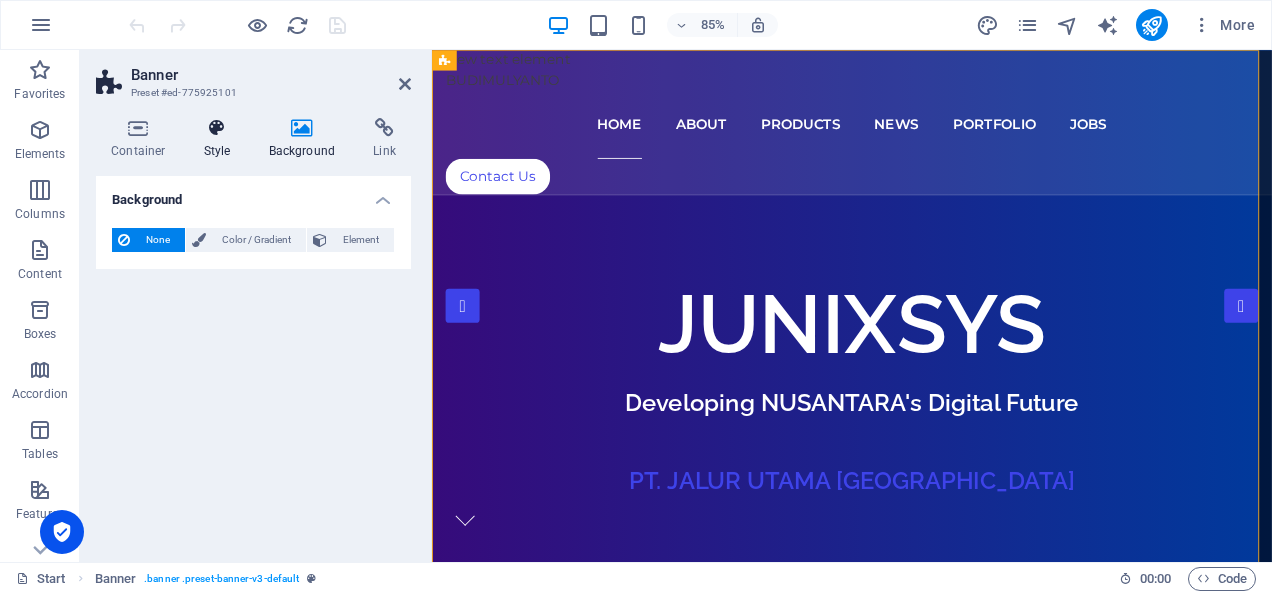 click at bounding box center [217, 128] 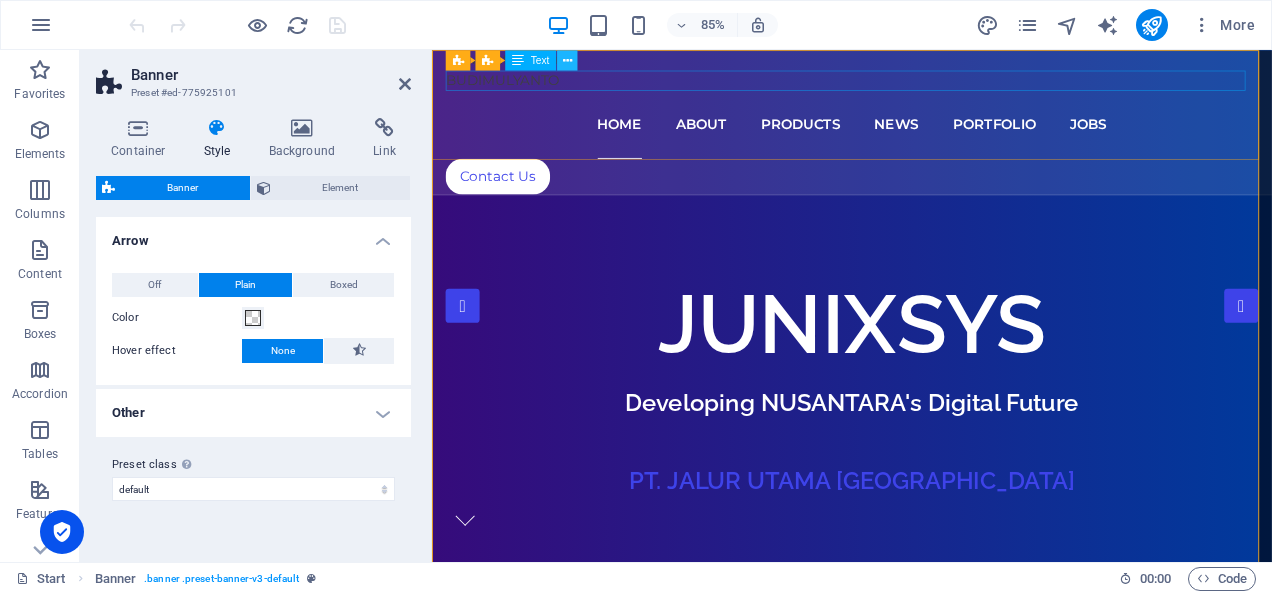 click at bounding box center [566, 60] 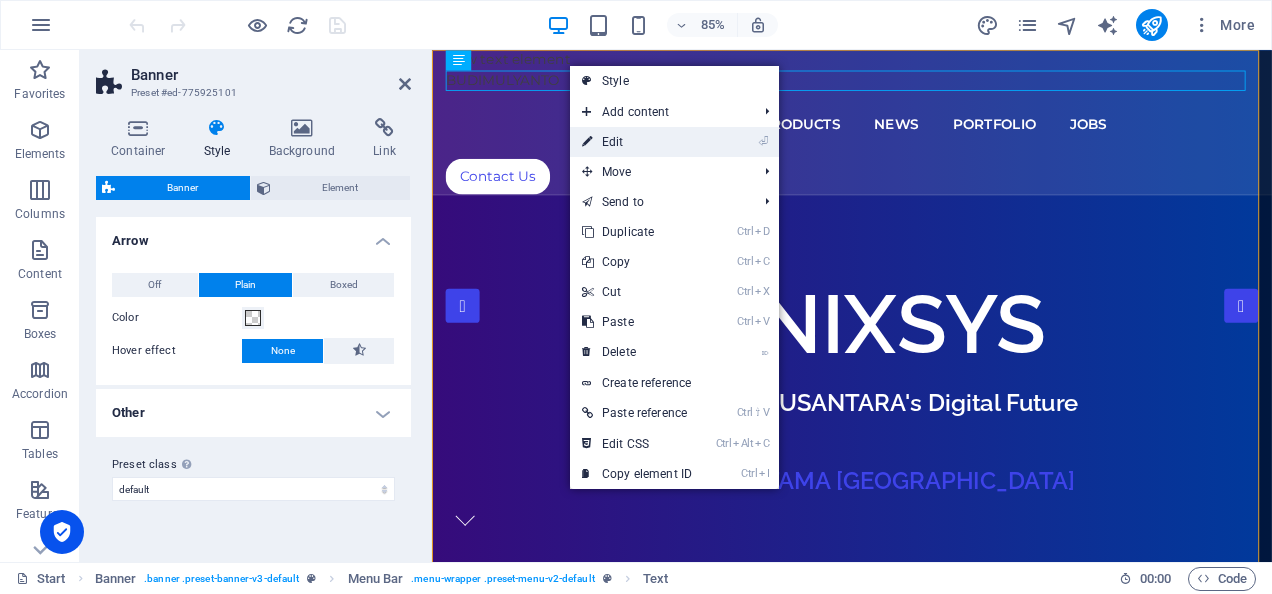 click on "⏎  Edit" at bounding box center [637, 142] 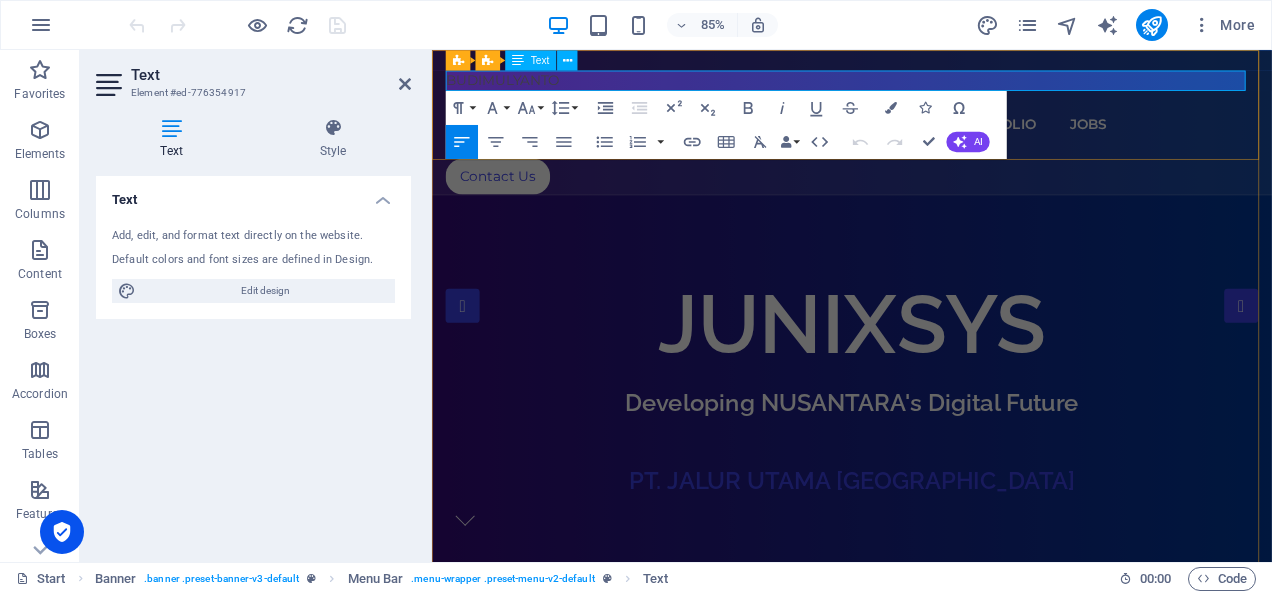 click on "BUDIMULYANTO" at bounding box center (926, 86) 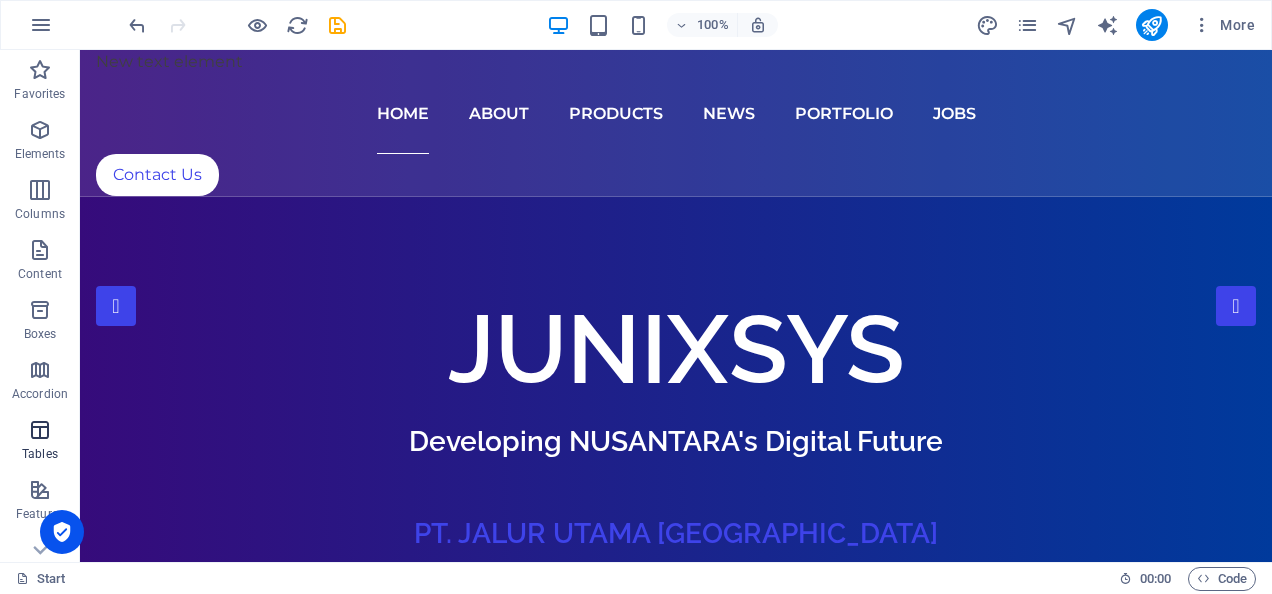 click at bounding box center [40, 430] 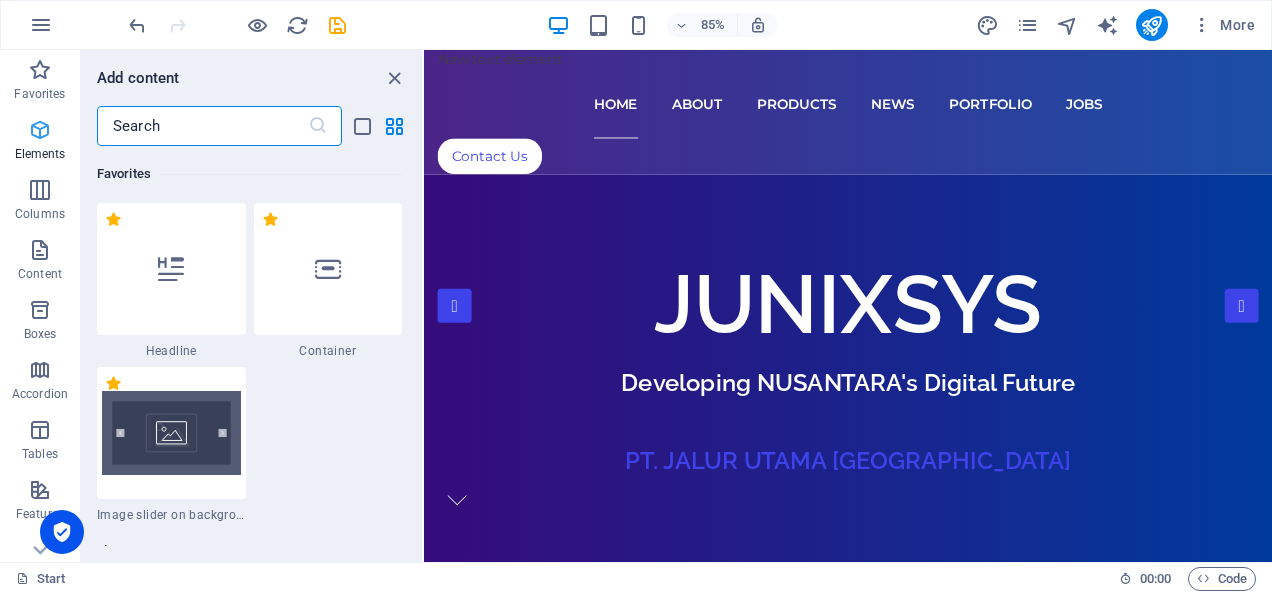 scroll, scrollTop: 6926, scrollLeft: 0, axis: vertical 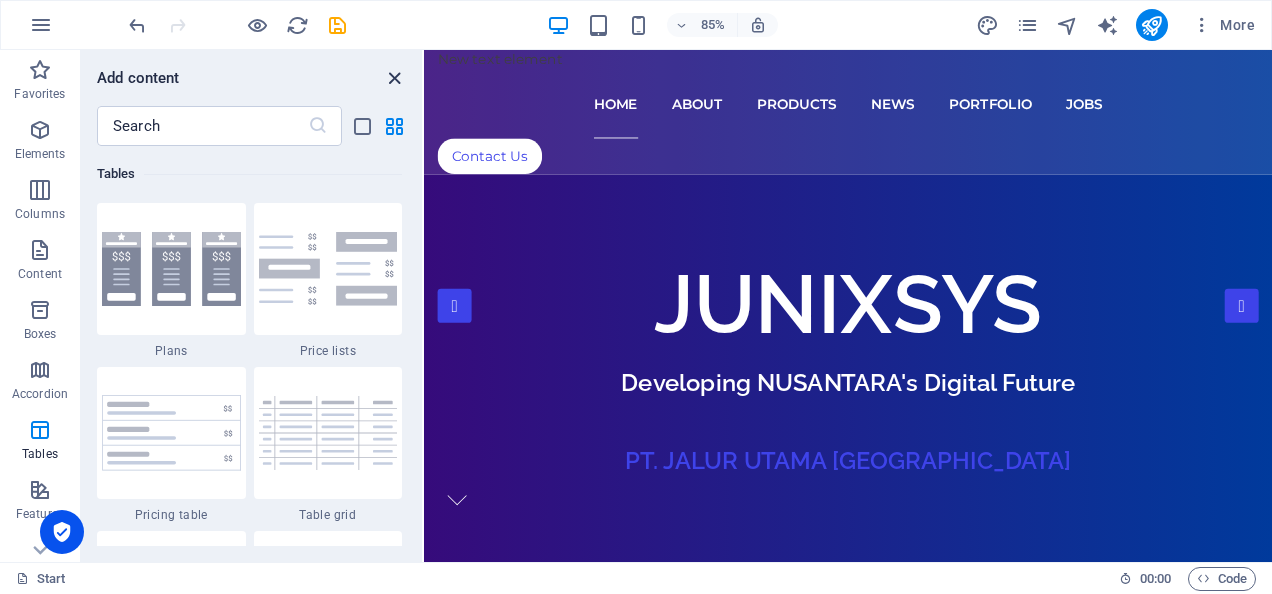 click at bounding box center [394, 78] 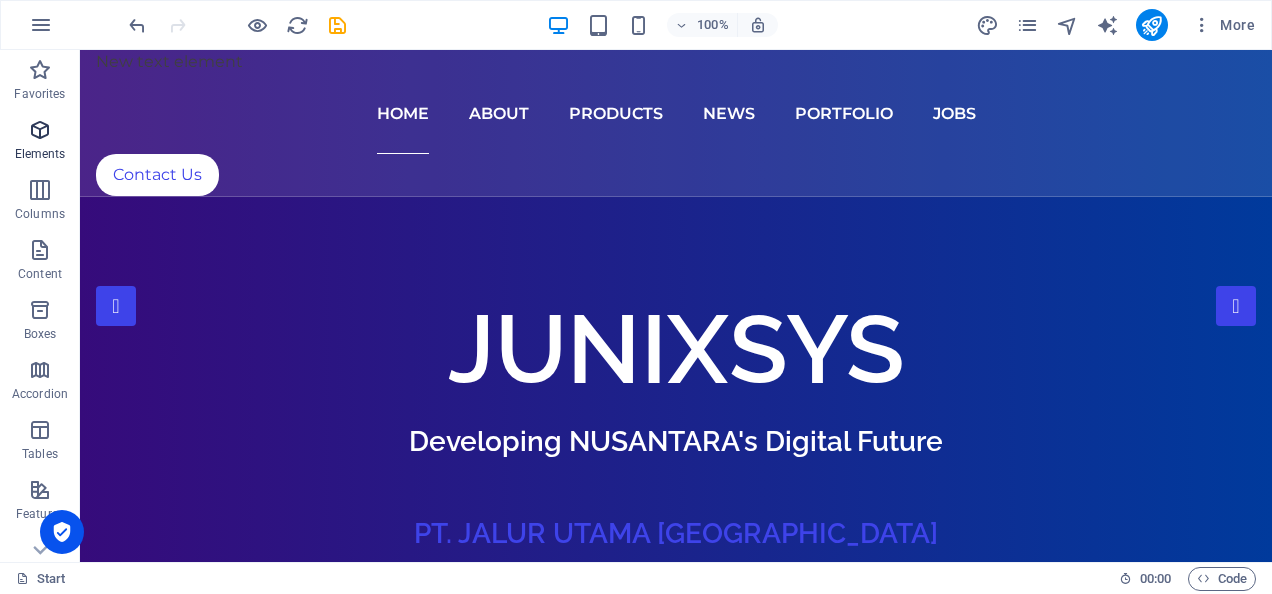 click at bounding box center [40, 130] 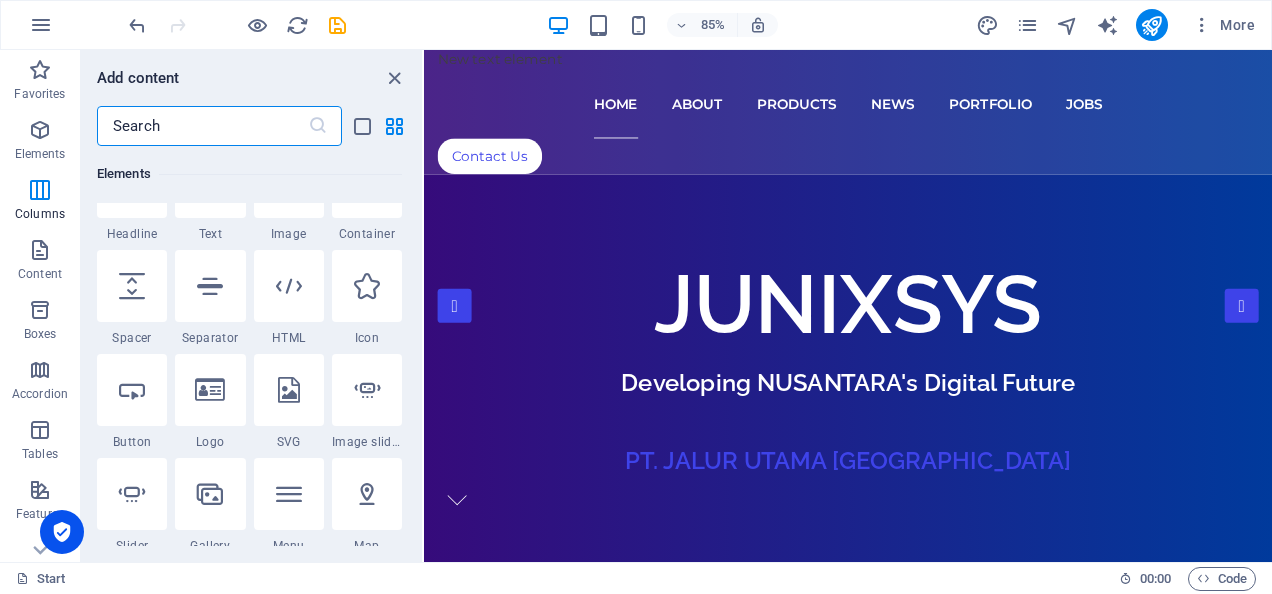 scroll, scrollTop: 433, scrollLeft: 0, axis: vertical 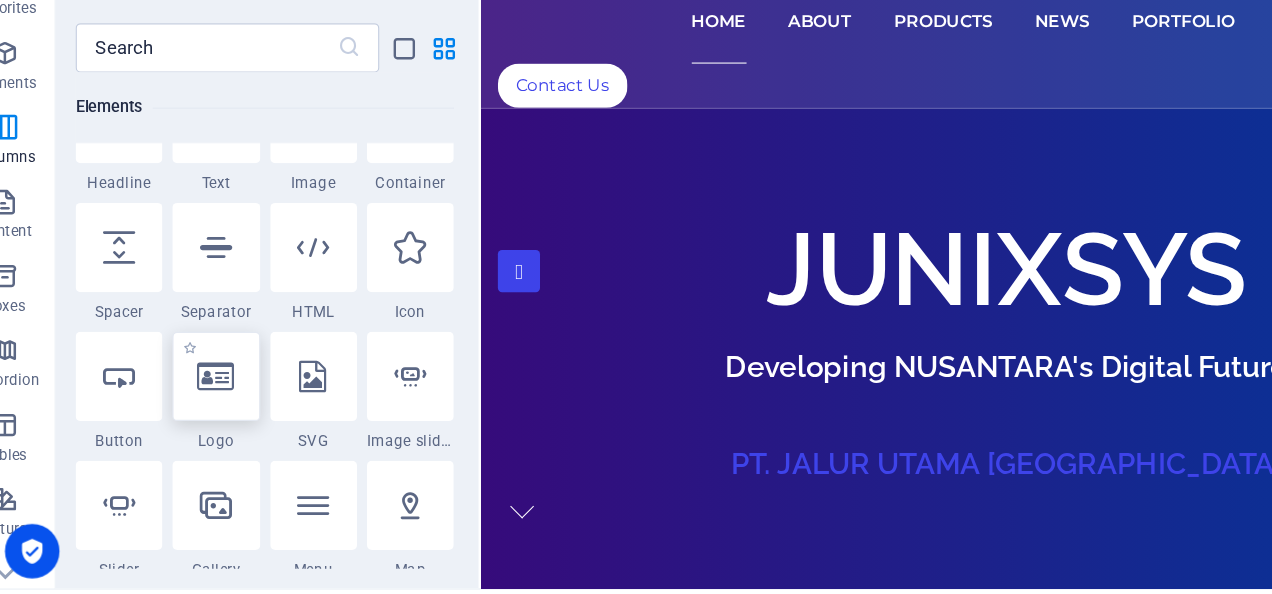 click at bounding box center [210, 391] 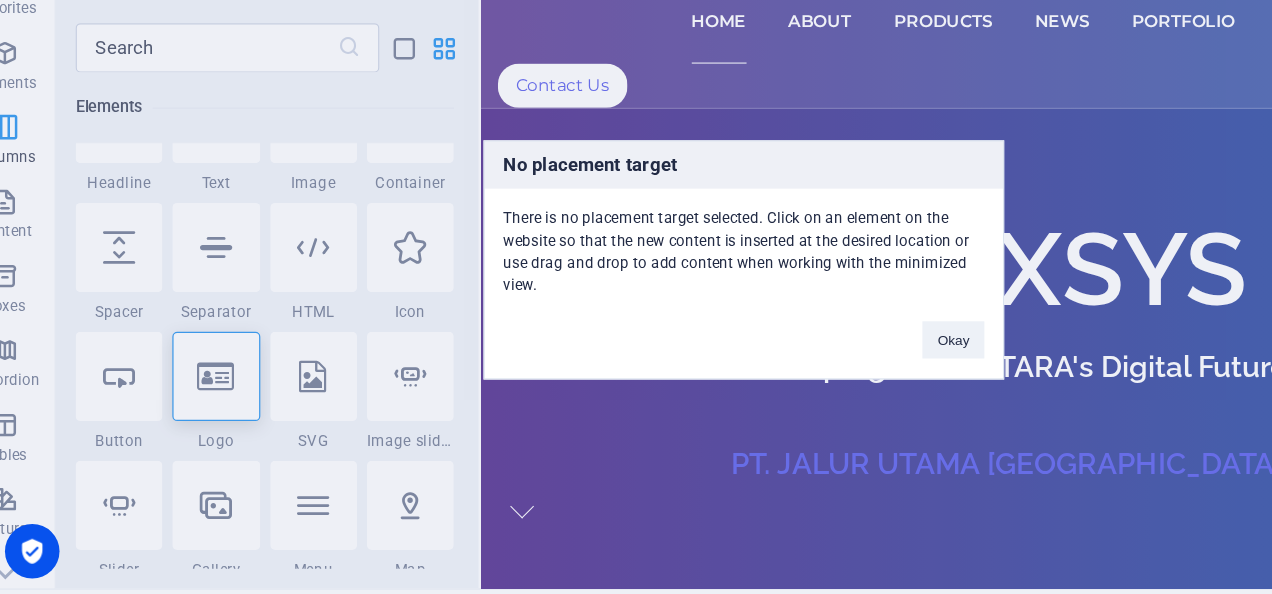 click on "No placement target There is no placement target selected. Click on an element on the website so that the new content is inserted at the desired location or use drag and drop to add content when working with the minimized view. Okay" at bounding box center (636, 297) 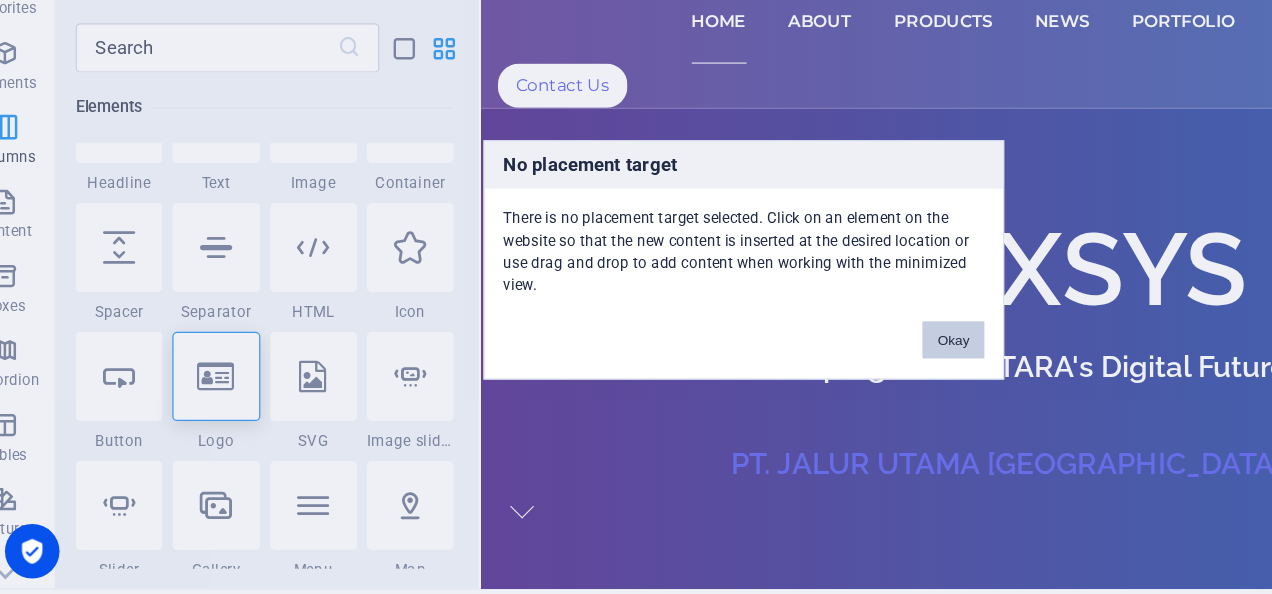 click on "Okay" at bounding box center (805, 362) 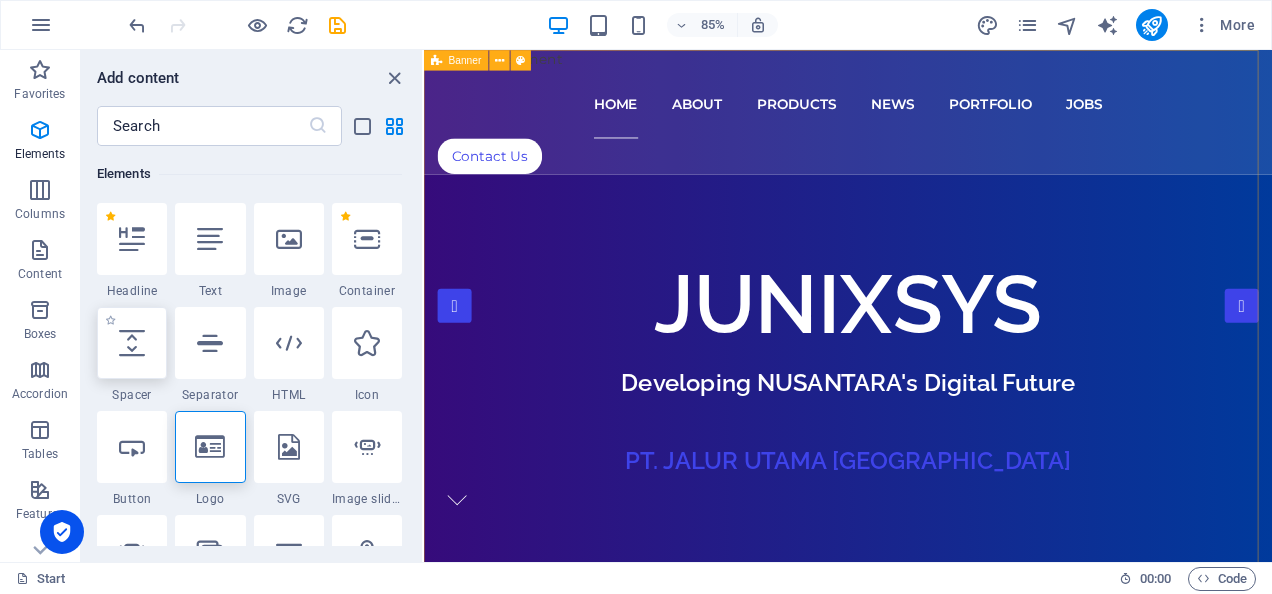 scroll, scrollTop: 378, scrollLeft: 0, axis: vertical 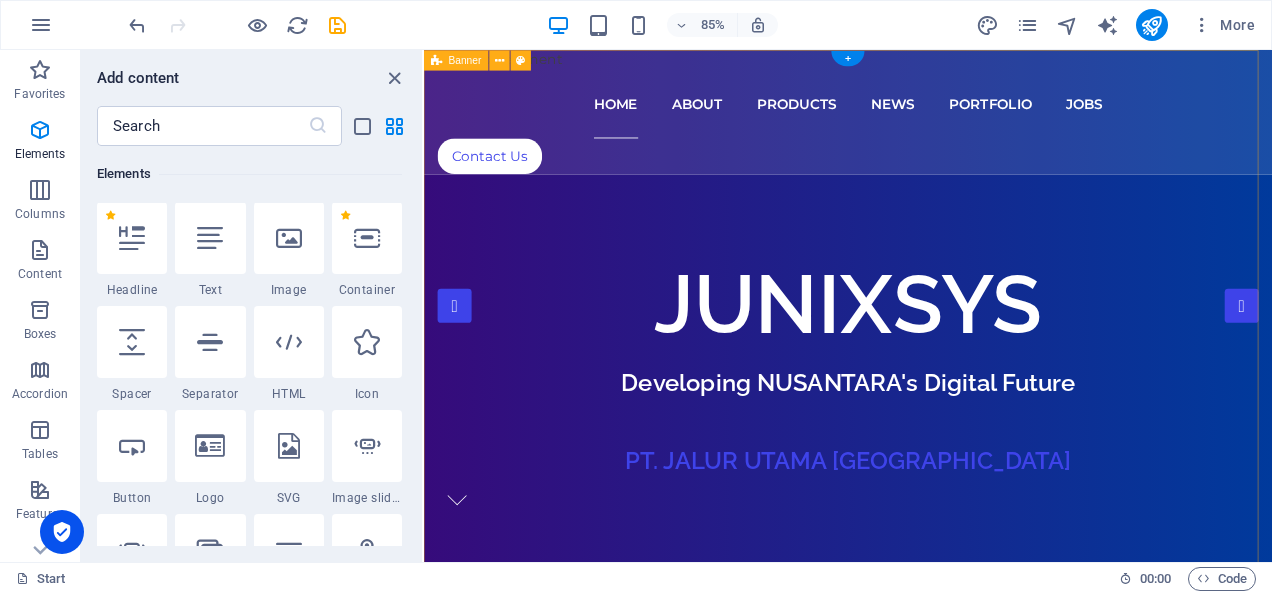 click on "Home About Products News Portfolio Jobs" at bounding box center [923, 114] 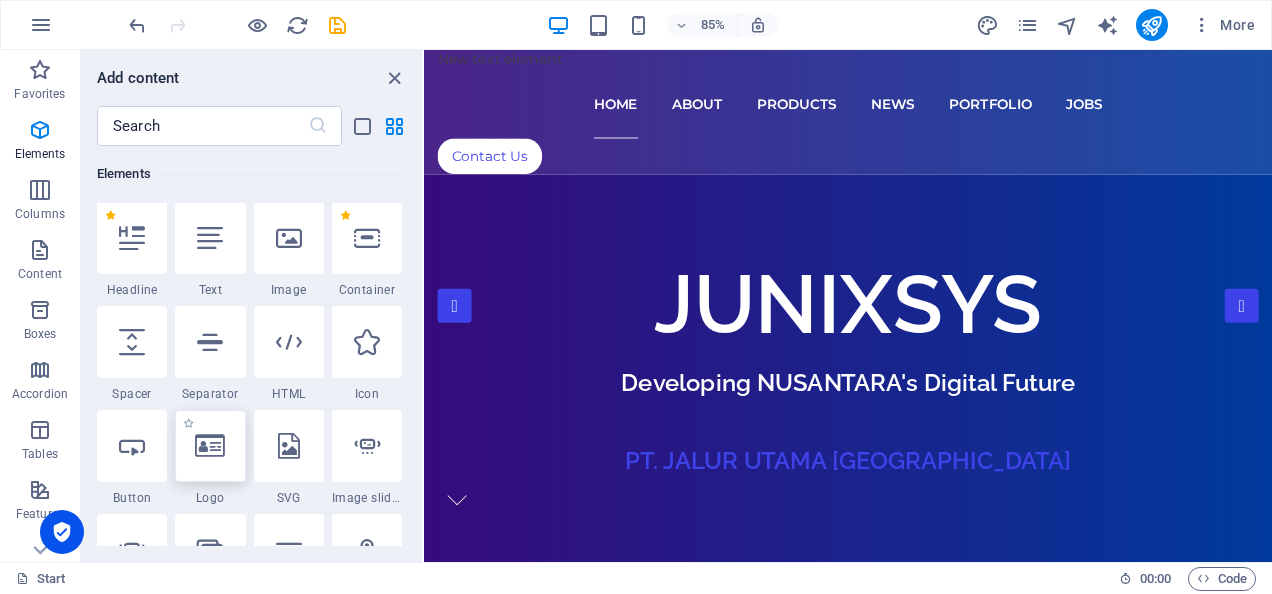 click at bounding box center [210, 446] 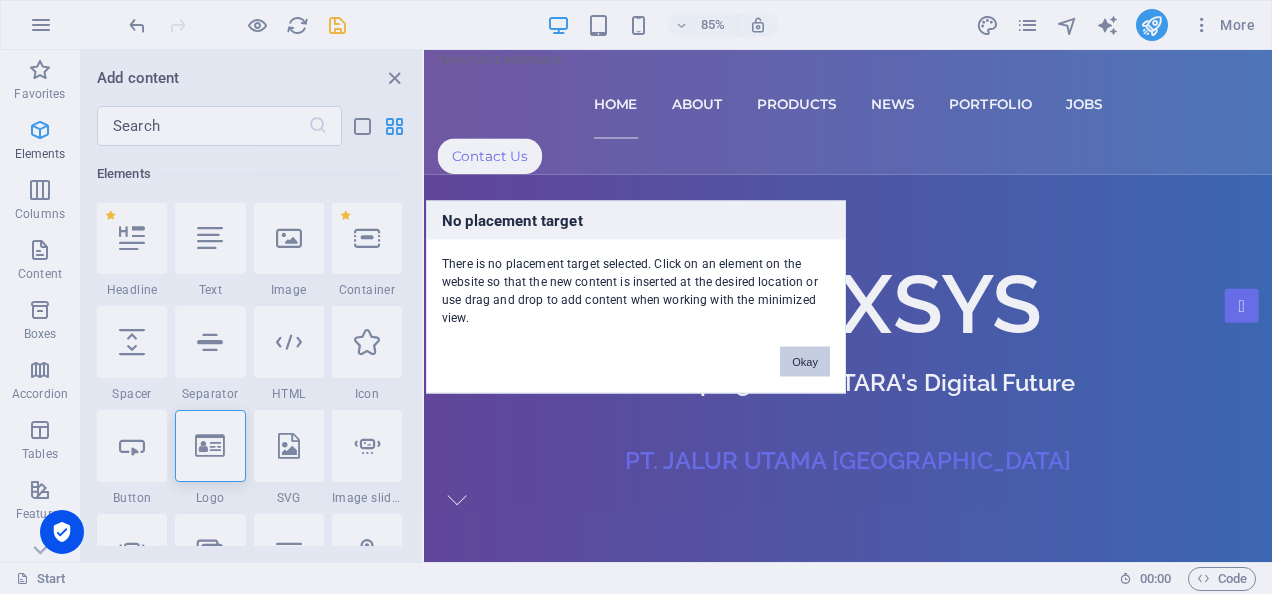 click on "Okay" at bounding box center (805, 362) 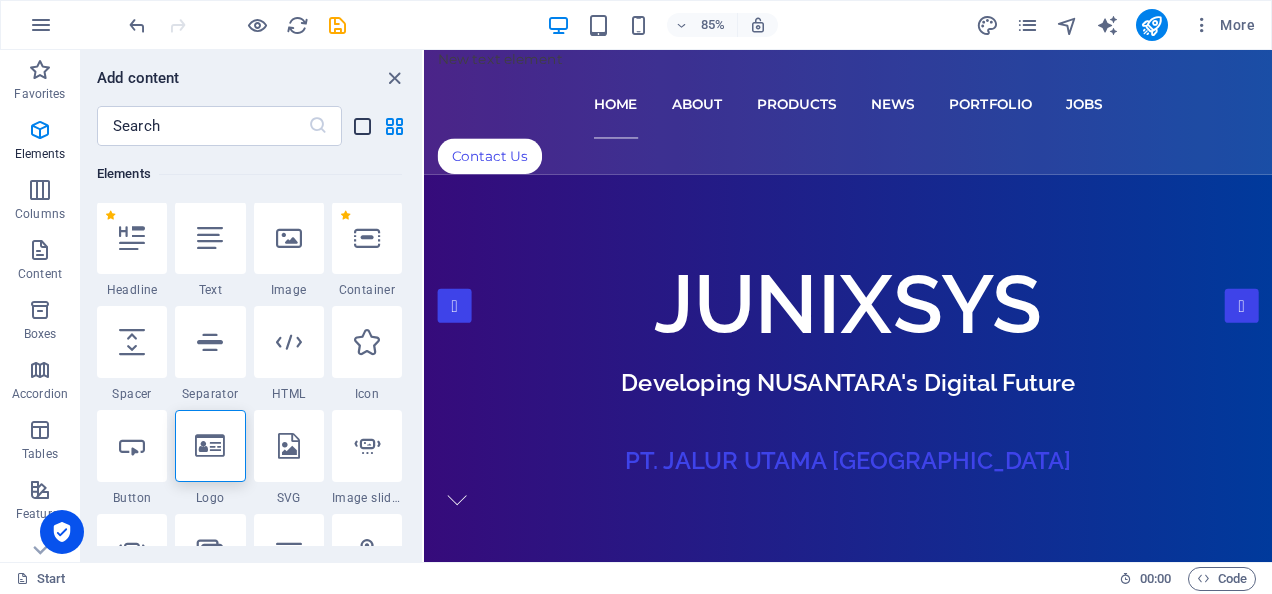 click at bounding box center (362, 126) 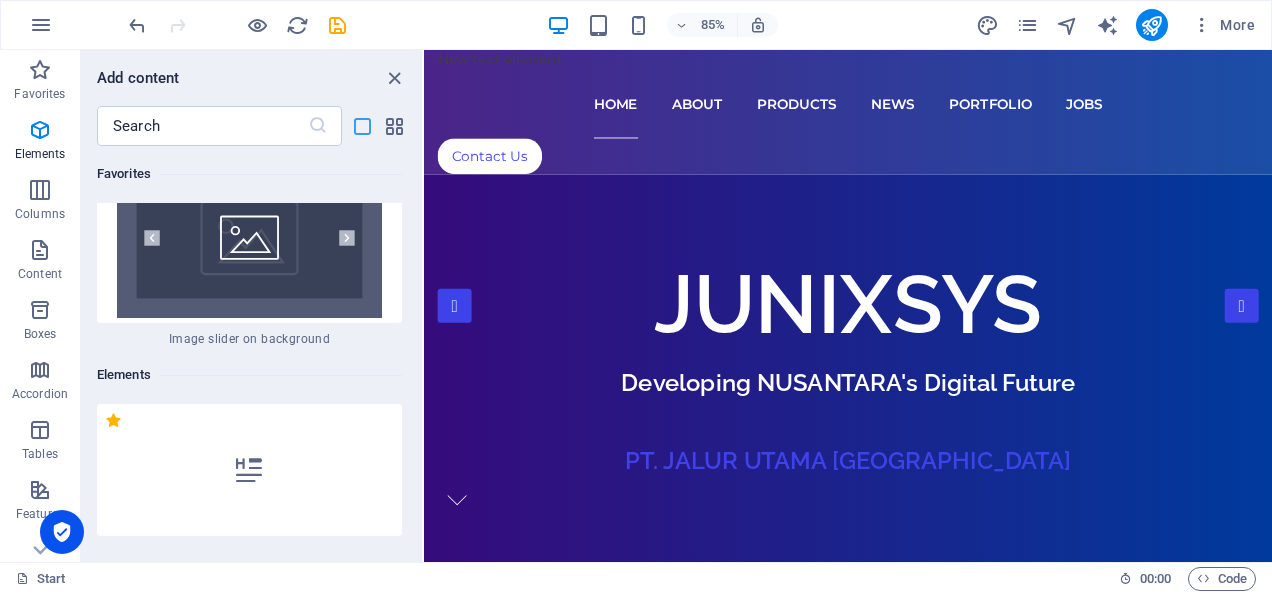scroll, scrollTop: 580, scrollLeft: 0, axis: vertical 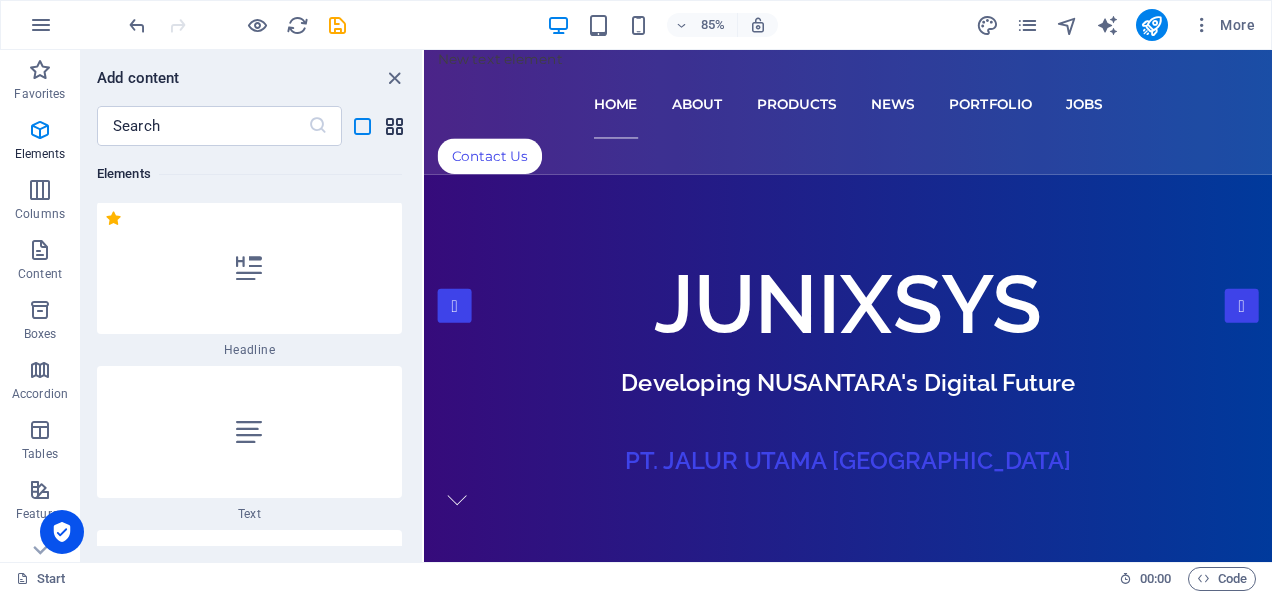 click at bounding box center [394, 126] 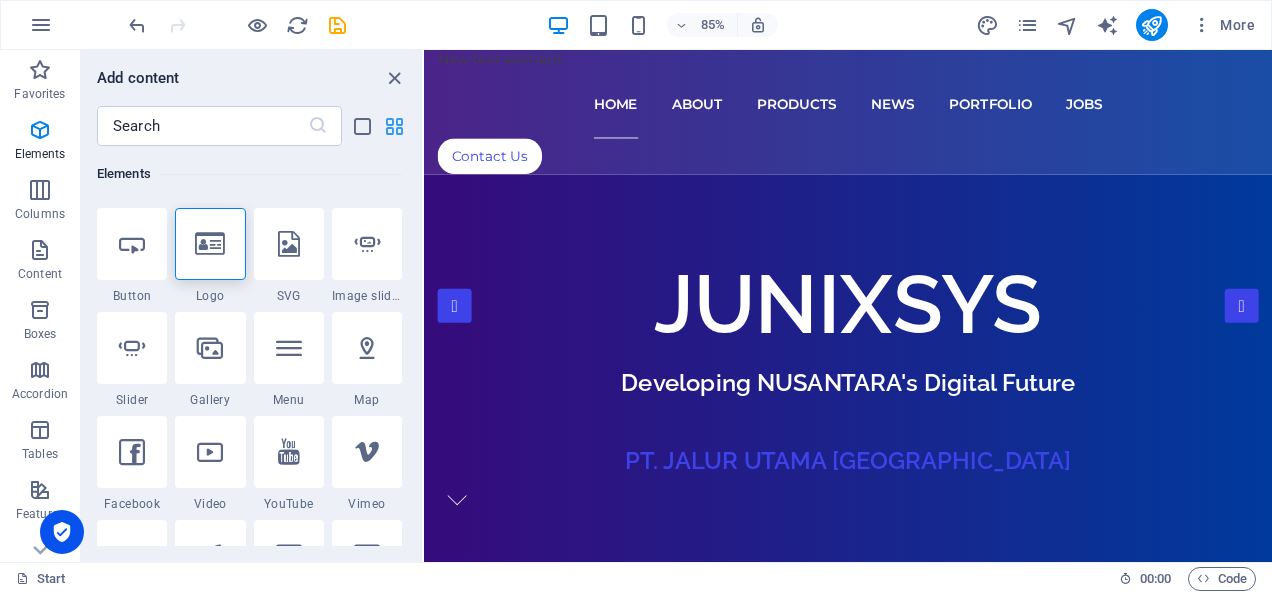 scroll, scrollTop: 378, scrollLeft: 0, axis: vertical 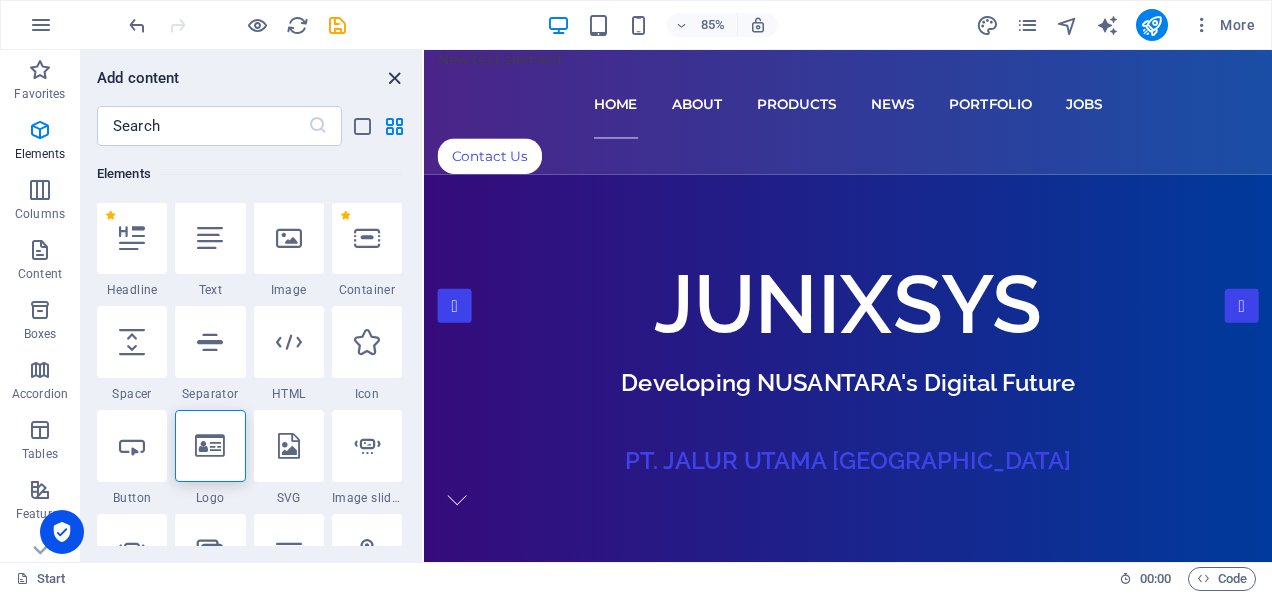 click at bounding box center [394, 78] 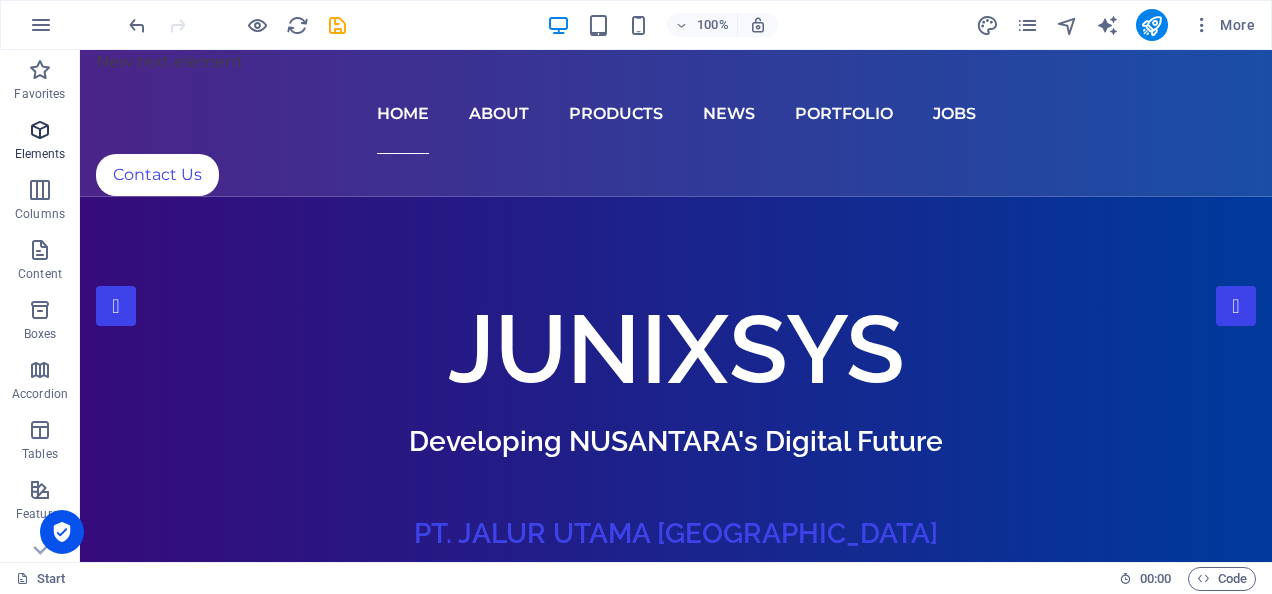click at bounding box center (40, 130) 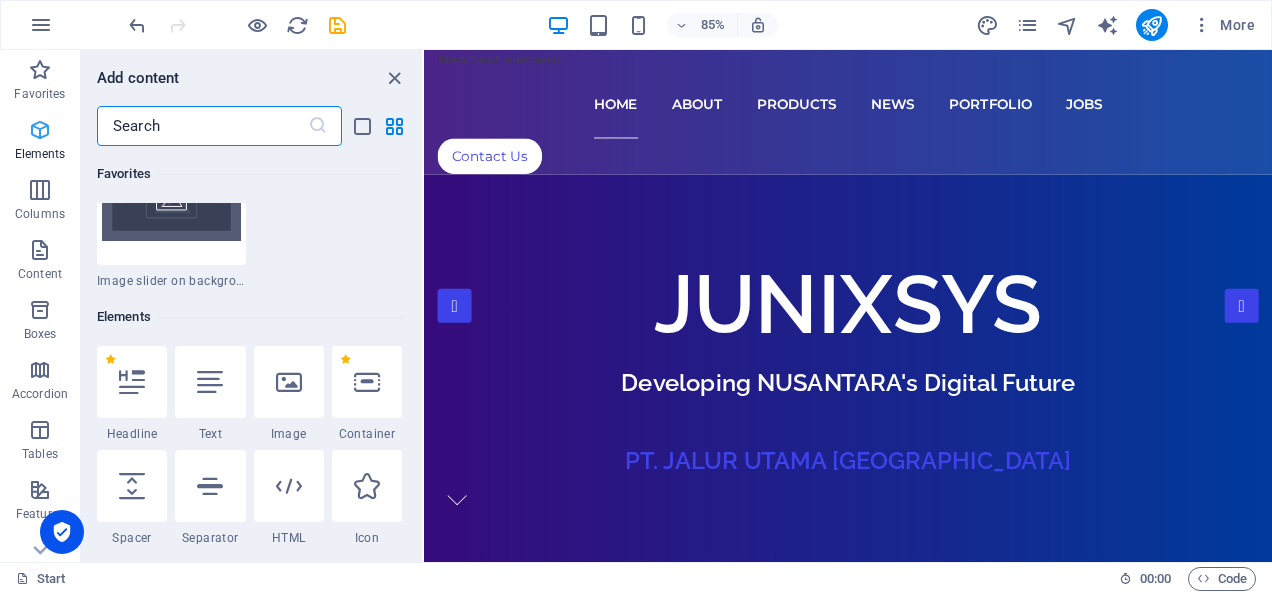 scroll, scrollTop: 377, scrollLeft: 0, axis: vertical 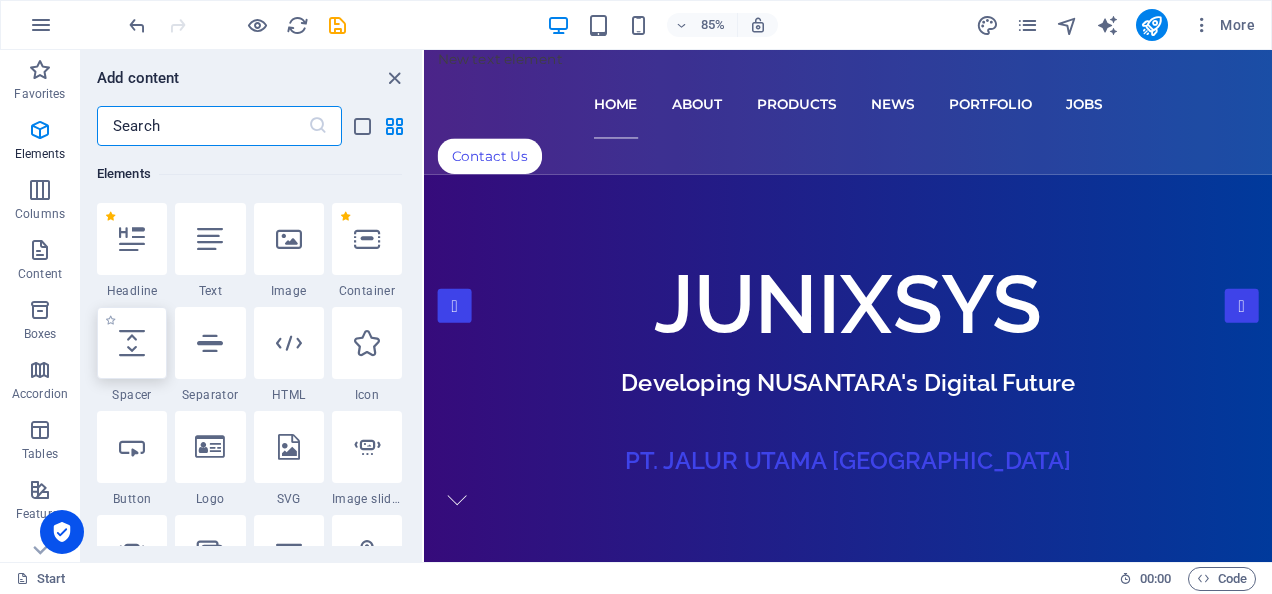 click at bounding box center (132, 343) 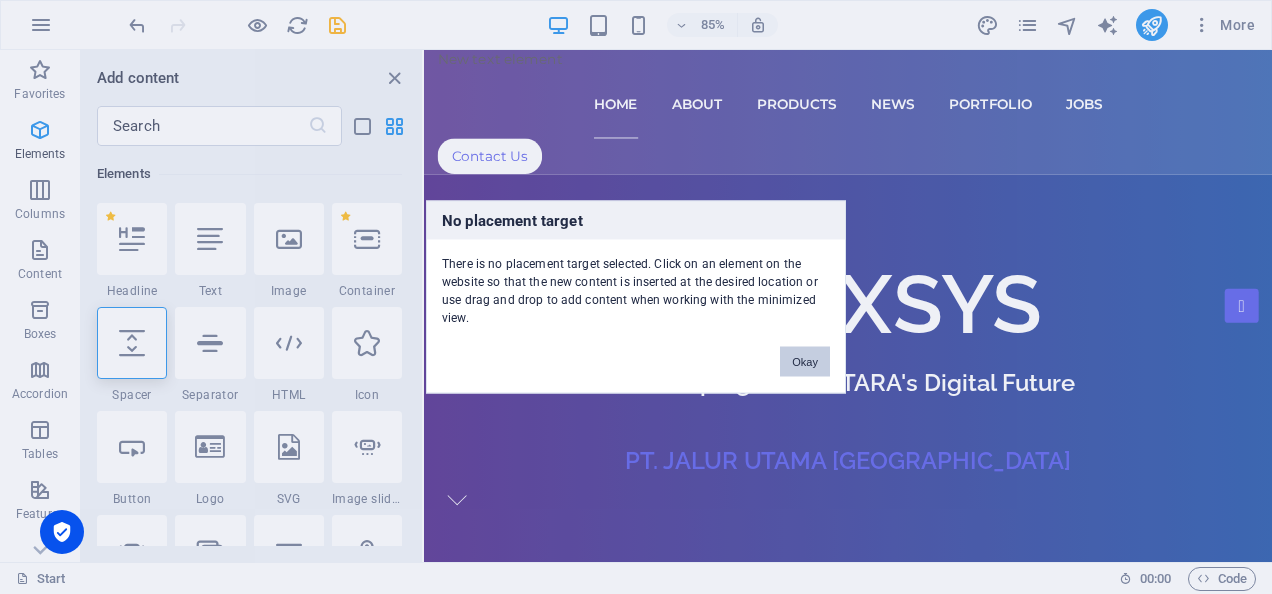 click on "Okay" at bounding box center [805, 362] 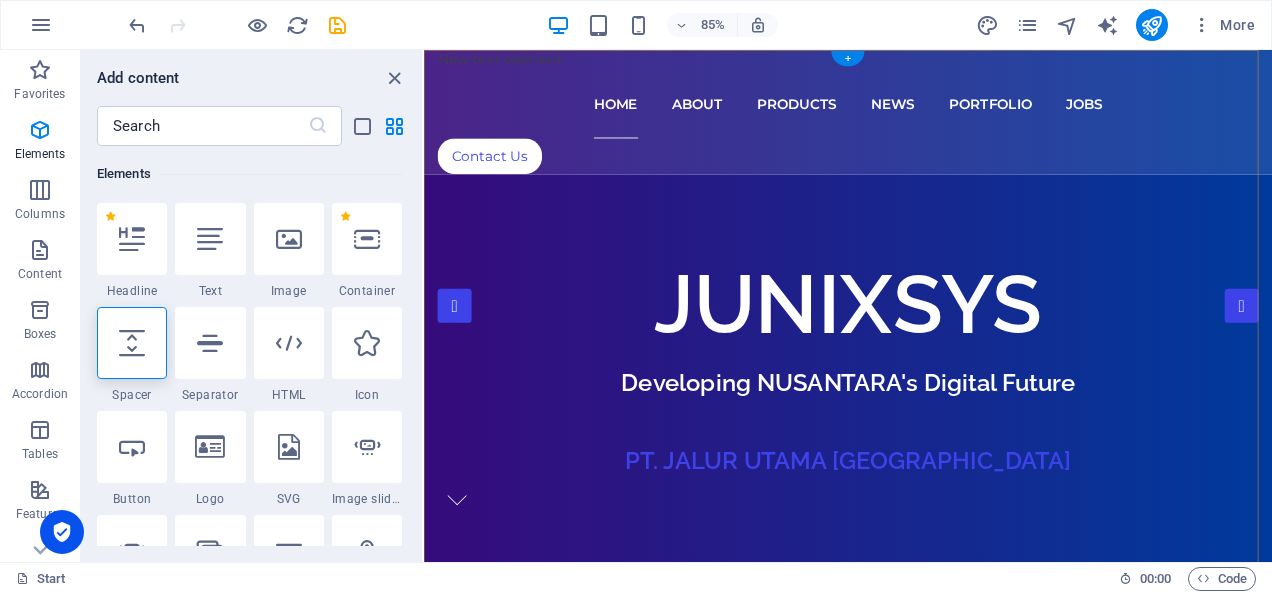 click on "+" at bounding box center (847, 58) 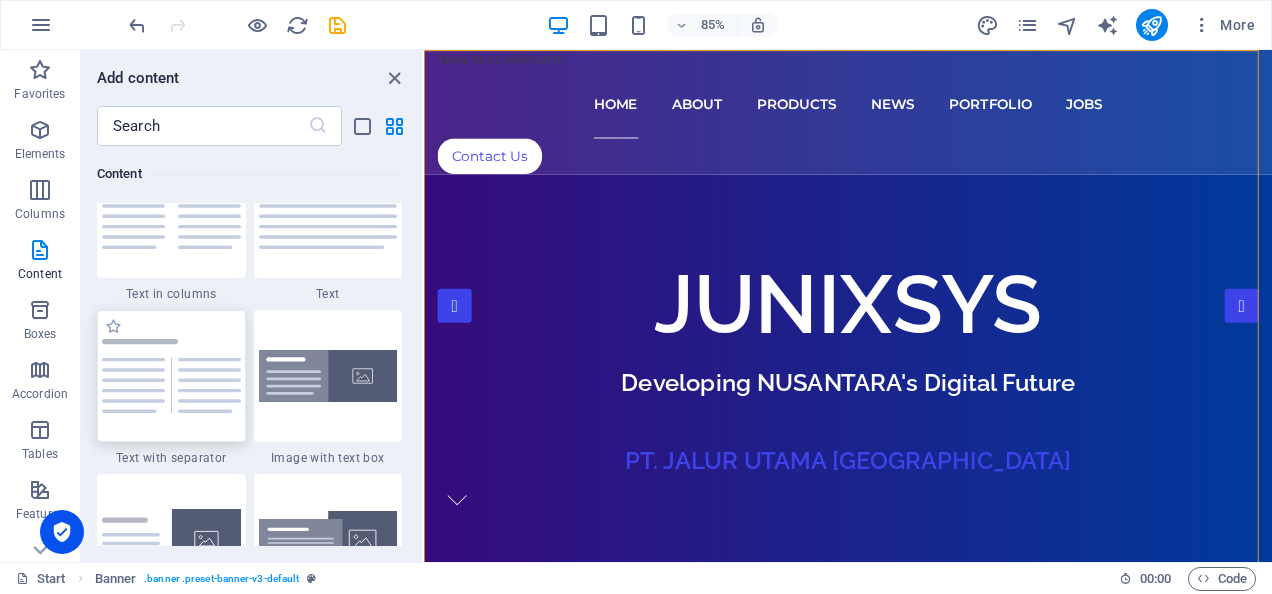scroll, scrollTop: 3709, scrollLeft: 0, axis: vertical 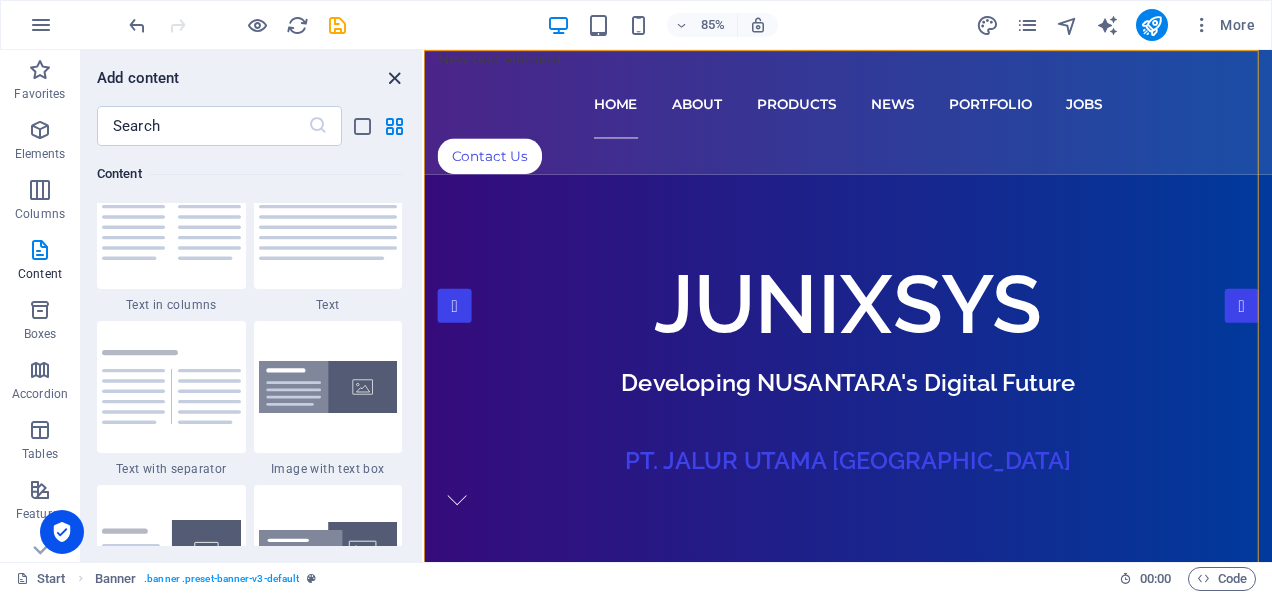 click at bounding box center (394, 78) 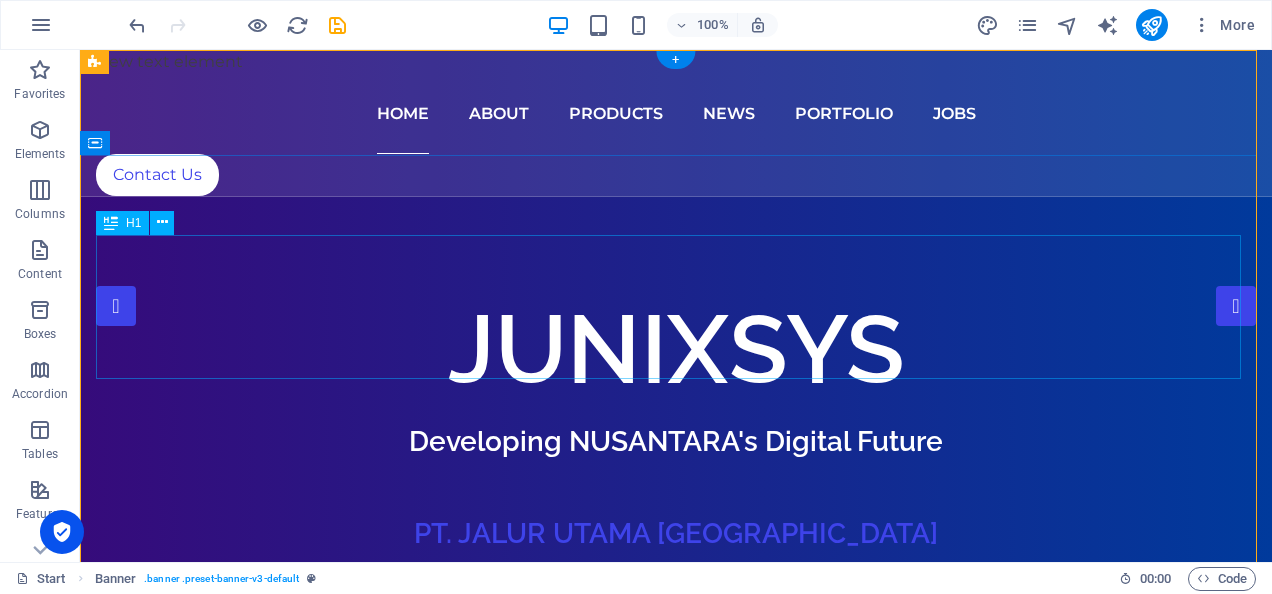 click on "JUNIXSYS" at bounding box center (676, 349) 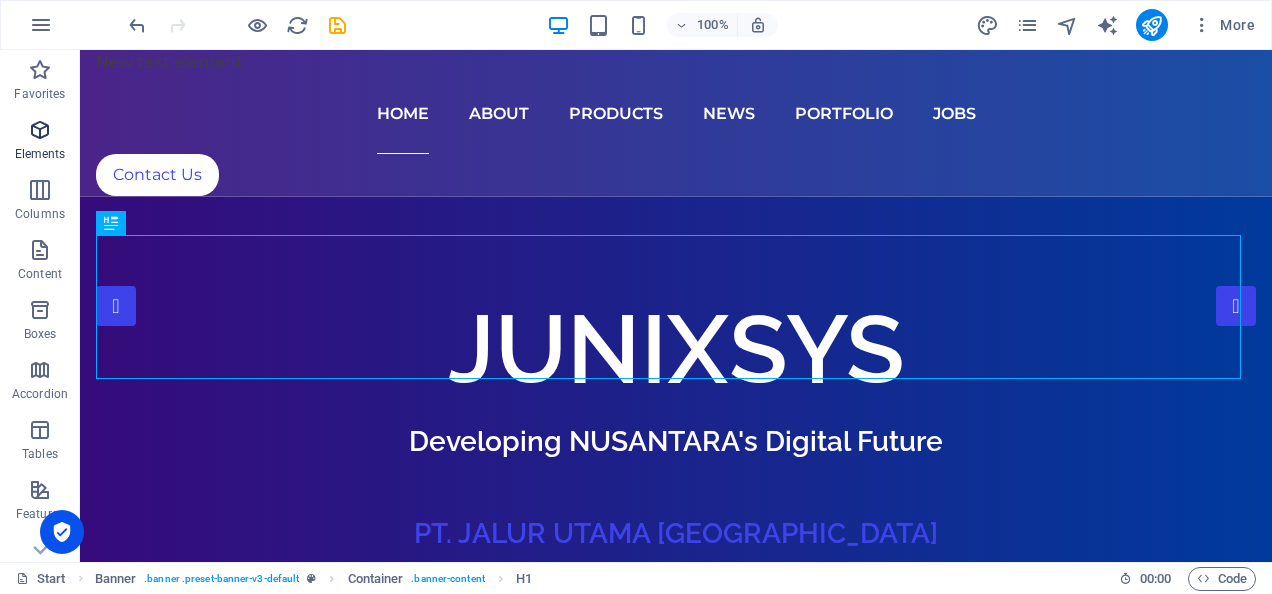 click at bounding box center (40, 130) 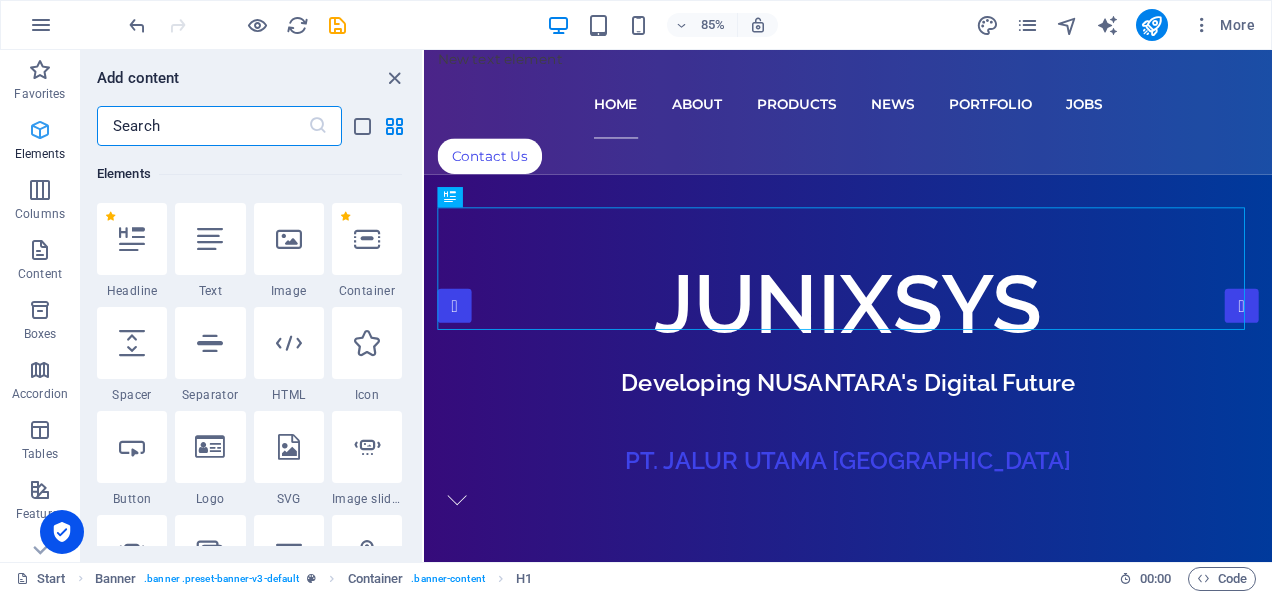 scroll, scrollTop: 377, scrollLeft: 0, axis: vertical 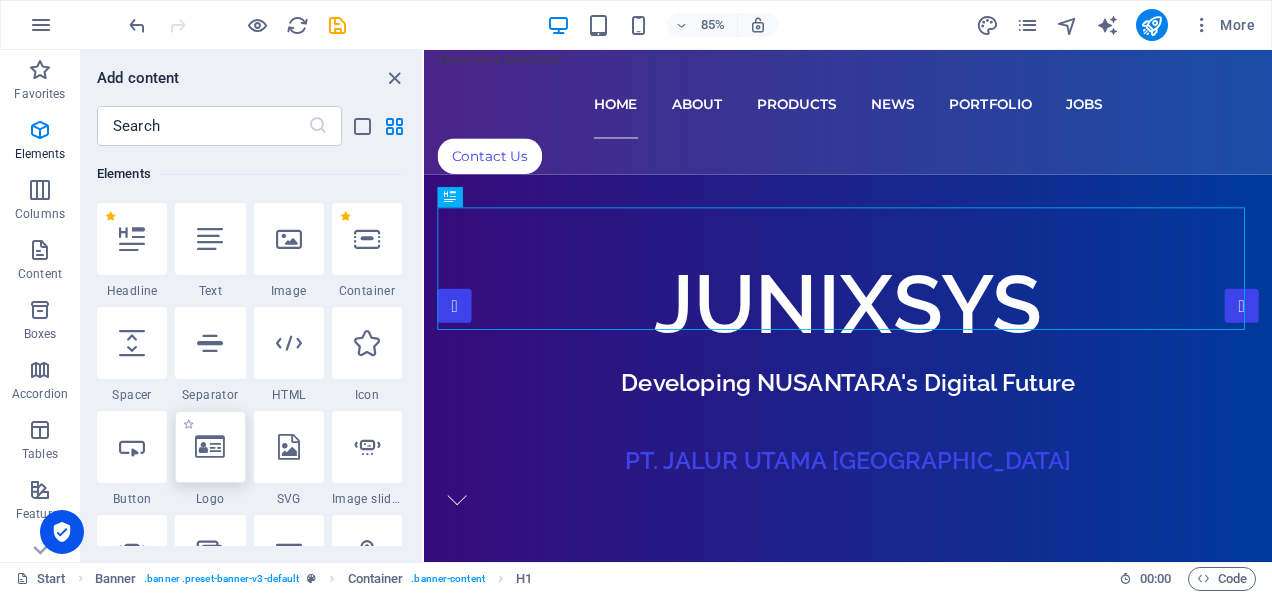 click at bounding box center (210, 447) 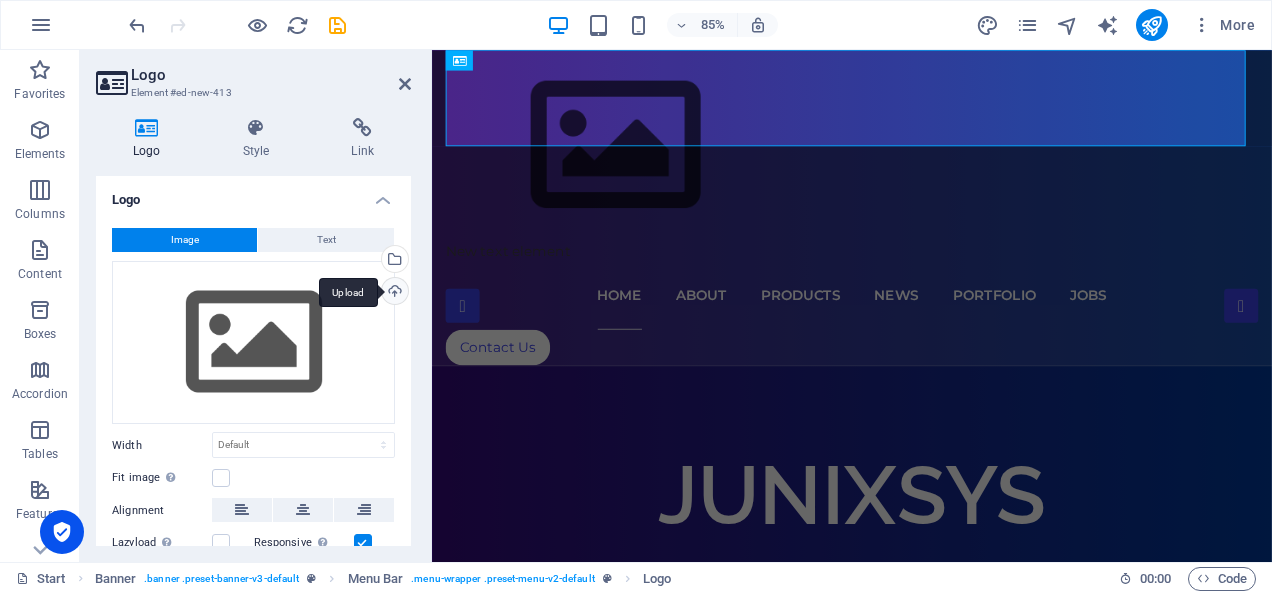 click on "Upload" at bounding box center [393, 293] 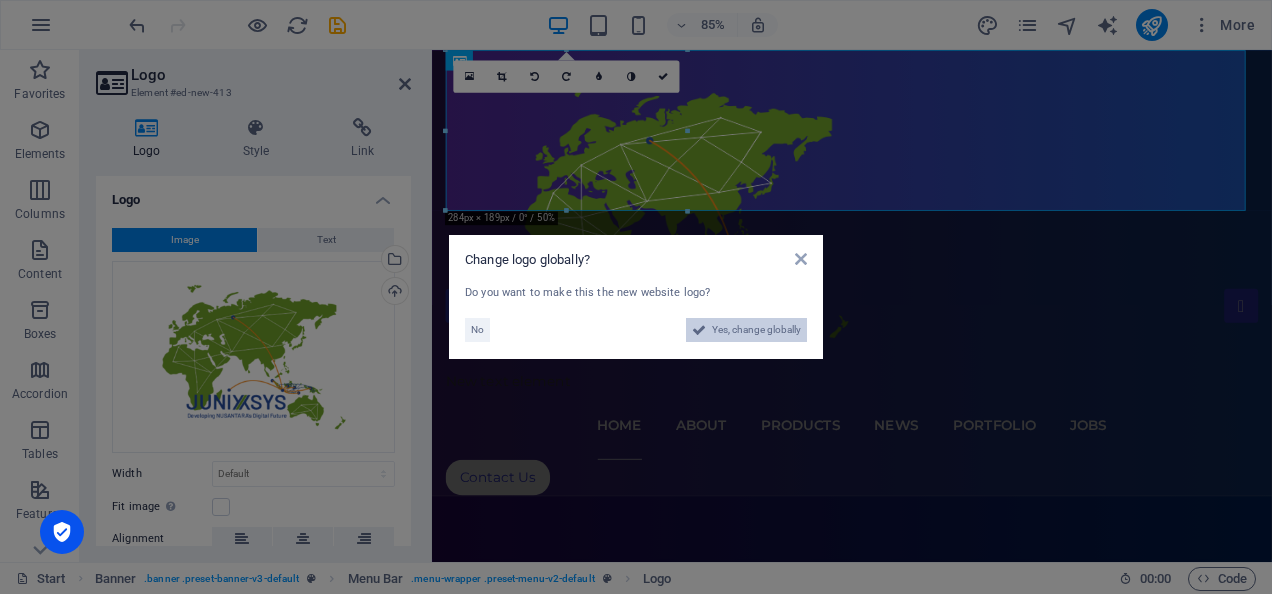 click on "Yes, change globally" at bounding box center (756, 330) 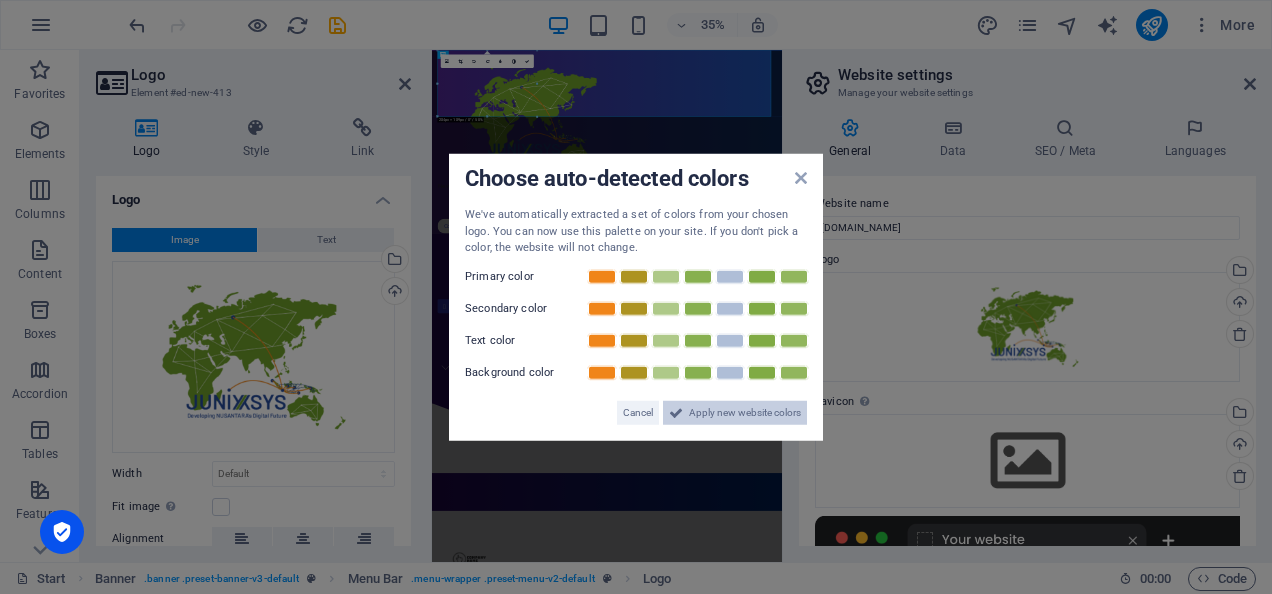 drag, startPoint x: 845, startPoint y: 1024, endPoint x: 728, endPoint y: 408, distance: 627.01276 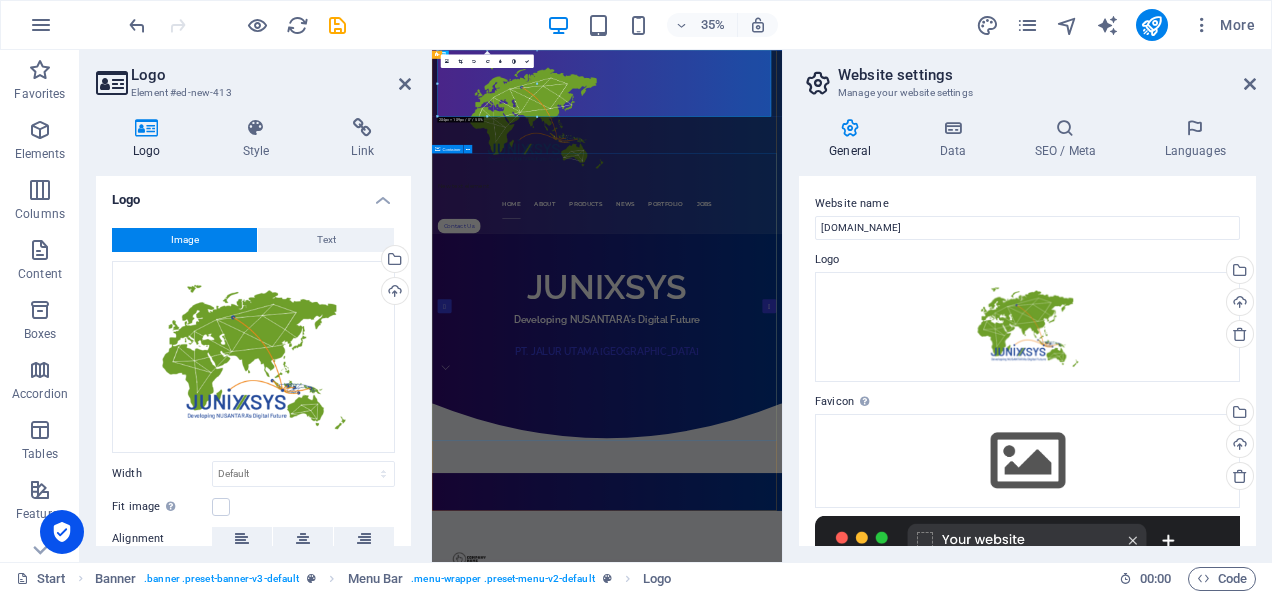 click on "JUNIXSYS Developing NUSANTARA's Digital Future PT. JALUR UTAMA NUSANTARA" at bounding box center [932, 817] 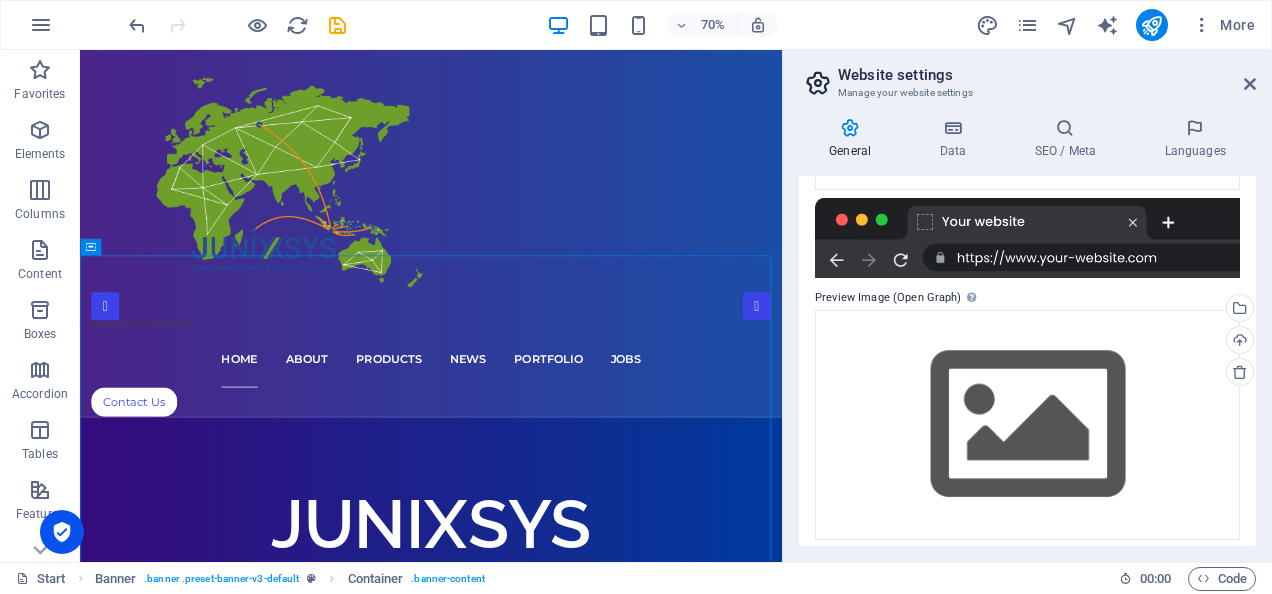 scroll, scrollTop: 327, scrollLeft: 0, axis: vertical 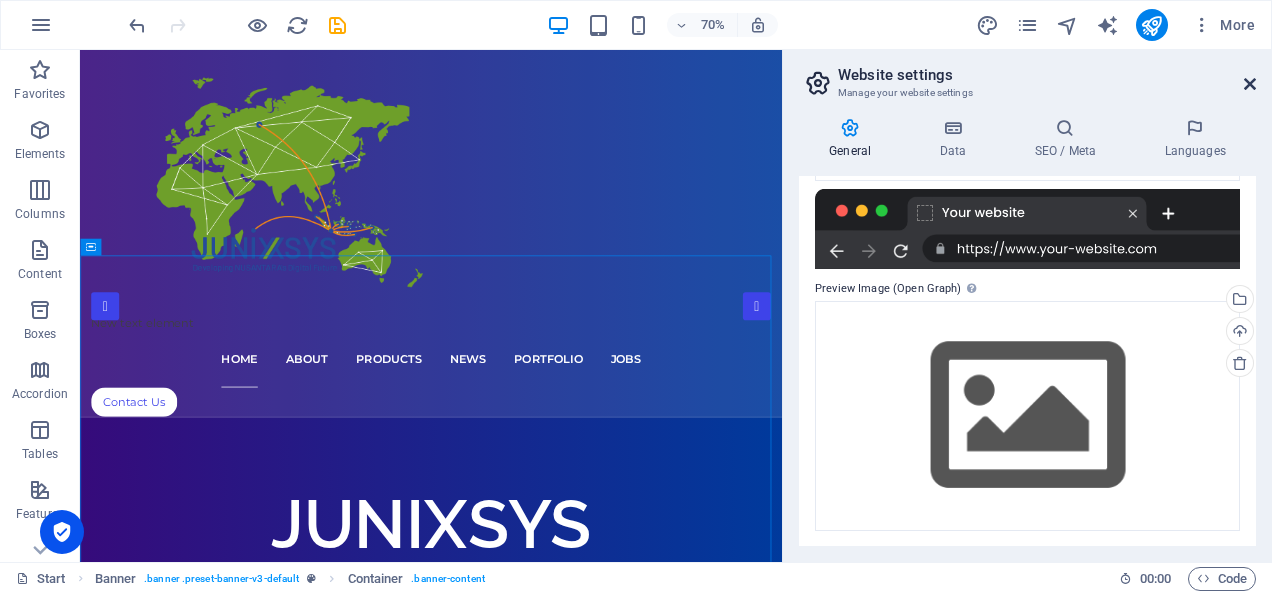 click at bounding box center [1250, 84] 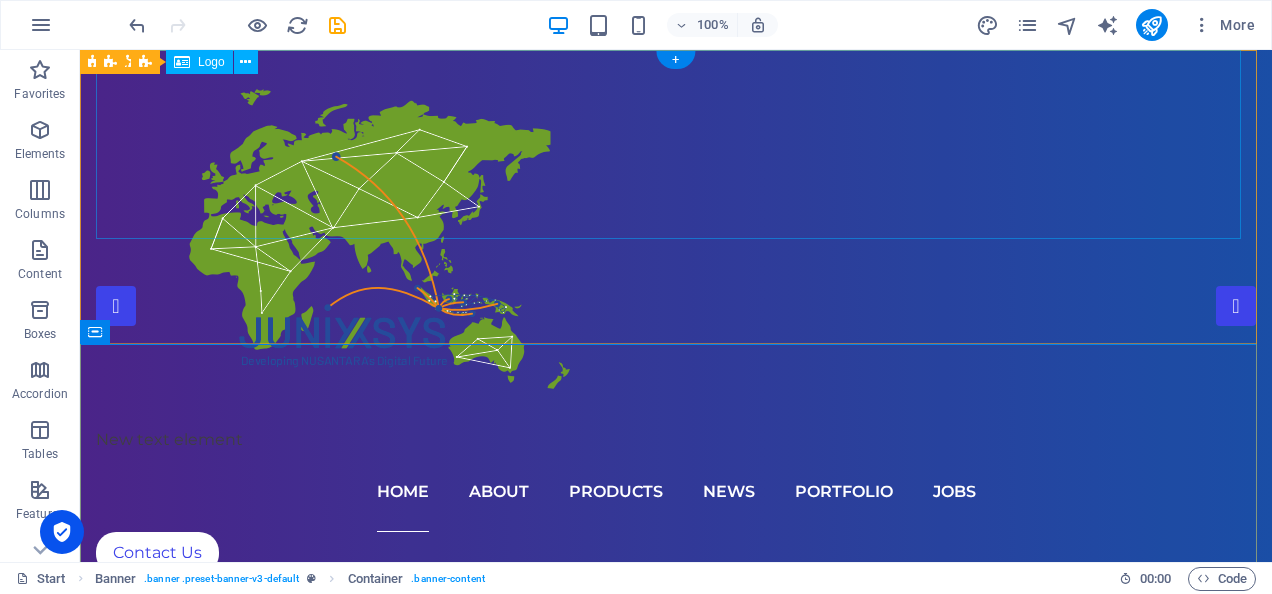 click at bounding box center (676, 239) 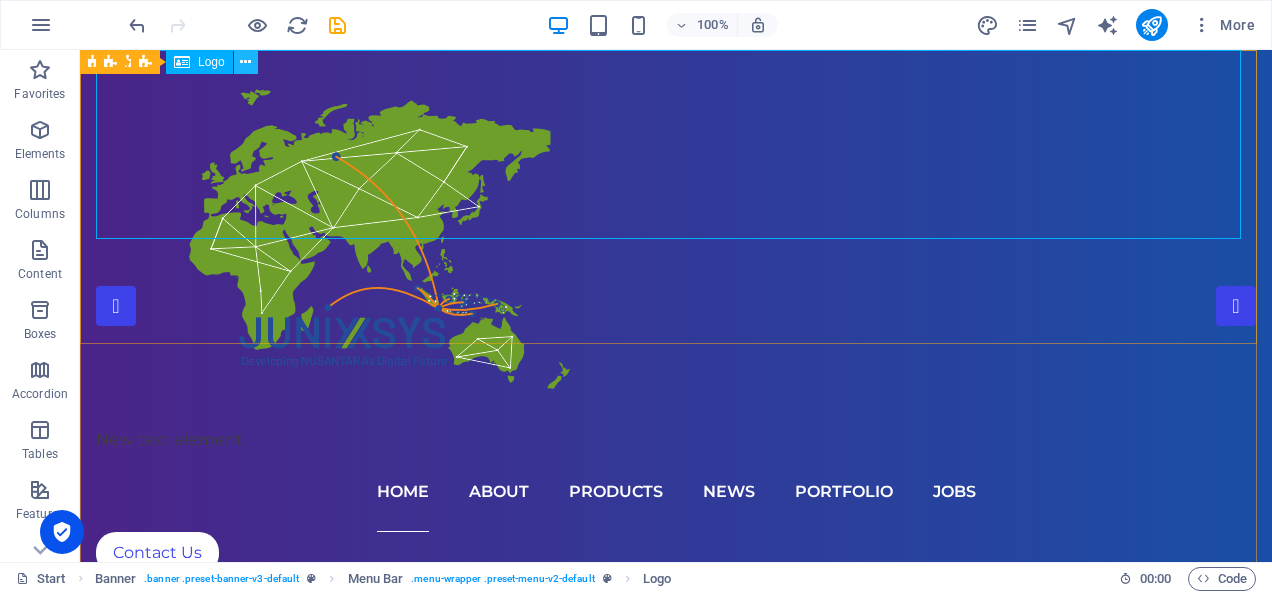 click at bounding box center (246, 62) 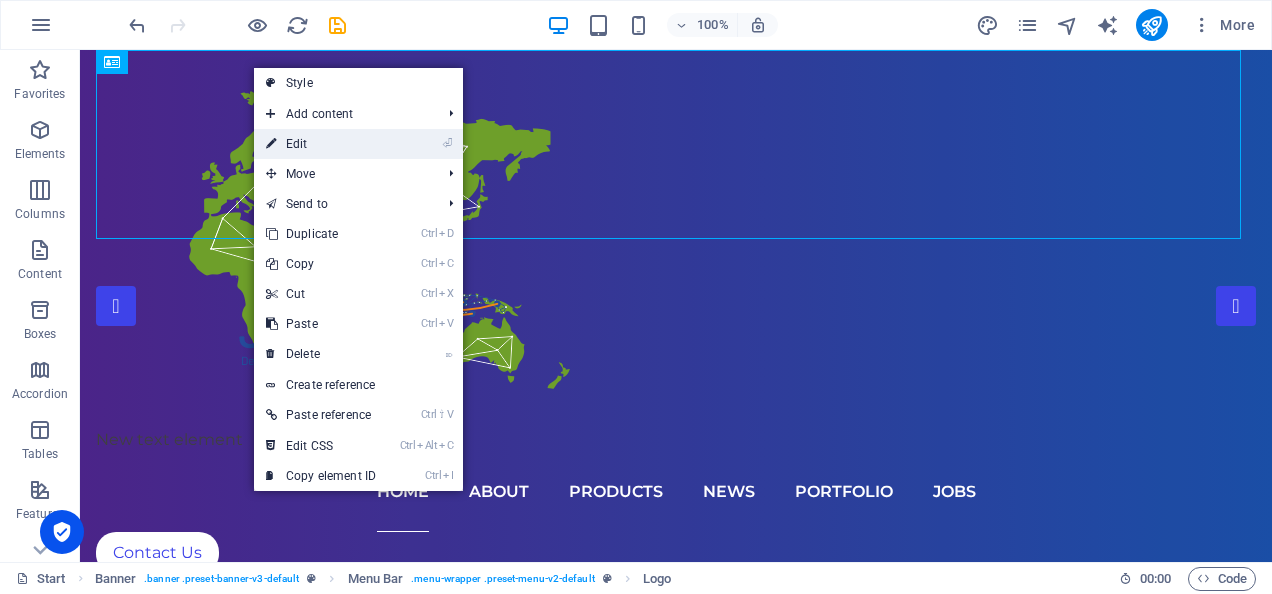 click on "⏎  Edit" at bounding box center [321, 144] 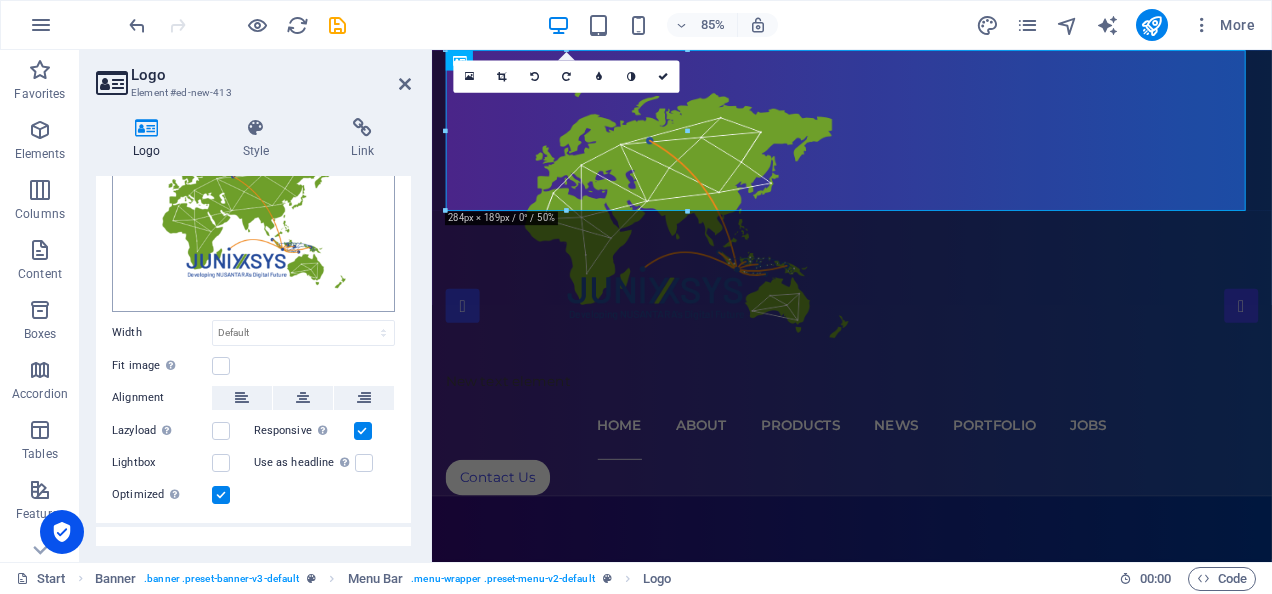 scroll, scrollTop: 143, scrollLeft: 0, axis: vertical 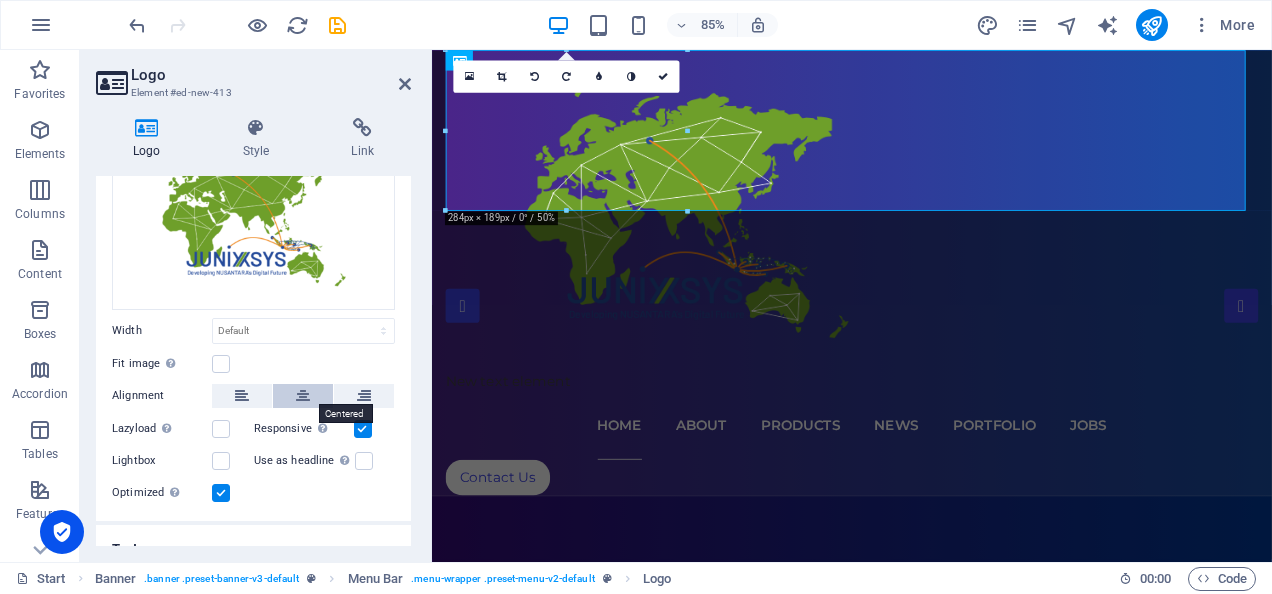 click at bounding box center [303, 396] 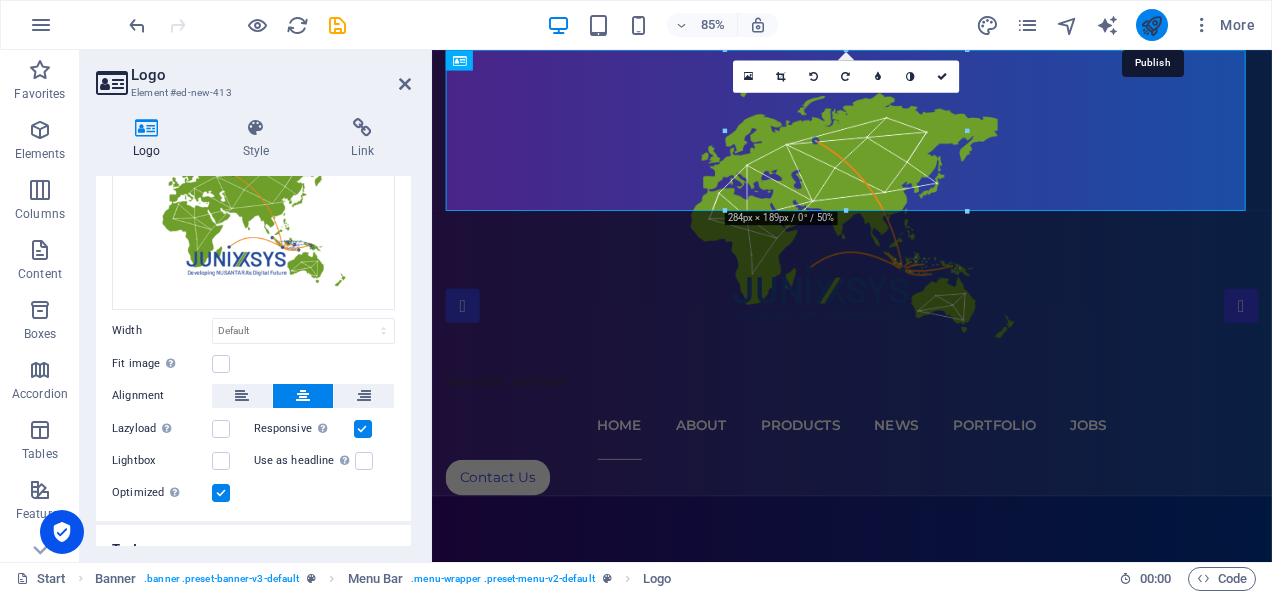 click at bounding box center [1151, 25] 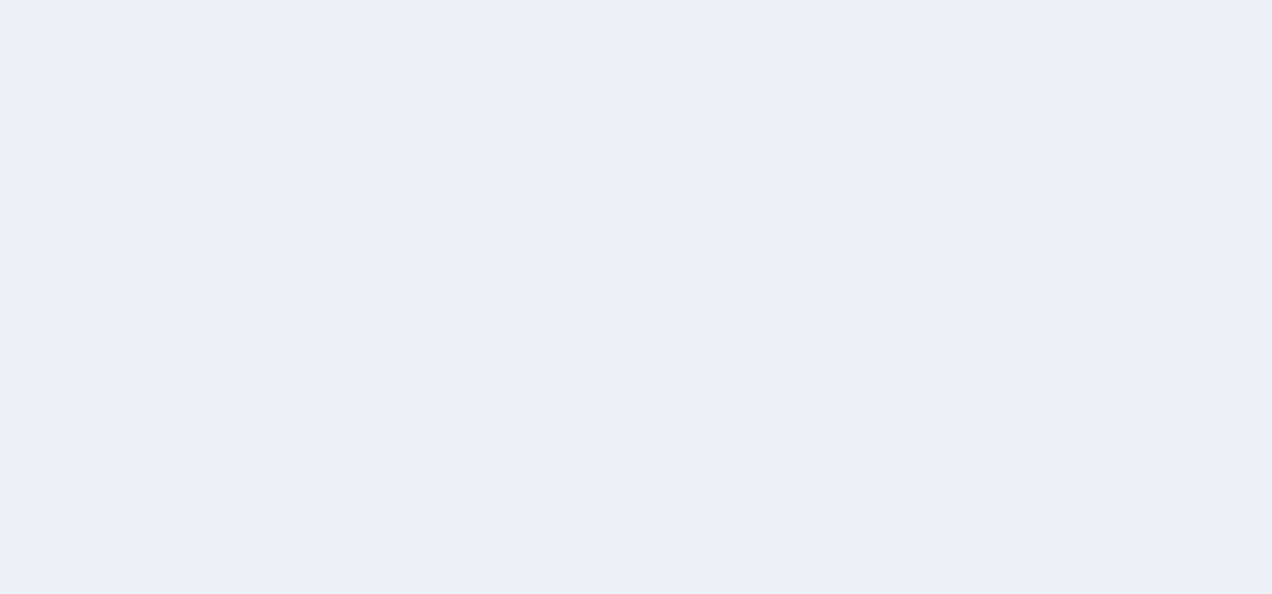 scroll, scrollTop: 0, scrollLeft: 0, axis: both 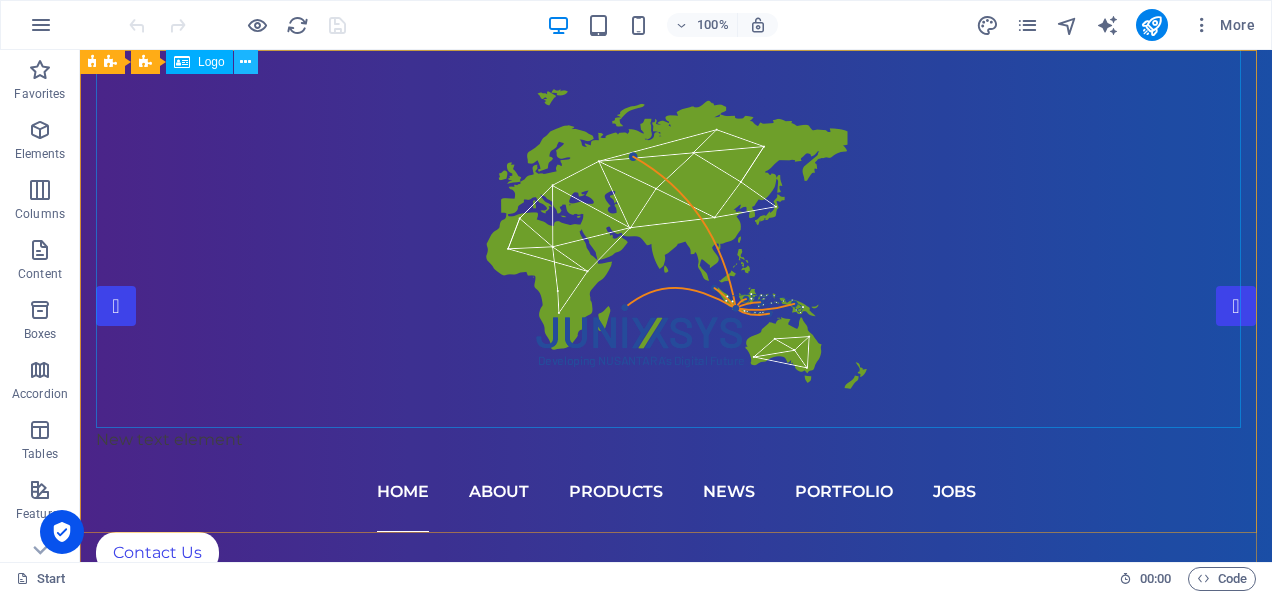 click at bounding box center [246, 62] 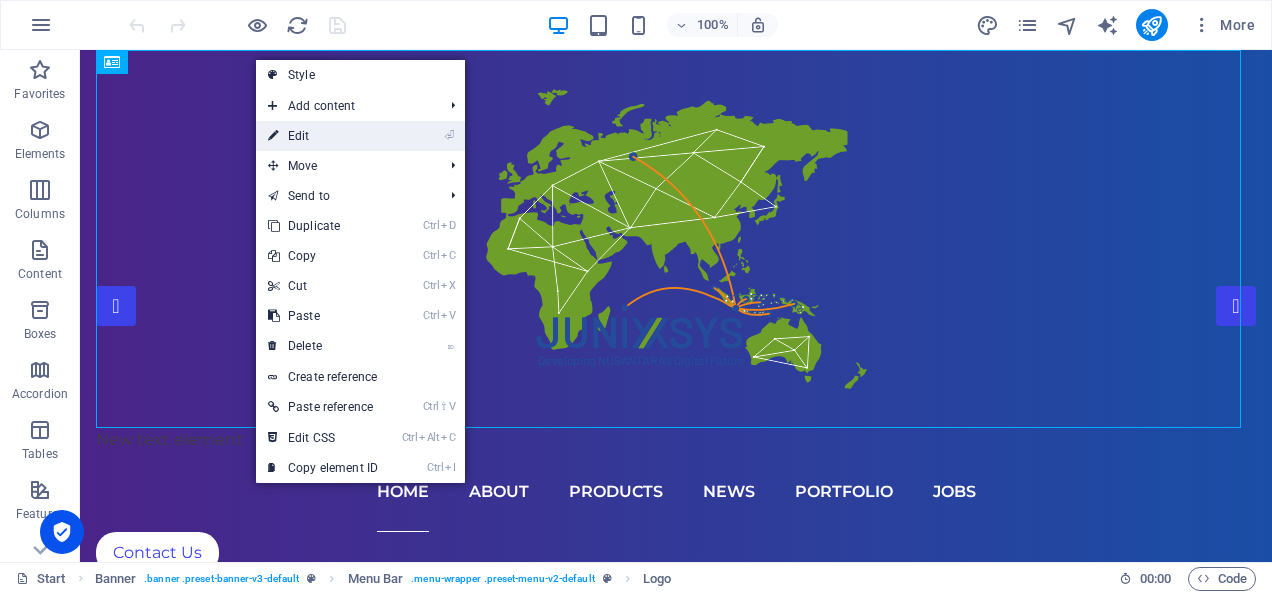 click on "⏎  Edit" at bounding box center (323, 136) 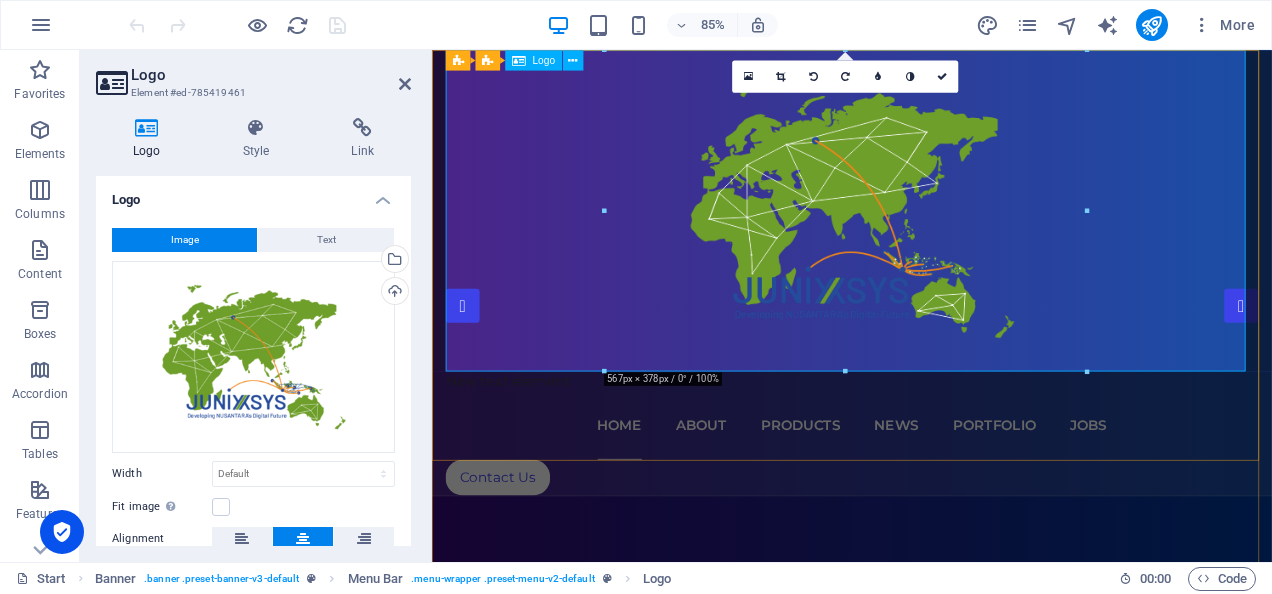 drag, startPoint x: 1276, startPoint y: 420, endPoint x: 893, endPoint y: 277, distance: 408.82513 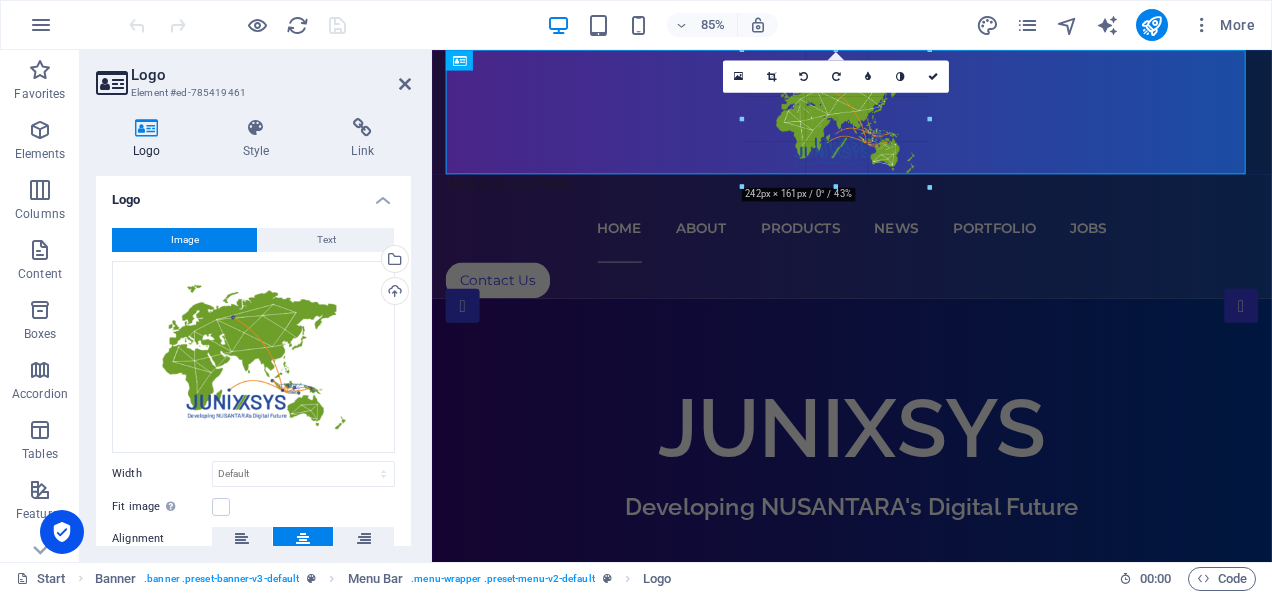 drag, startPoint x: 845, startPoint y: 372, endPoint x: 836, endPoint y: 140, distance: 232.1745 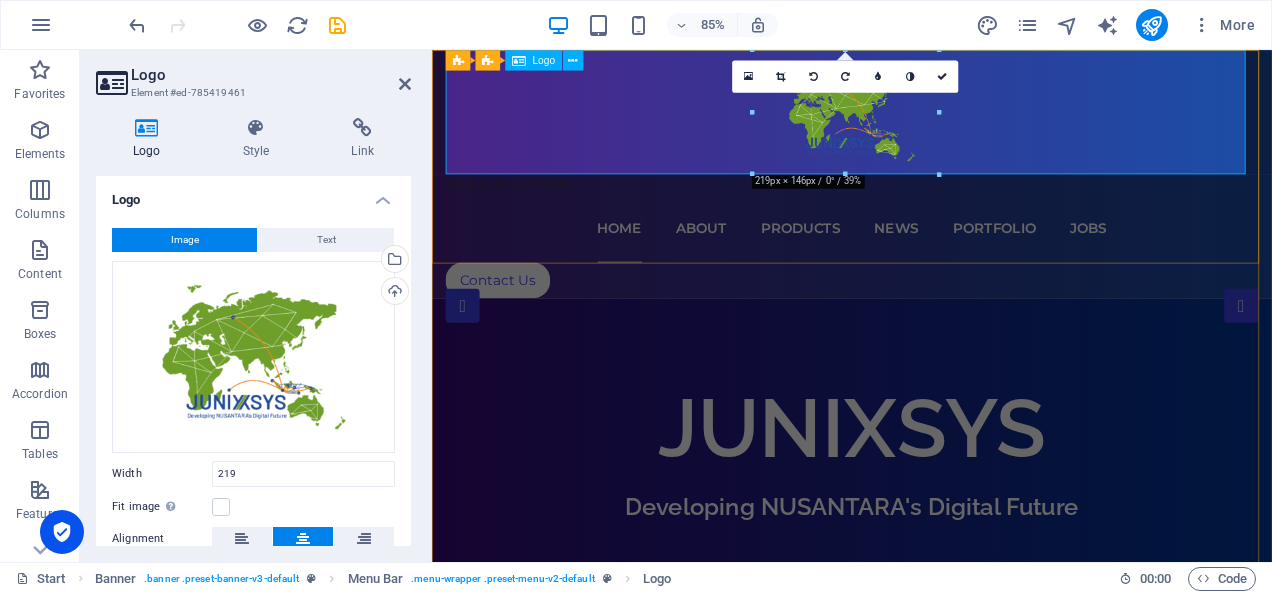 type on "219" 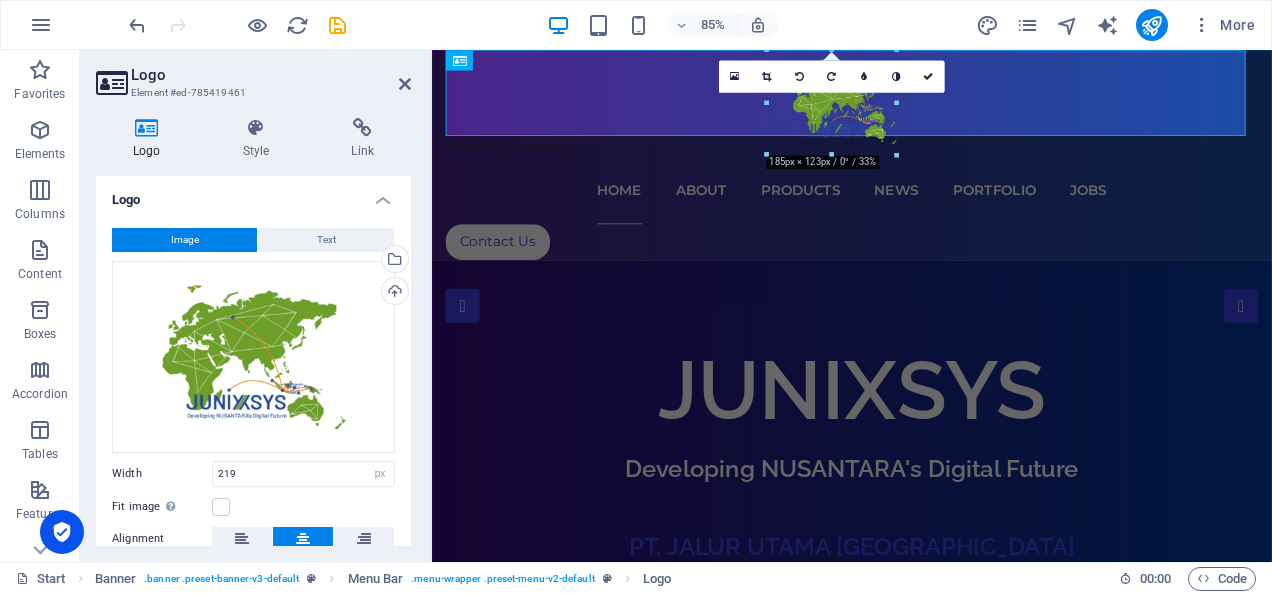 drag, startPoint x: 845, startPoint y: 173, endPoint x: 844, endPoint y: 128, distance: 45.01111 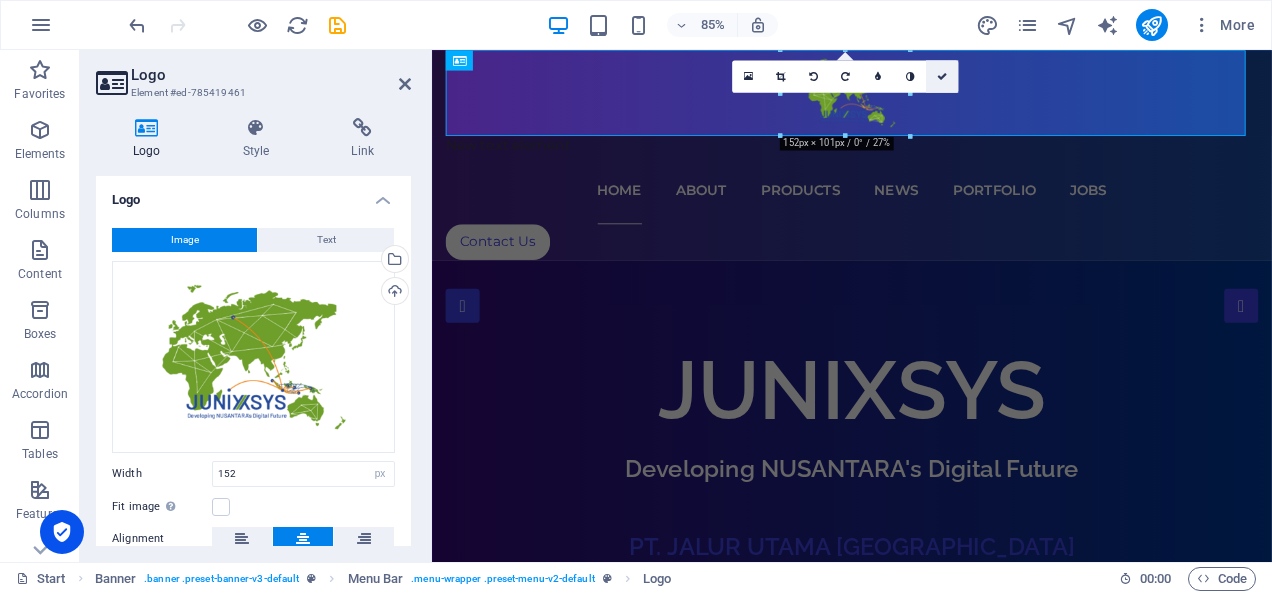 click at bounding box center (942, 76) 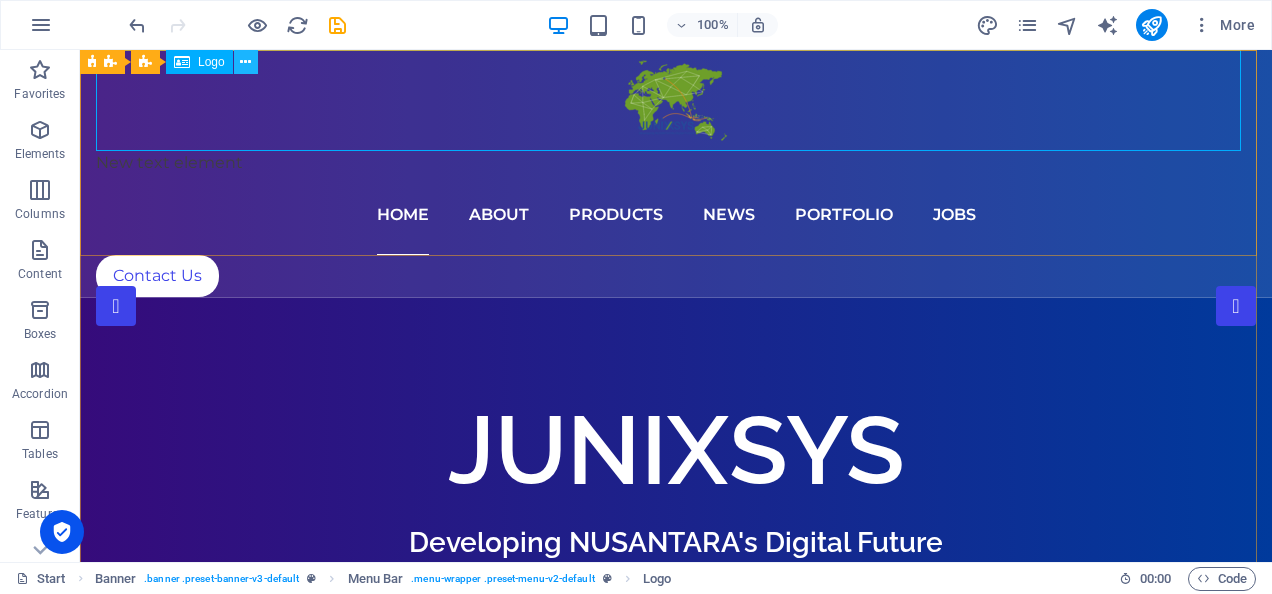 click at bounding box center [245, 62] 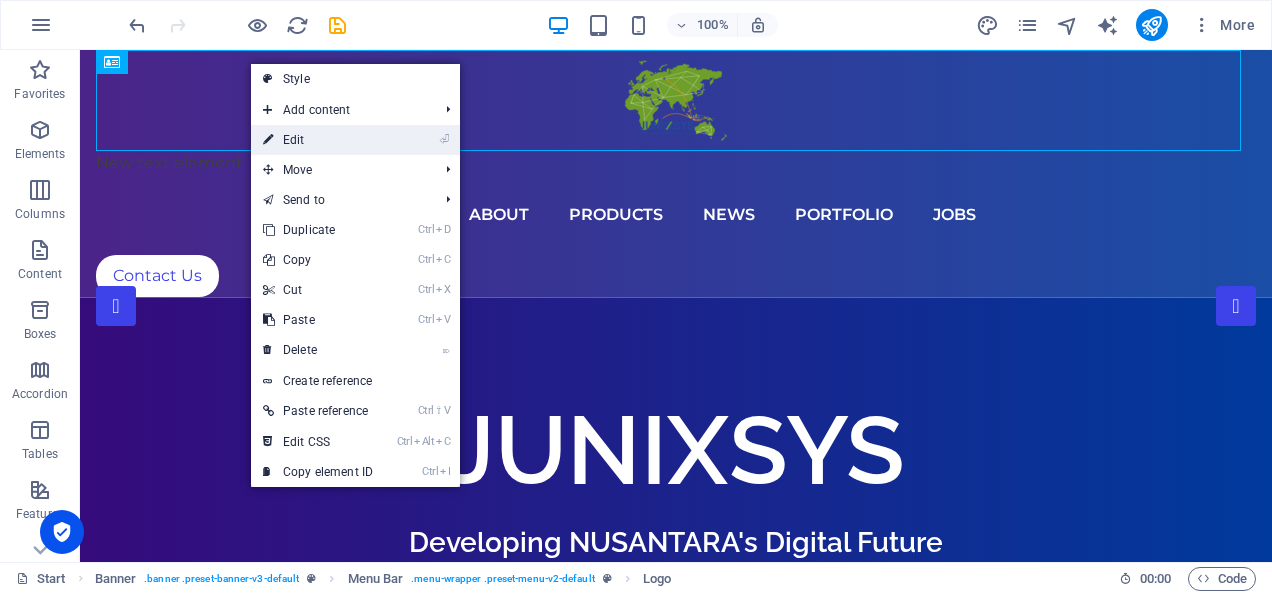 click on "⏎  Edit" at bounding box center [318, 140] 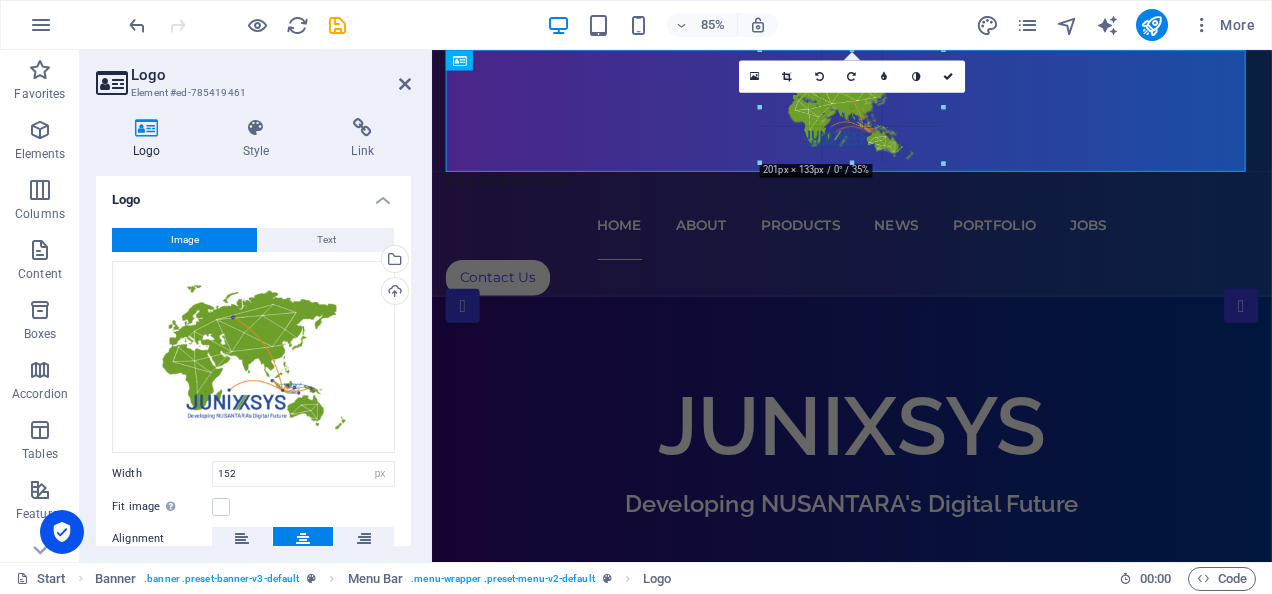 drag, startPoint x: 845, startPoint y: 136, endPoint x: 853, endPoint y: 178, distance: 42.755116 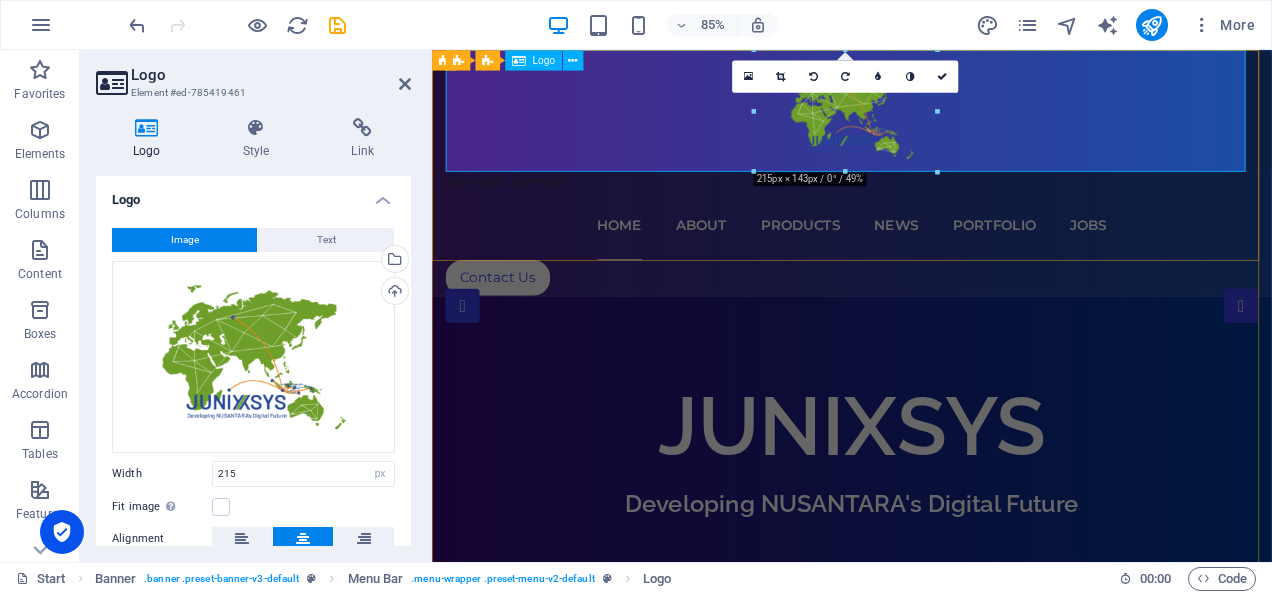 drag, startPoint x: 1371, startPoint y: 156, endPoint x: 1071, endPoint y: 115, distance: 302.7887 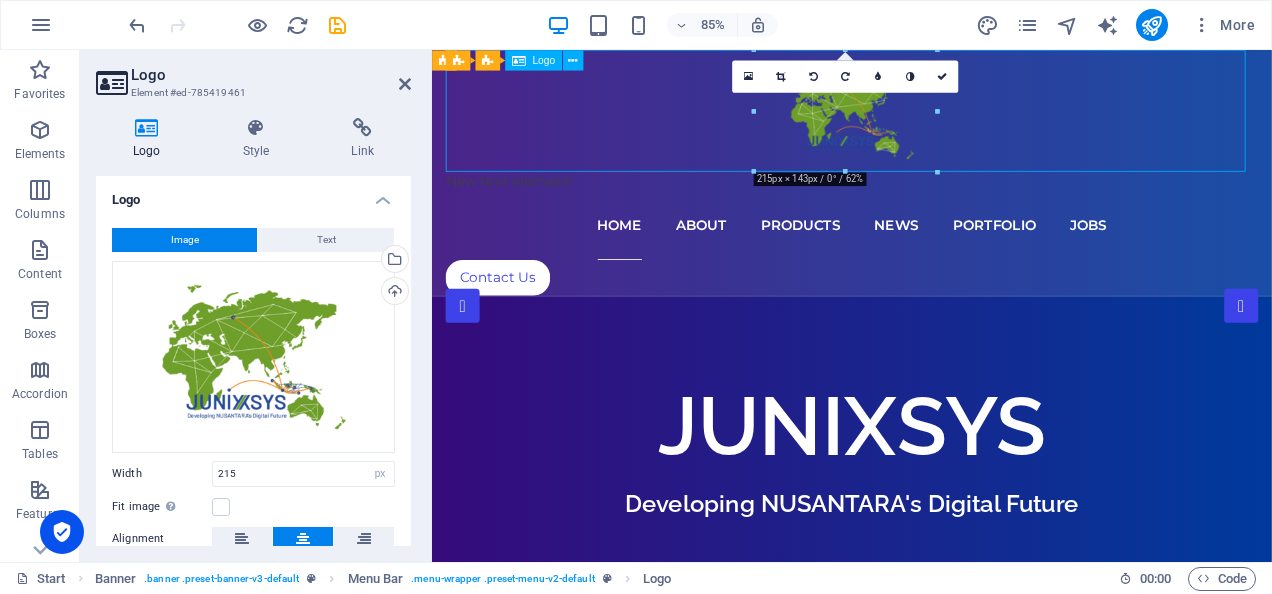 drag, startPoint x: 1372, startPoint y: 160, endPoint x: 1063, endPoint y: 119, distance: 311.7082 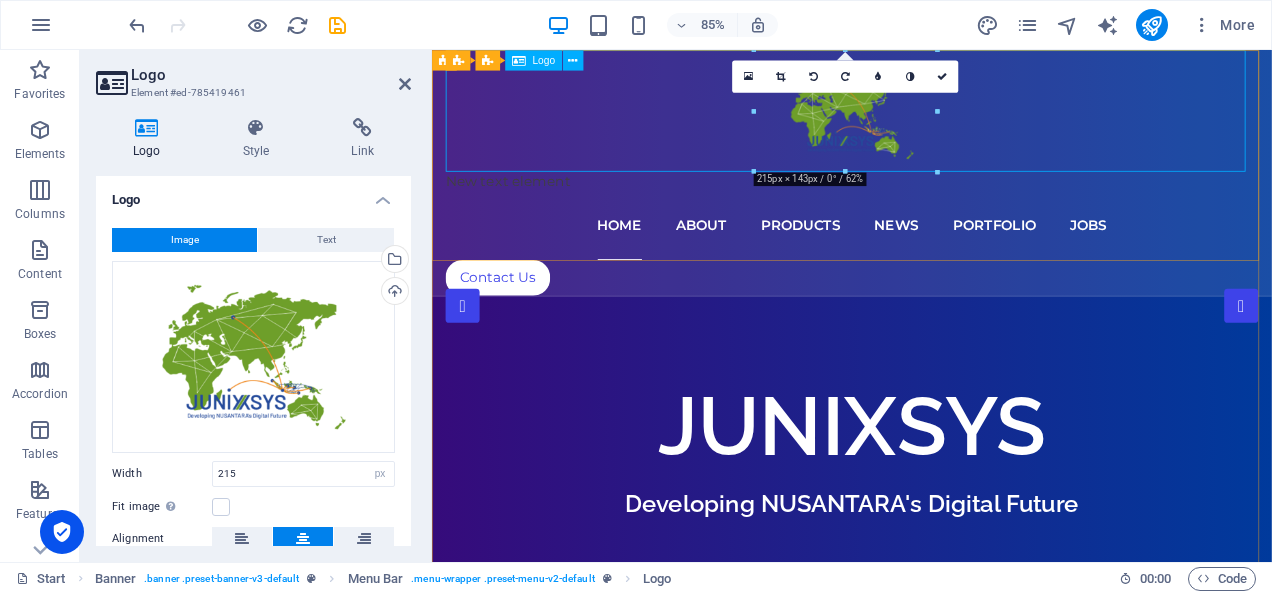 click at bounding box center (926, 121) 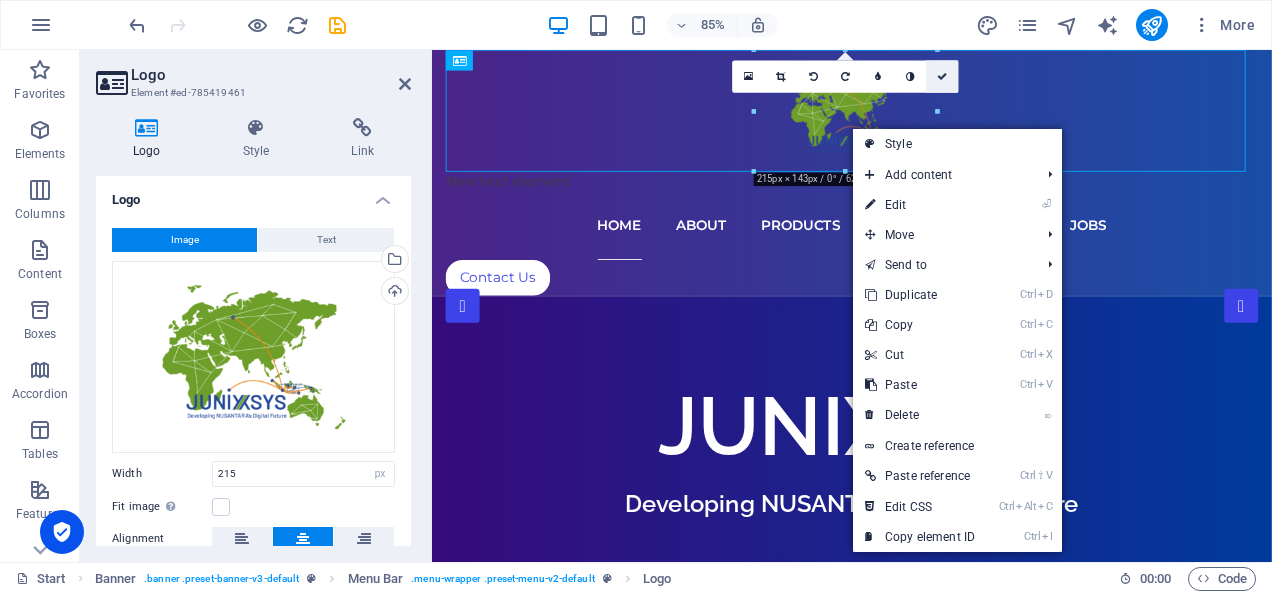 click at bounding box center [942, 76] 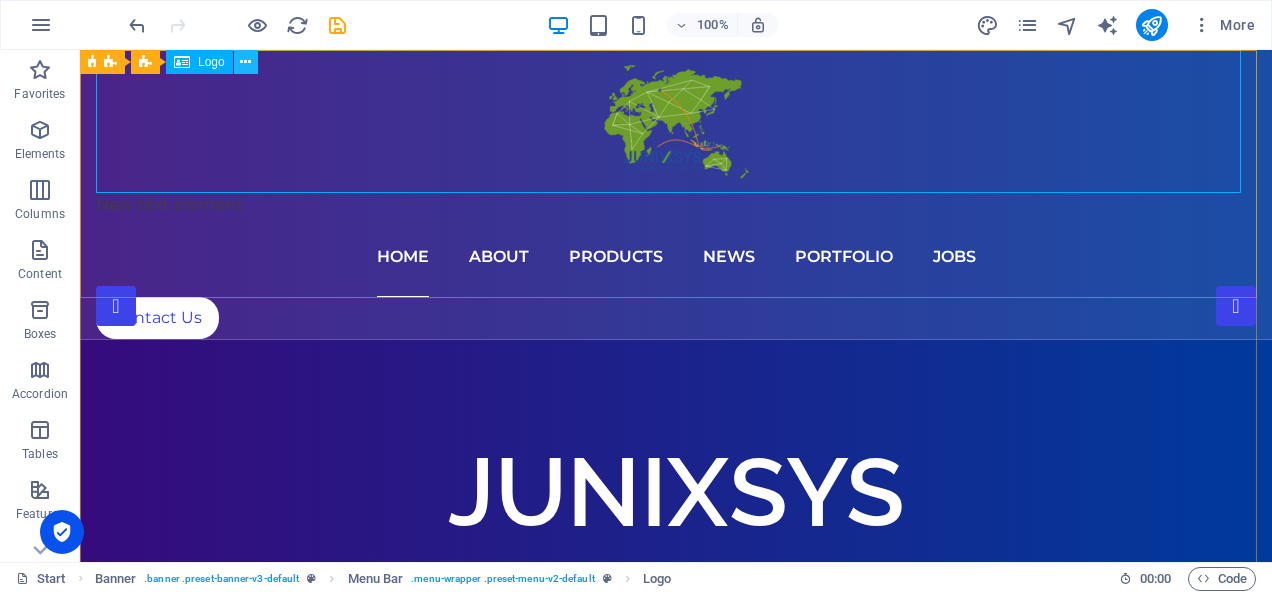 click at bounding box center [245, 62] 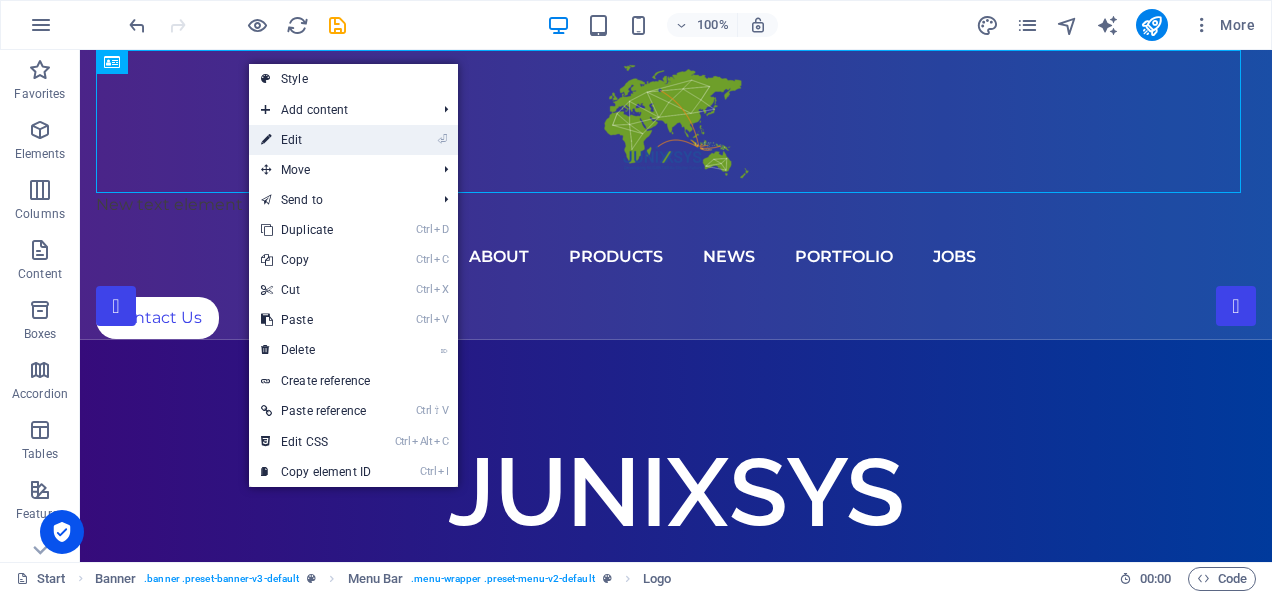 click on "⏎  Edit" at bounding box center (316, 140) 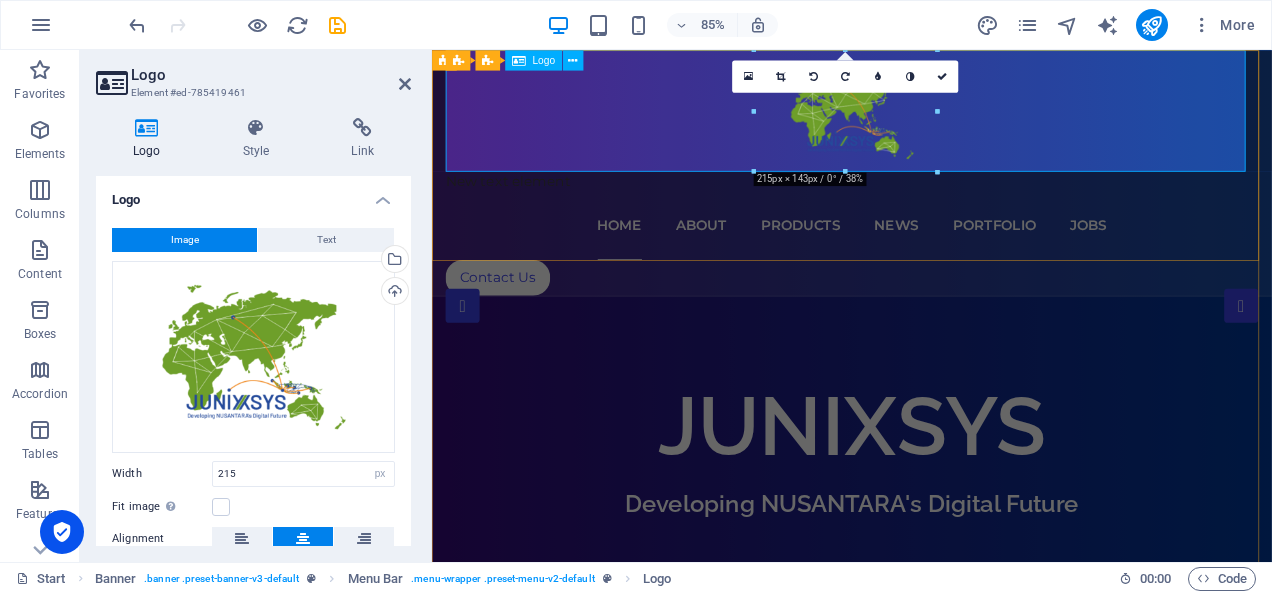 drag, startPoint x: 1183, startPoint y: 156, endPoint x: 777, endPoint y: 120, distance: 407.59293 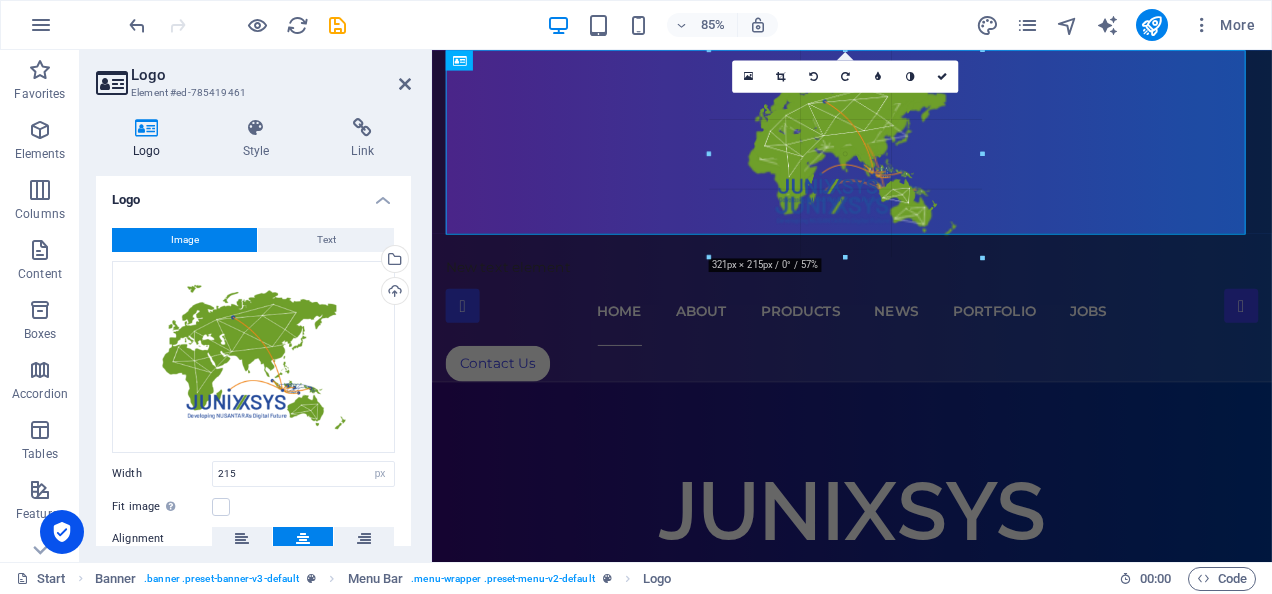 drag, startPoint x: 762, startPoint y: 109, endPoint x: 601, endPoint y: 152, distance: 166.64333 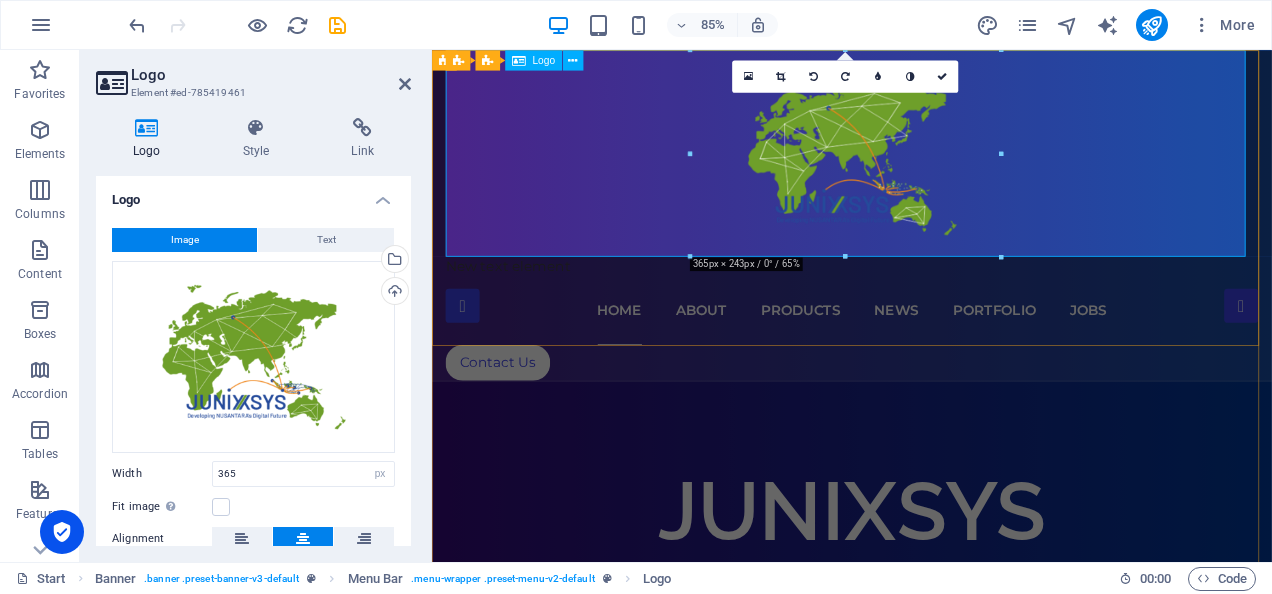 drag, startPoint x: 1276, startPoint y: 304, endPoint x: 915, endPoint y: 268, distance: 362.7906 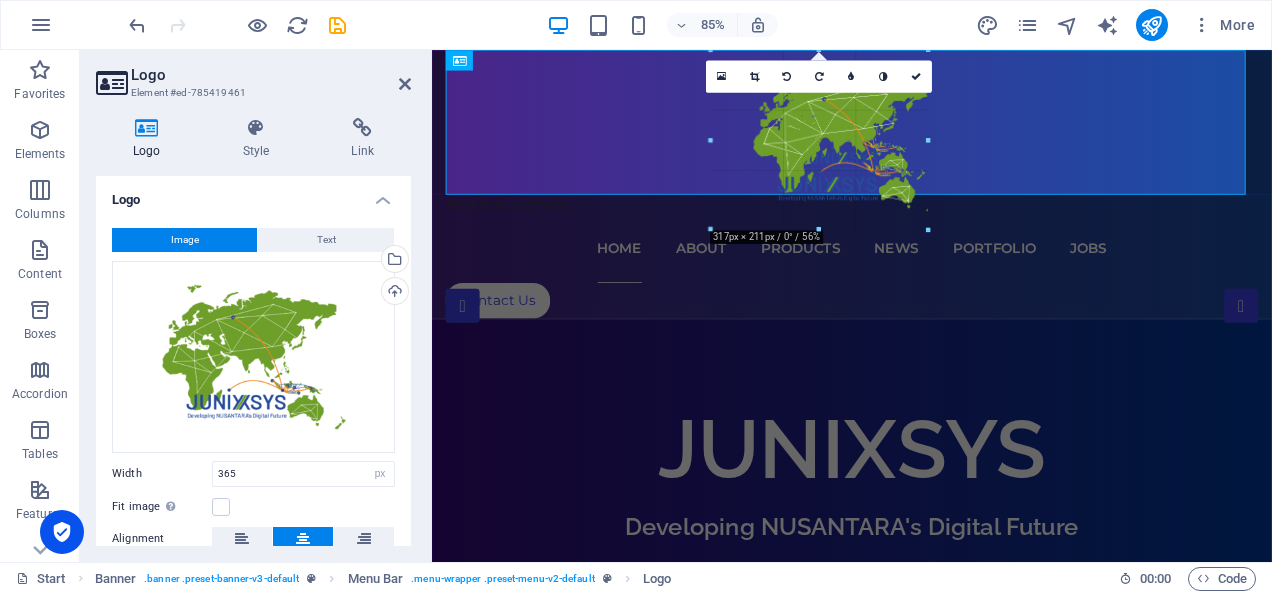 drag, startPoint x: 841, startPoint y: 264, endPoint x: 836, endPoint y: 181, distance: 83.15047 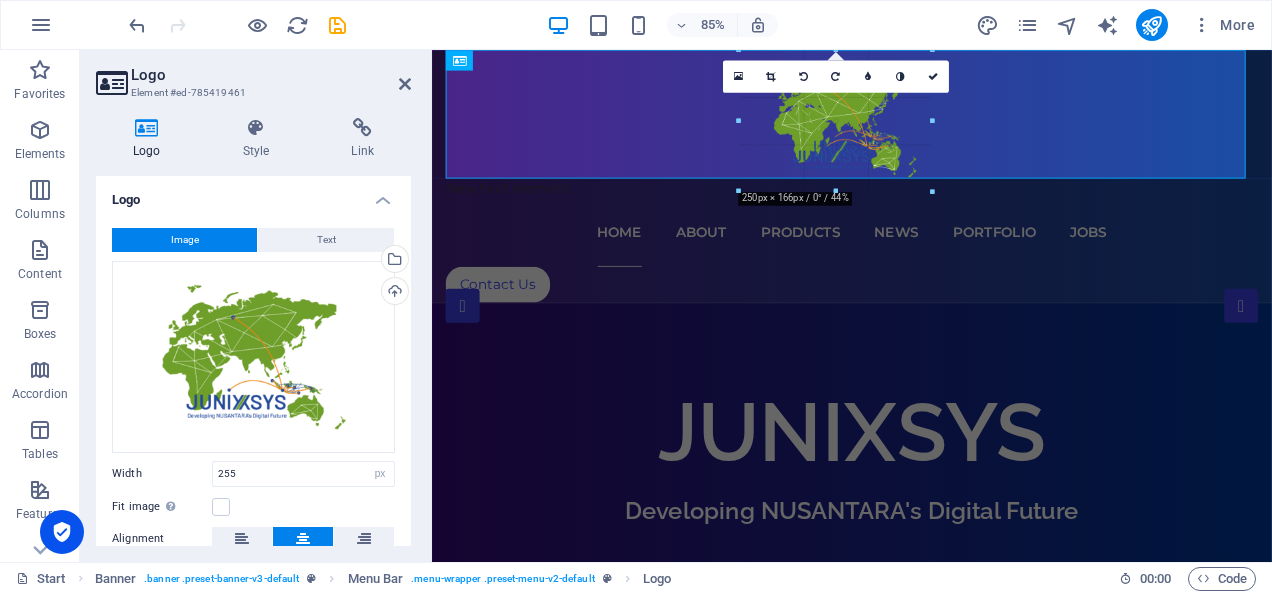 drag, startPoint x: 846, startPoint y: 195, endPoint x: 846, endPoint y: 176, distance: 19 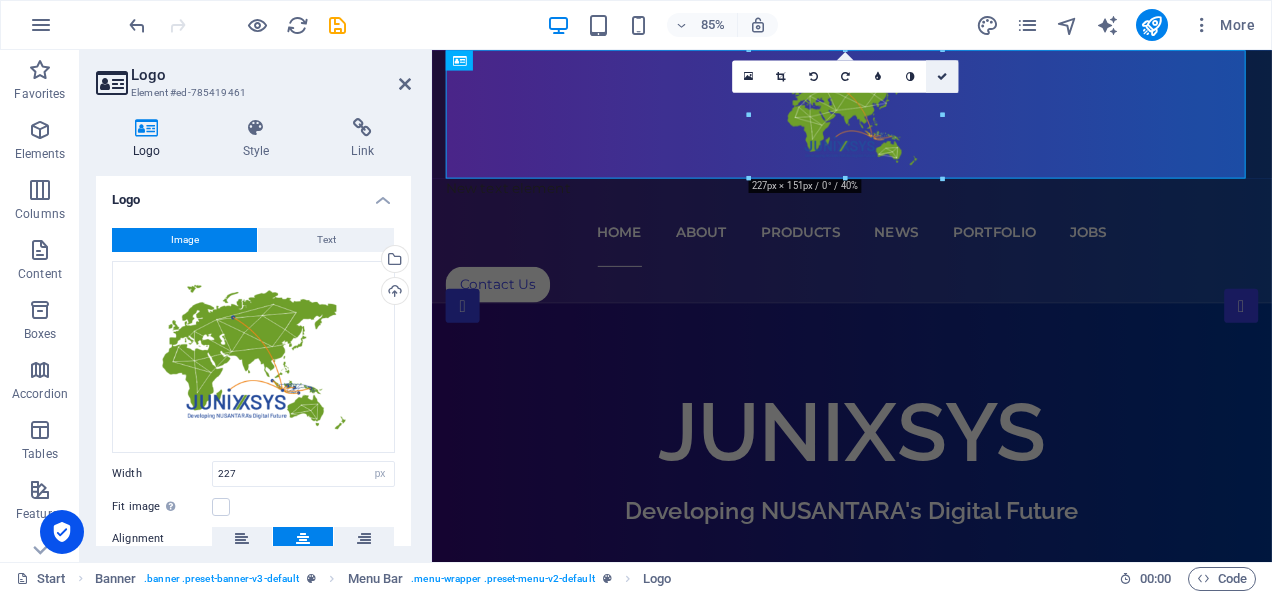 click at bounding box center [942, 76] 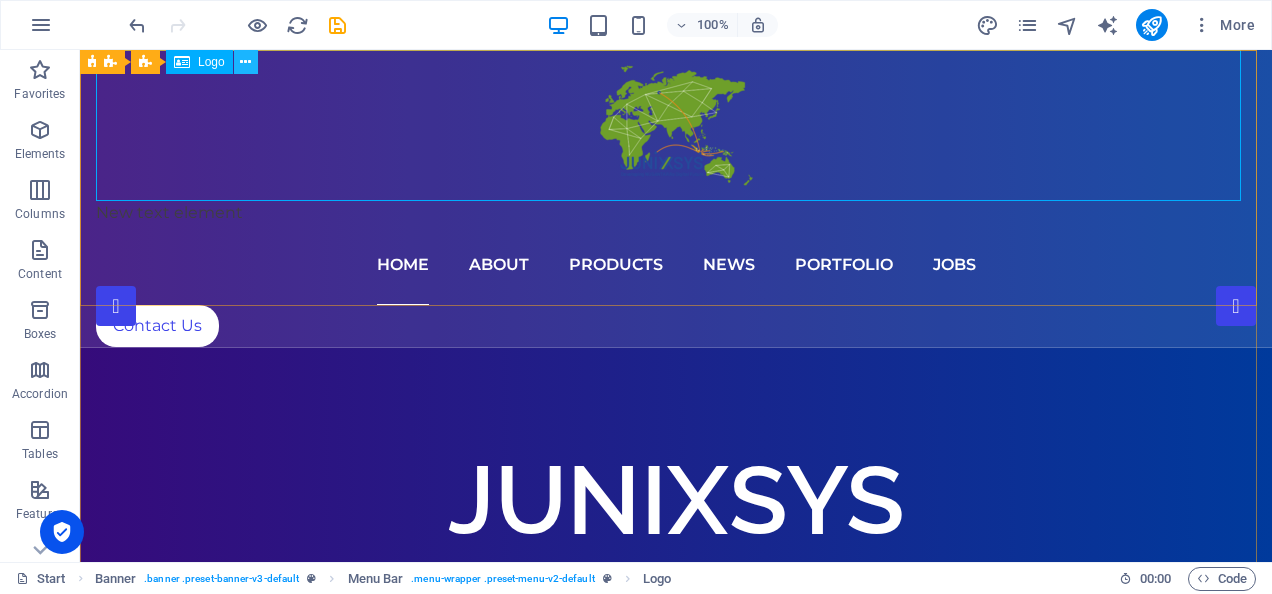 click at bounding box center [245, 62] 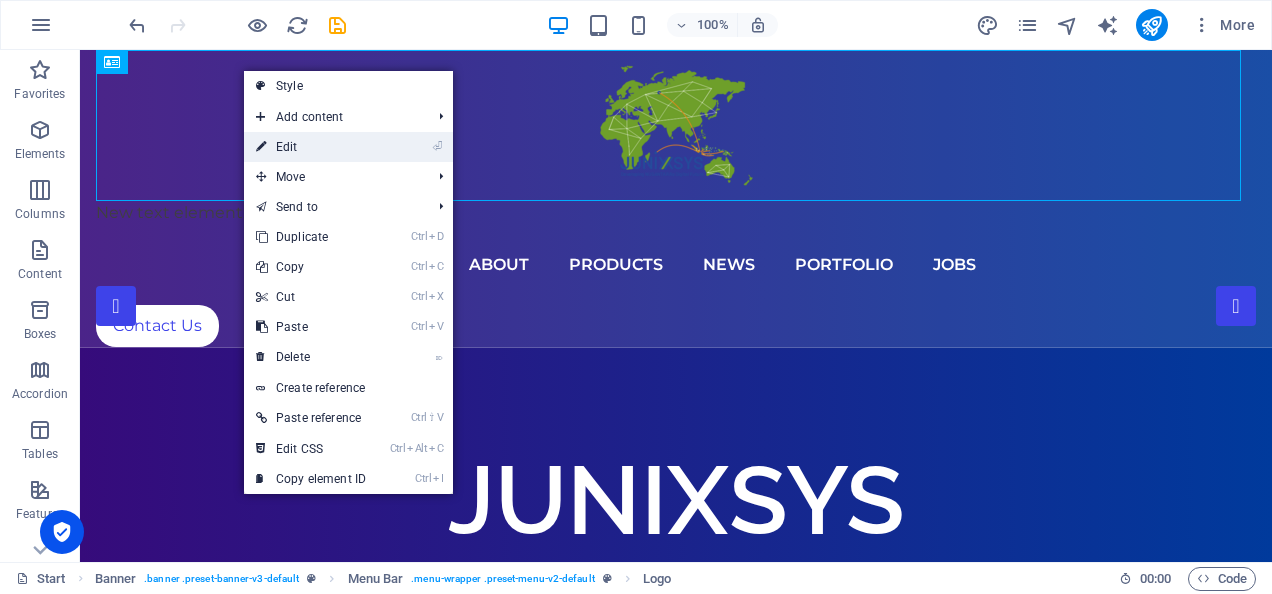 click on "⏎  Edit" at bounding box center [311, 147] 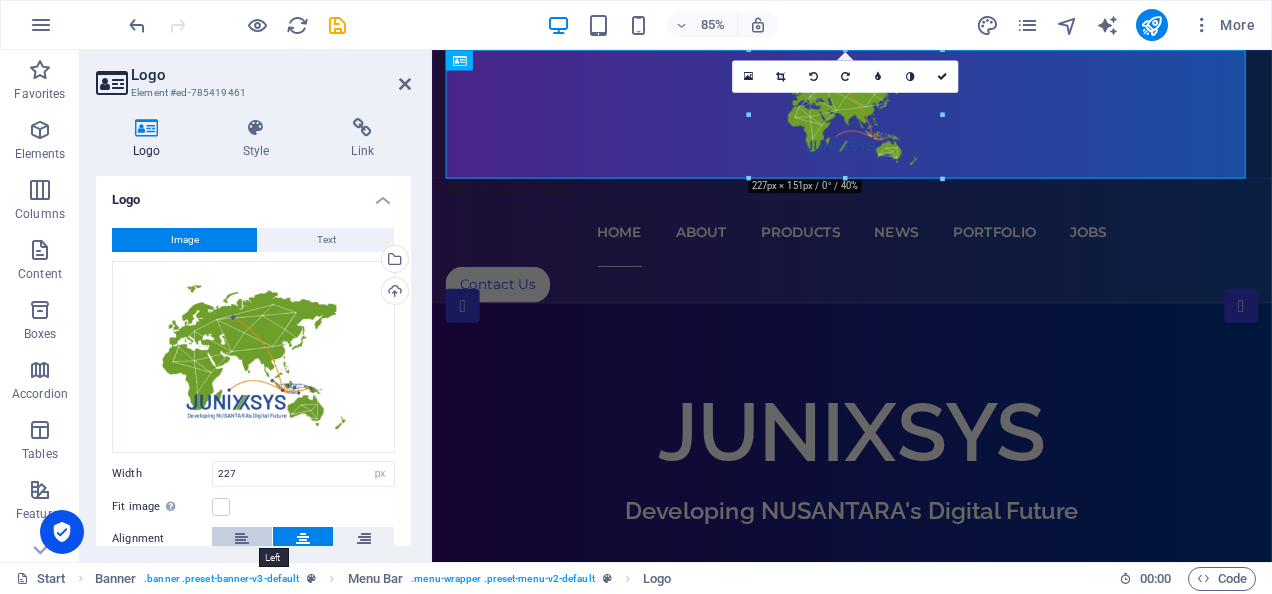 click at bounding box center (242, 539) 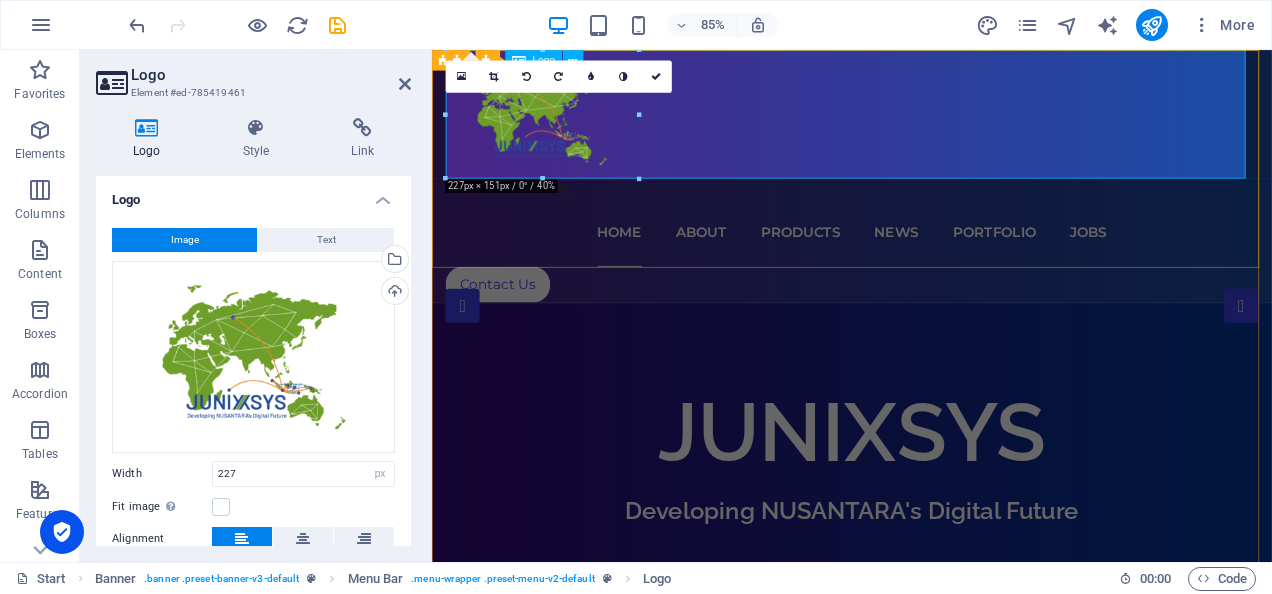 click at bounding box center (926, 125) 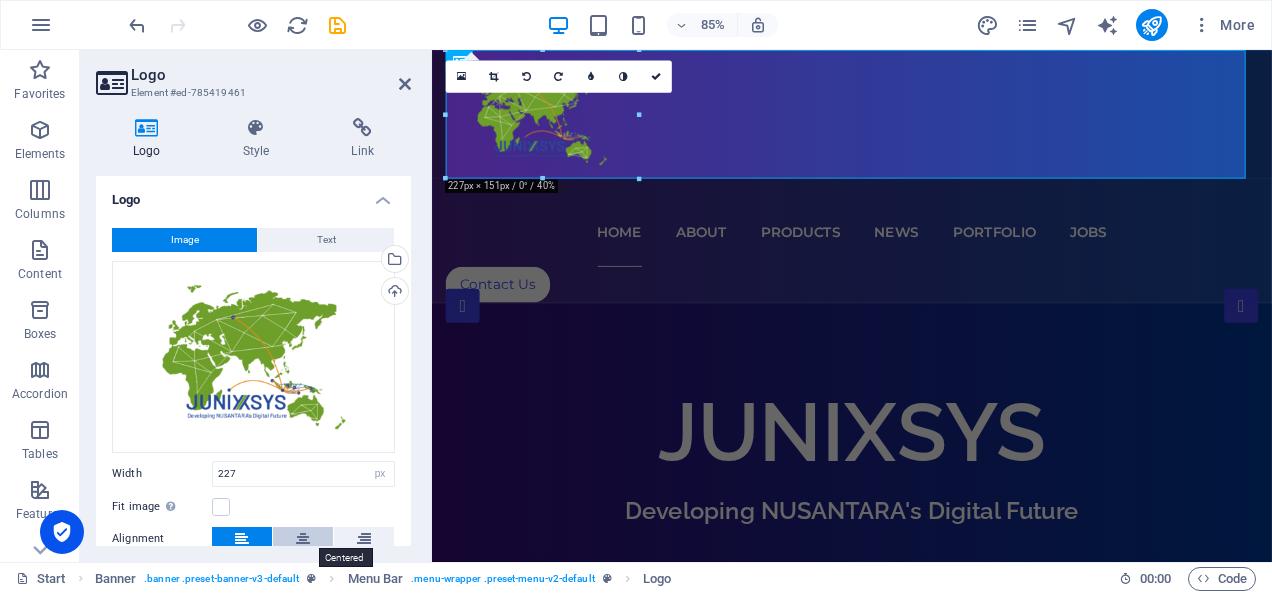click at bounding box center [303, 539] 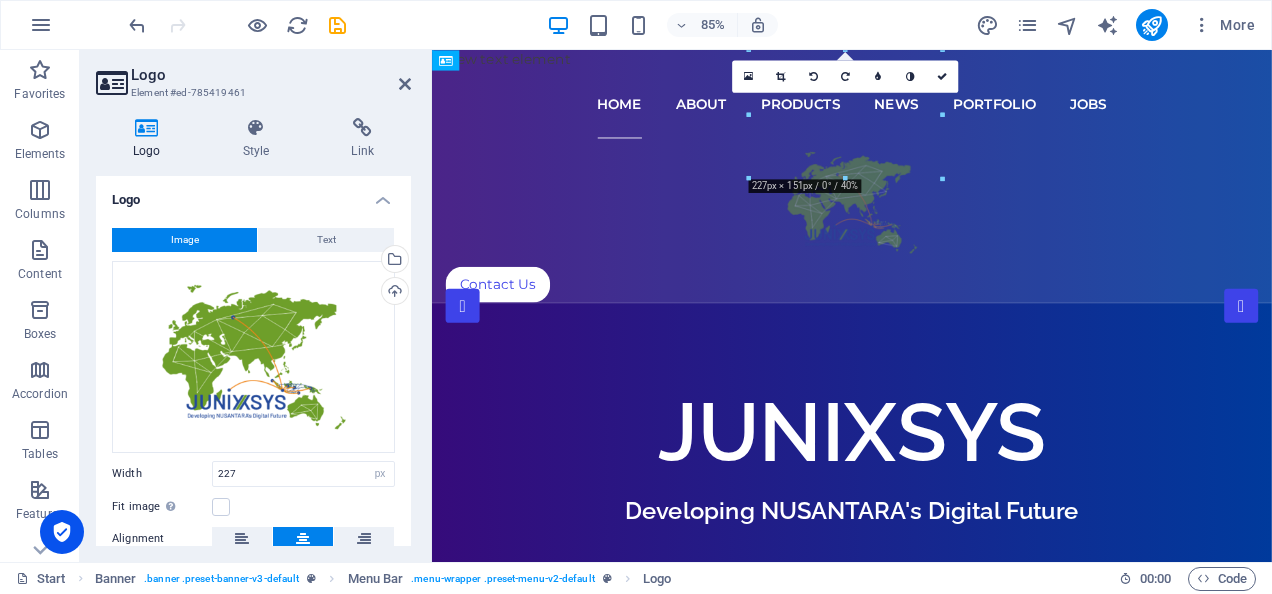 drag, startPoint x: 623, startPoint y: 125, endPoint x: 599, endPoint y: 290, distance: 166.73631 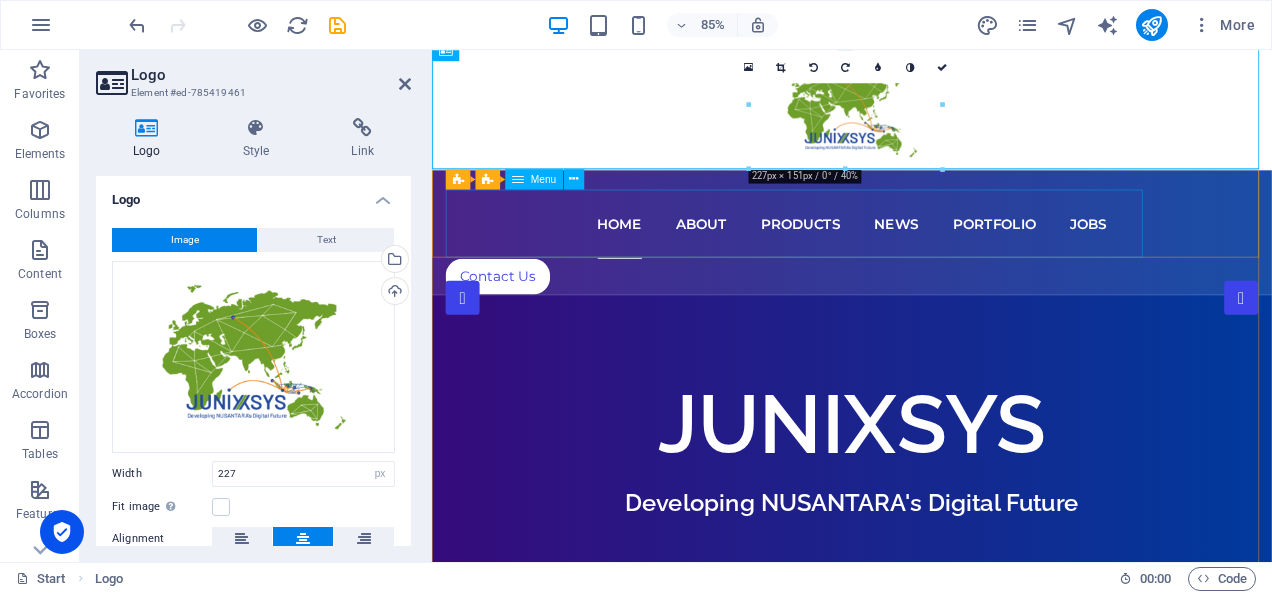 scroll, scrollTop: 49, scrollLeft: 0, axis: vertical 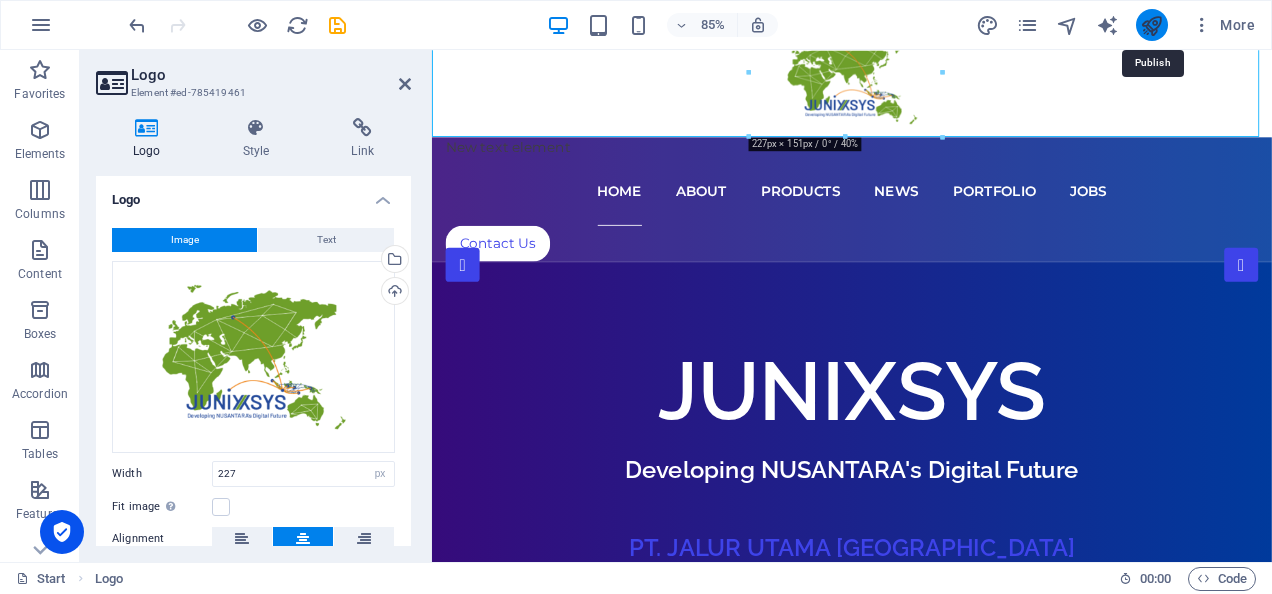 click at bounding box center [1151, 25] 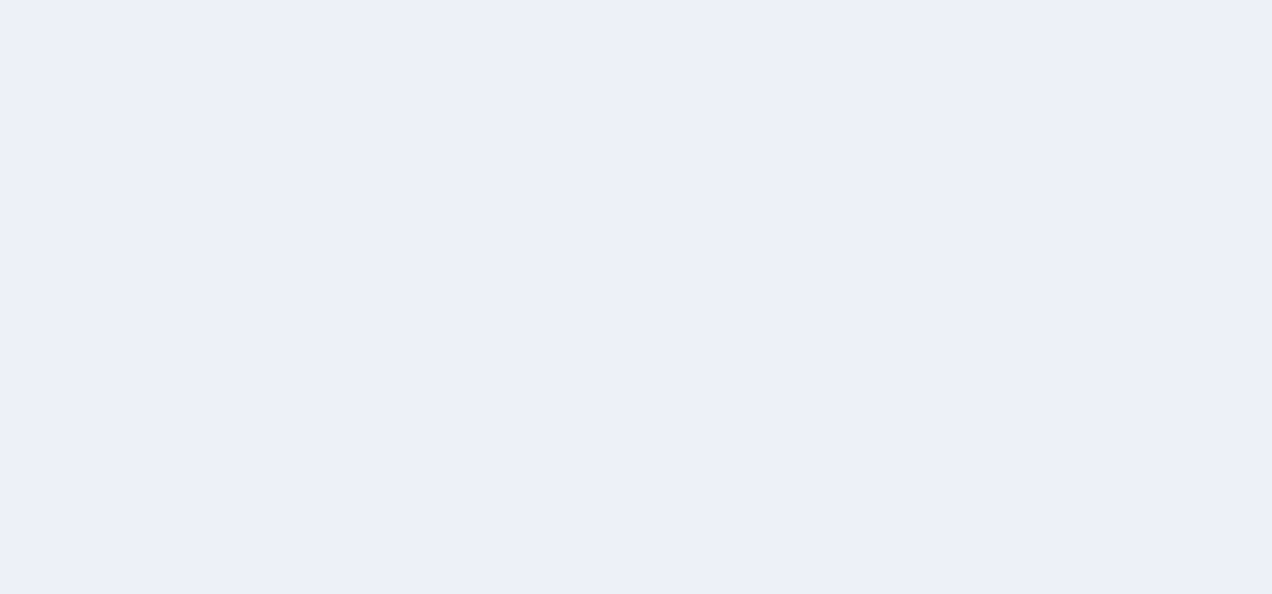 scroll, scrollTop: 0, scrollLeft: 0, axis: both 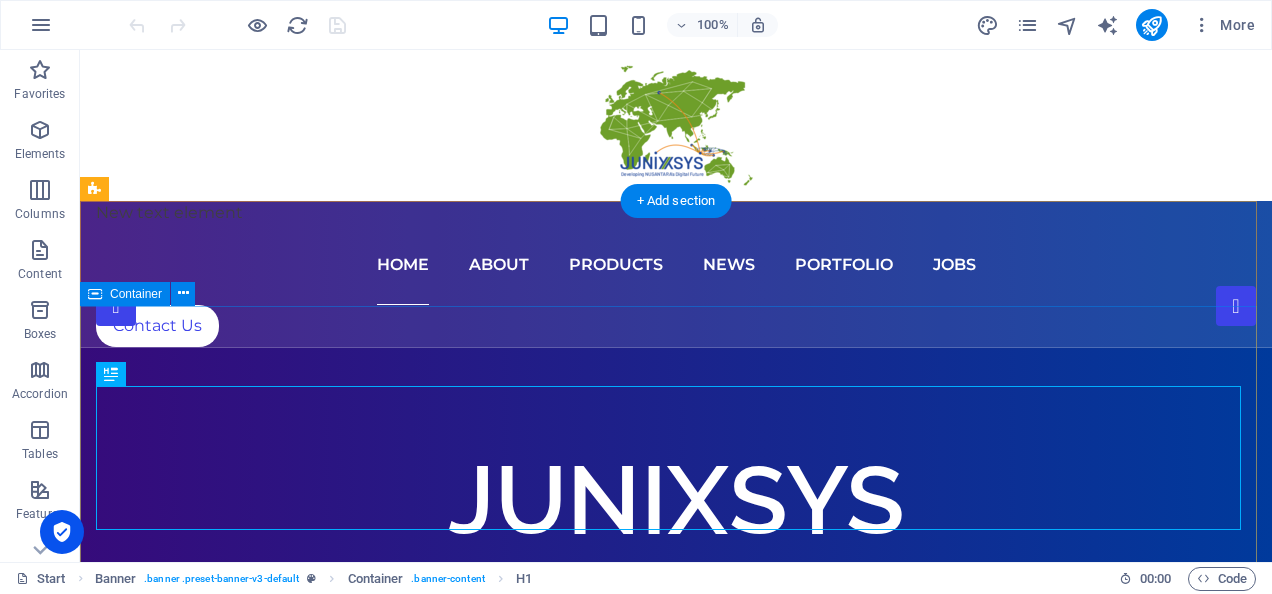 click on "JUNIXSYS Developing NUSANTARA's Digital Future PT. JALUR UTAMA [GEOGRAPHIC_DATA]" at bounding box center (676, 590) 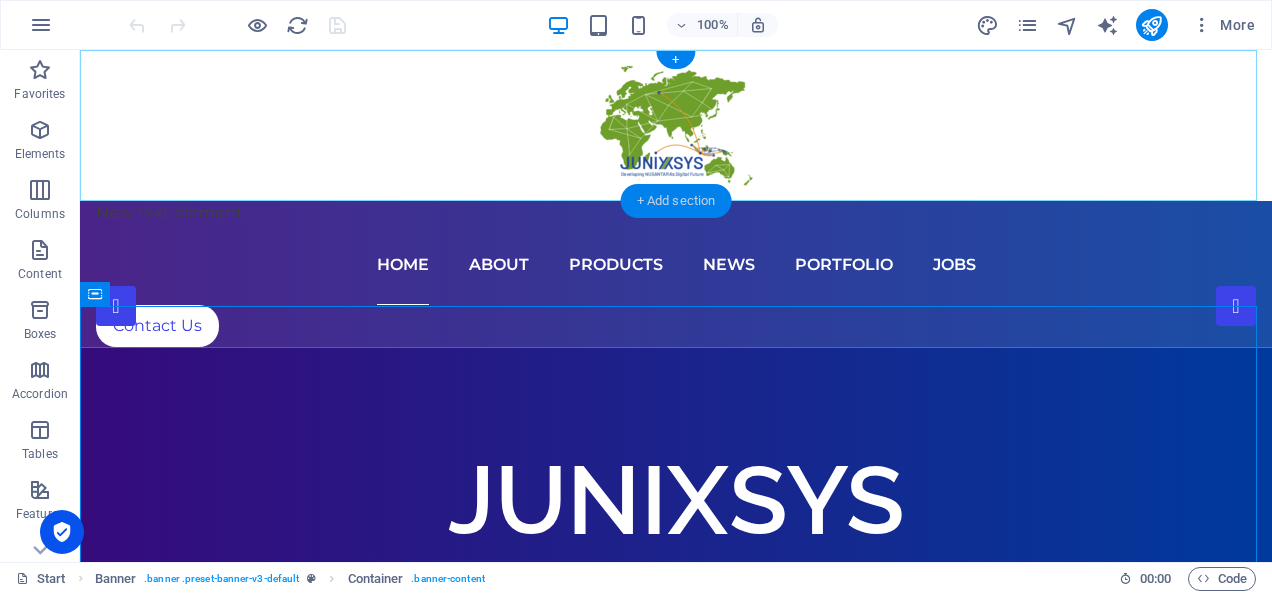 click on "+ Add section" at bounding box center [676, 201] 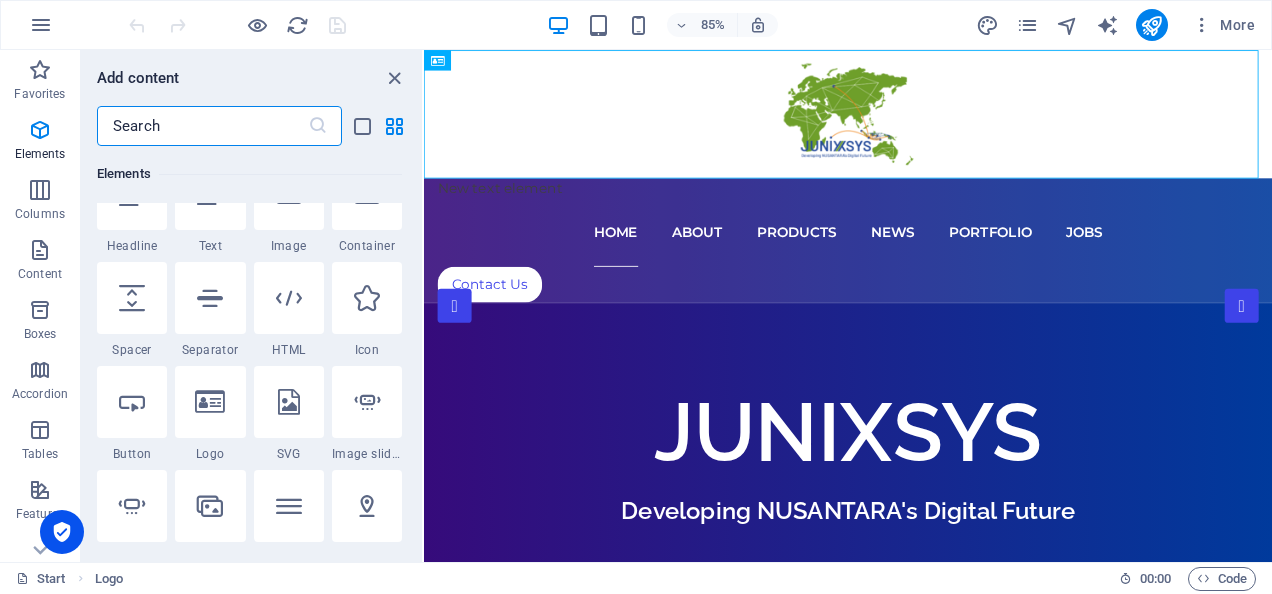 scroll, scrollTop: 425, scrollLeft: 0, axis: vertical 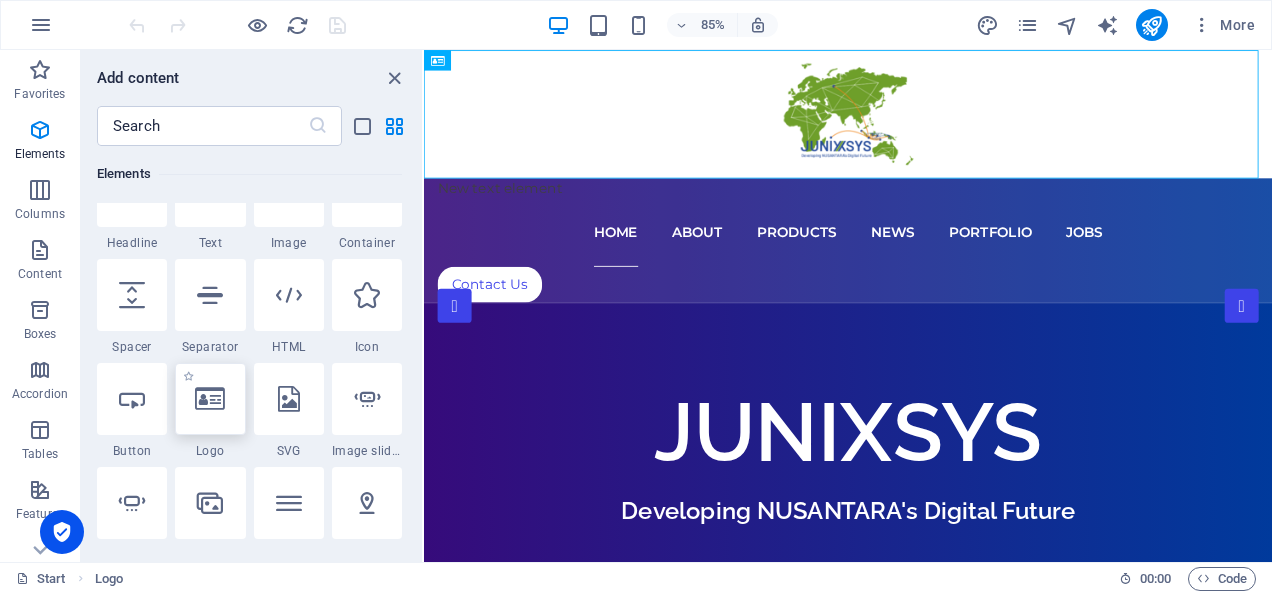 click at bounding box center (210, 399) 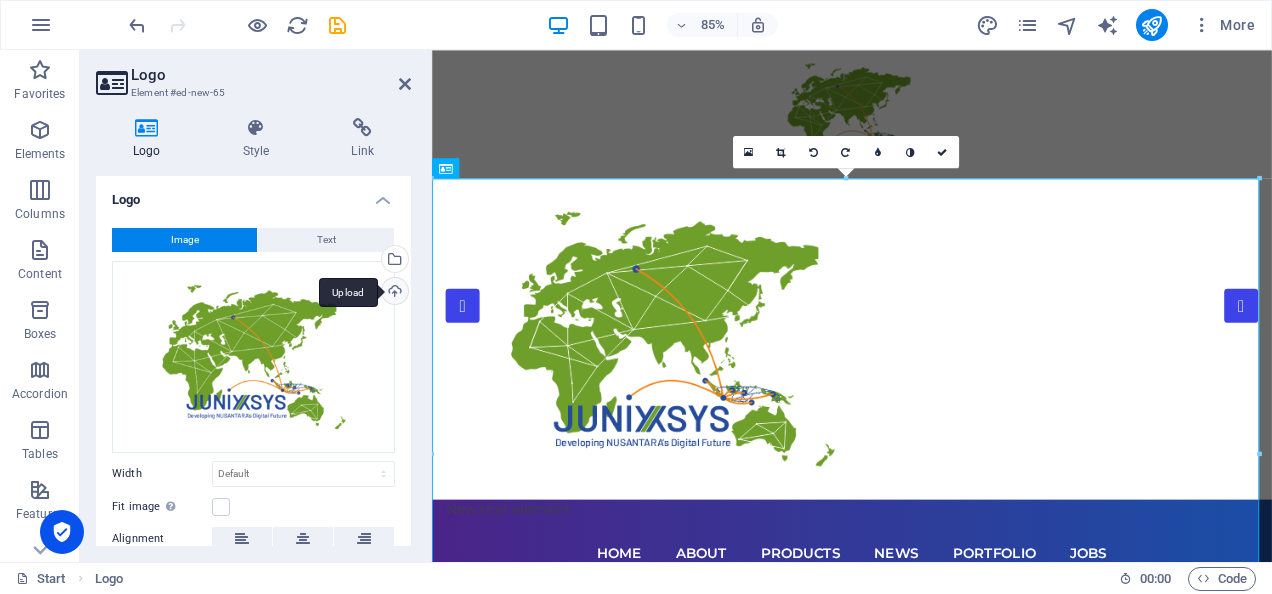 click on "Upload" at bounding box center [393, 293] 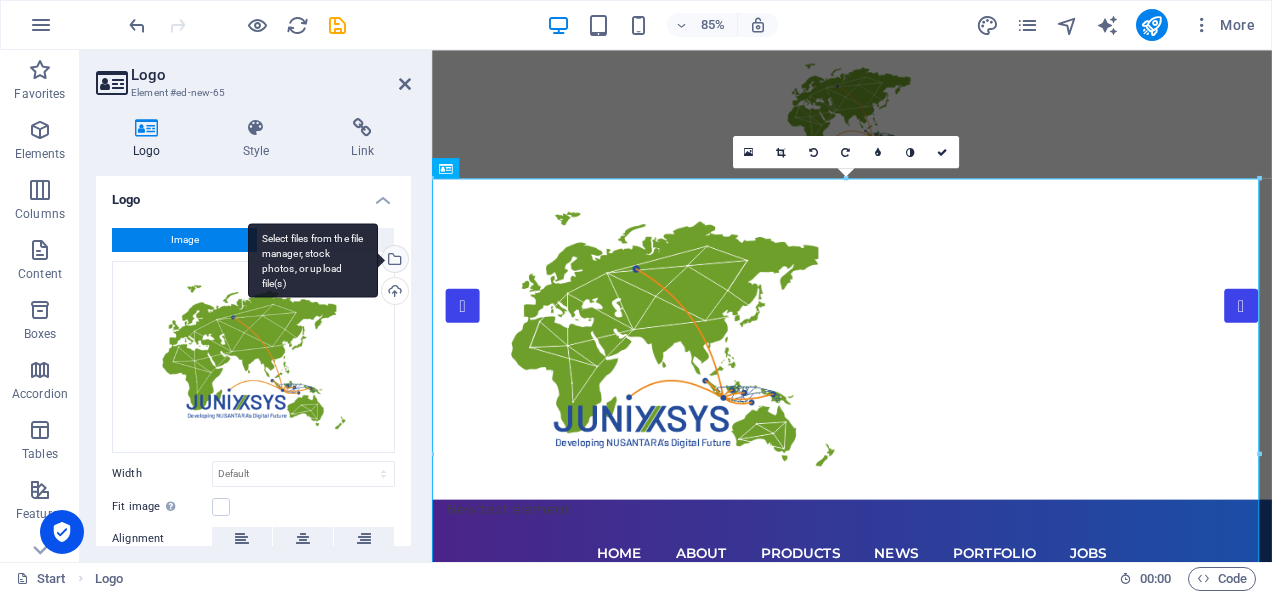 click on "Select files from the file manager, stock photos, or upload file(s)" at bounding box center (393, 261) 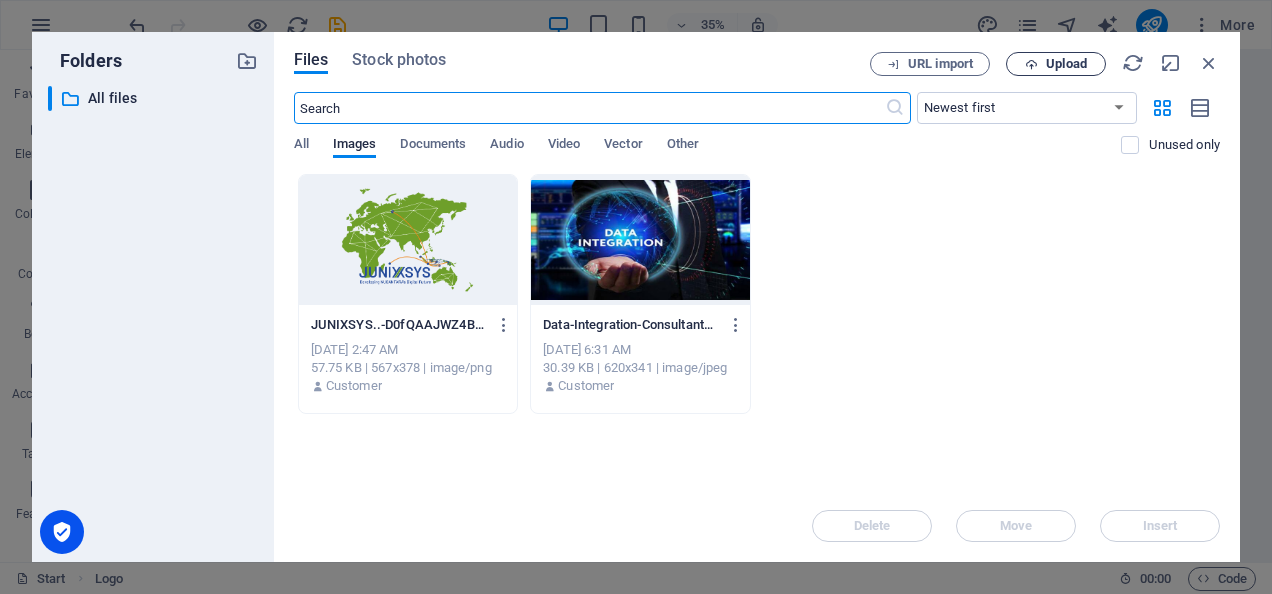 click on "Upload" at bounding box center (1066, 64) 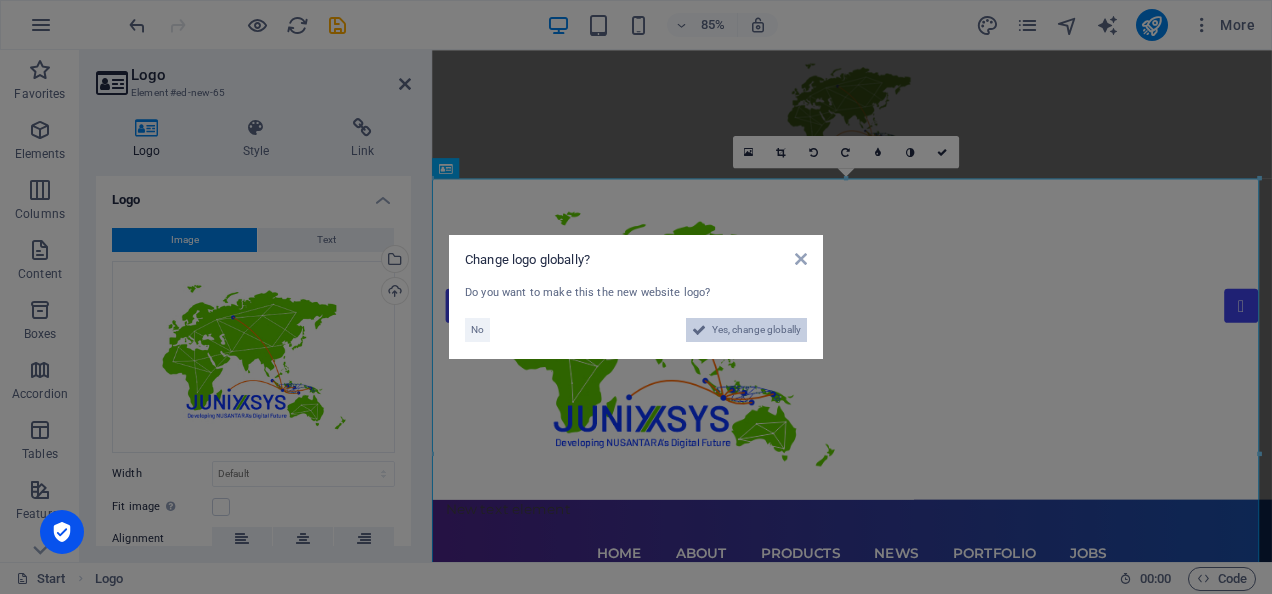 click on "Yes, change globally" at bounding box center [756, 330] 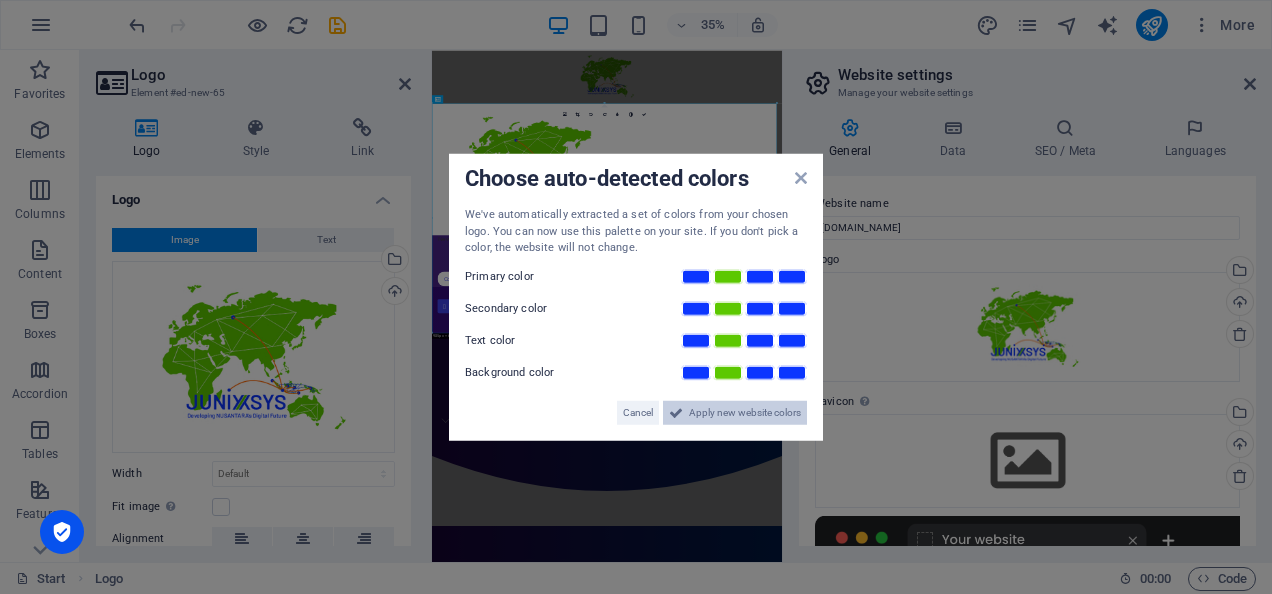 click on "Apply new website colors" at bounding box center (745, 412) 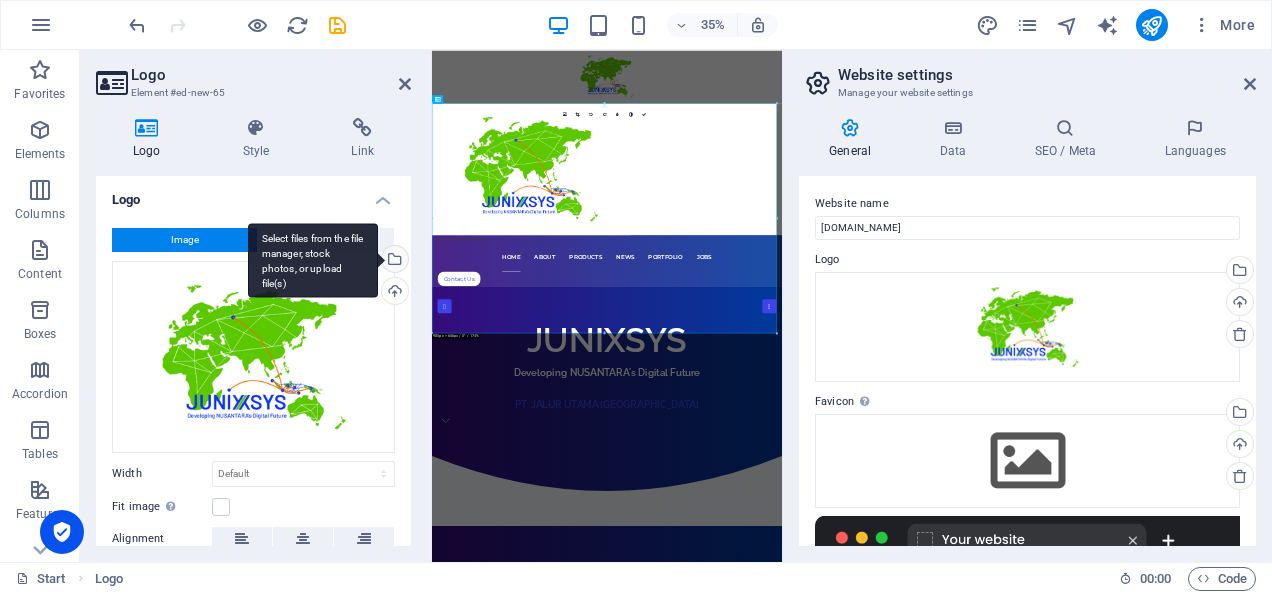 click on "Select files from the file manager, stock photos, or upload file(s)" at bounding box center (313, 260) 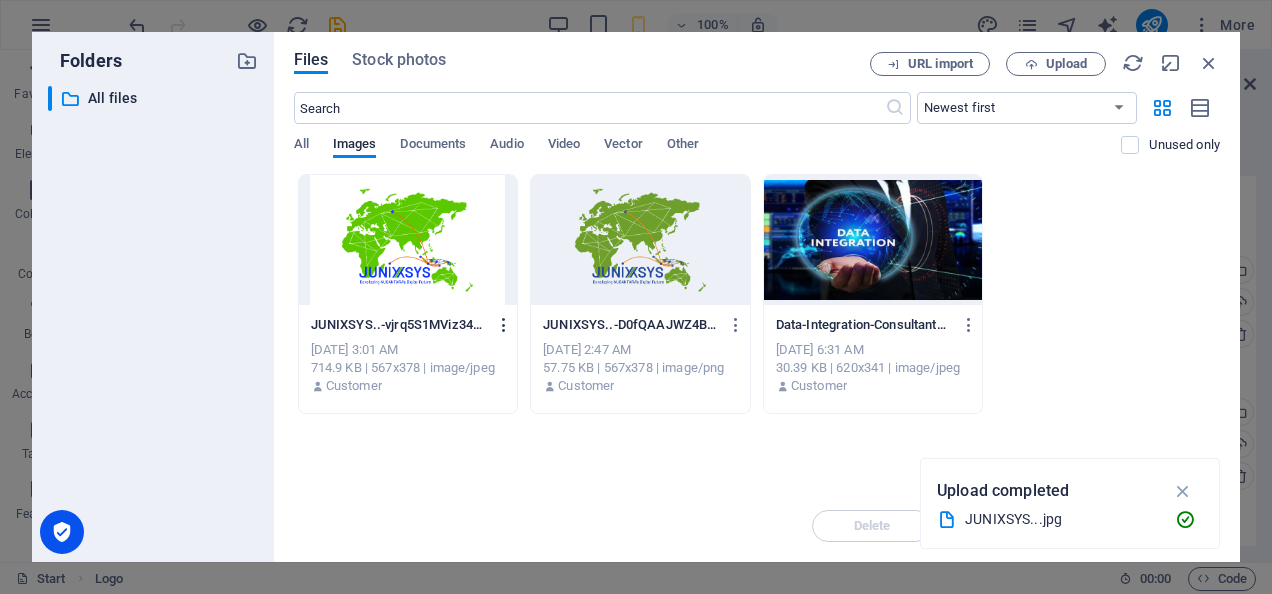 click at bounding box center (504, 325) 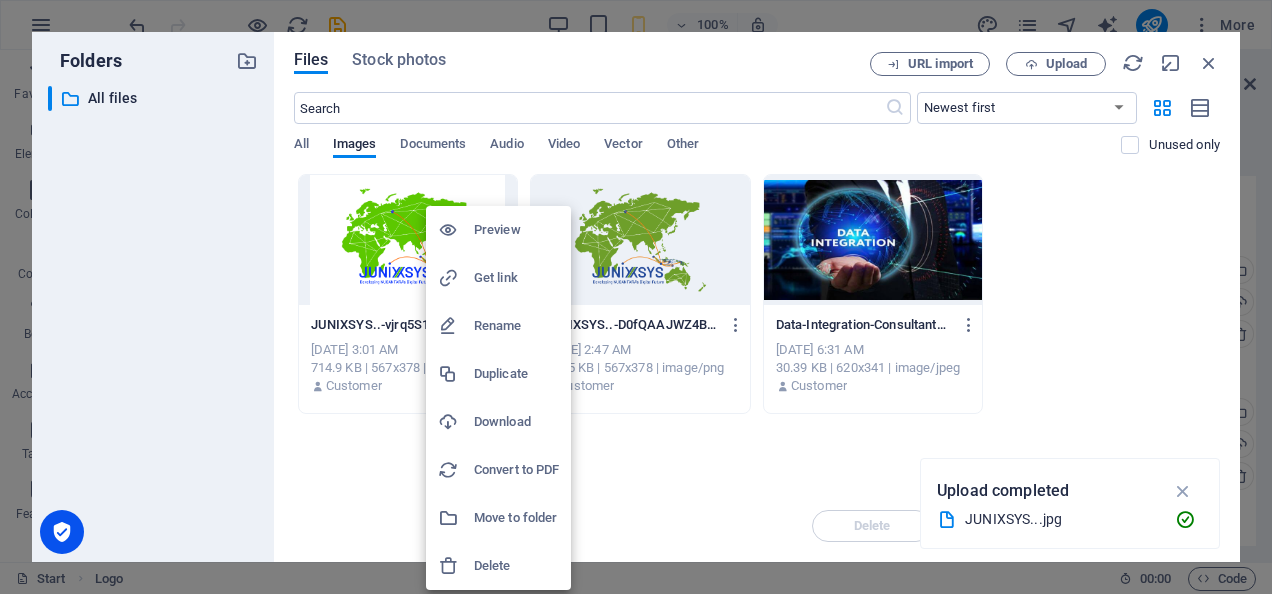 click on "Delete" at bounding box center [516, 566] 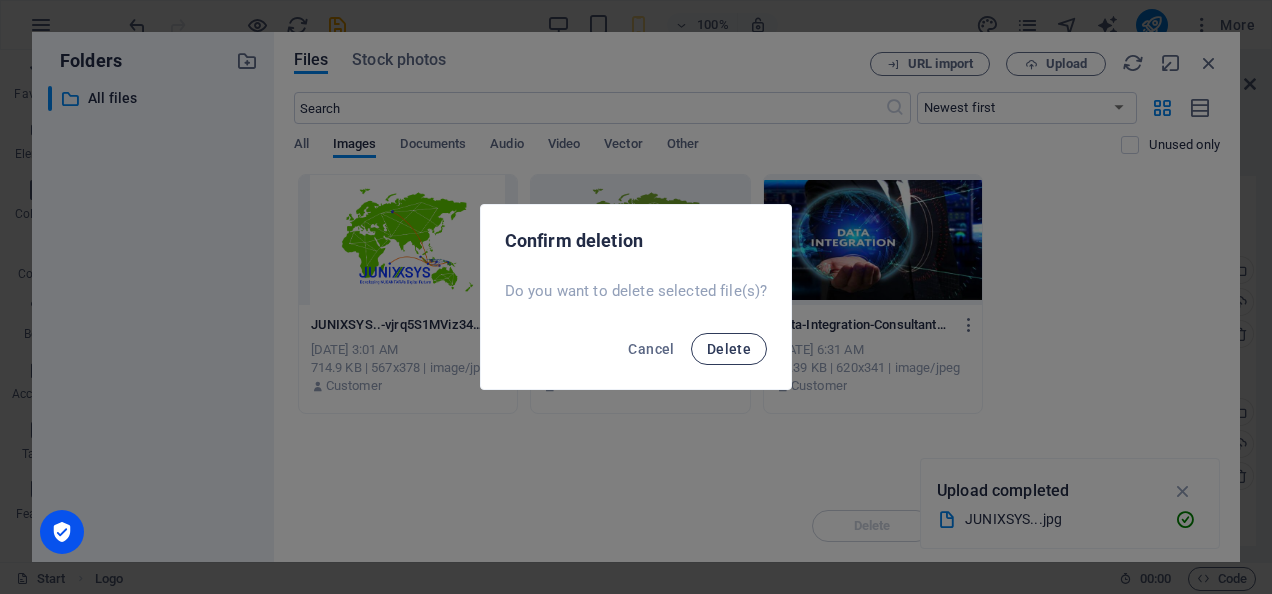click on "Delete" at bounding box center (729, 349) 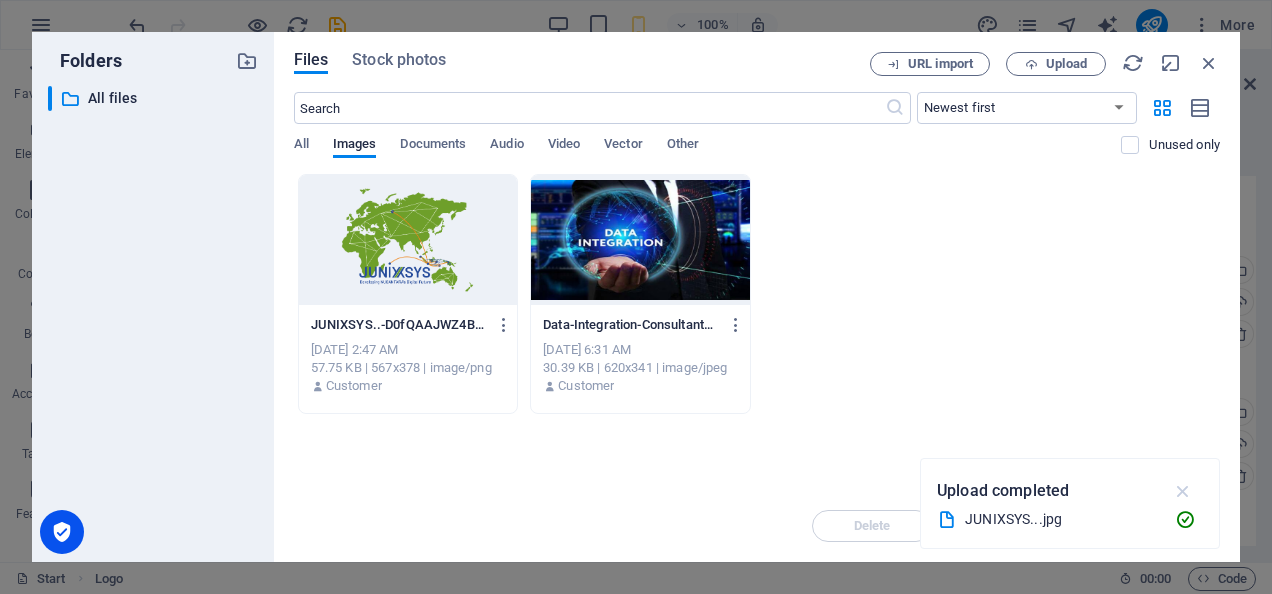 click at bounding box center (1183, 491) 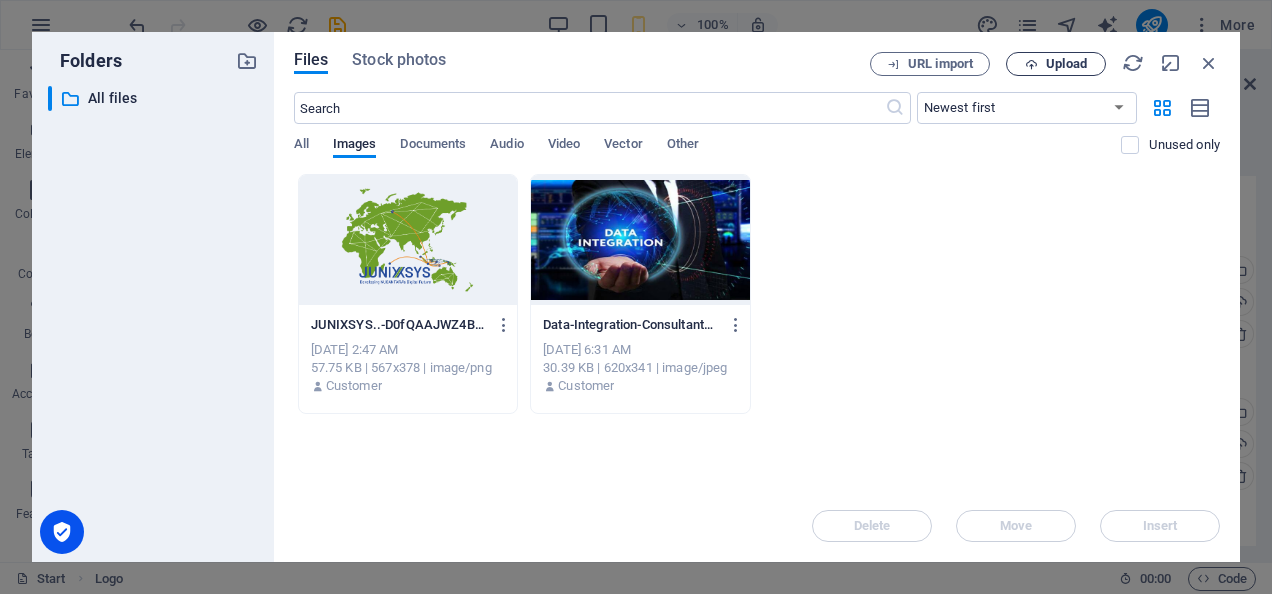 click on "Upload" at bounding box center (1066, 64) 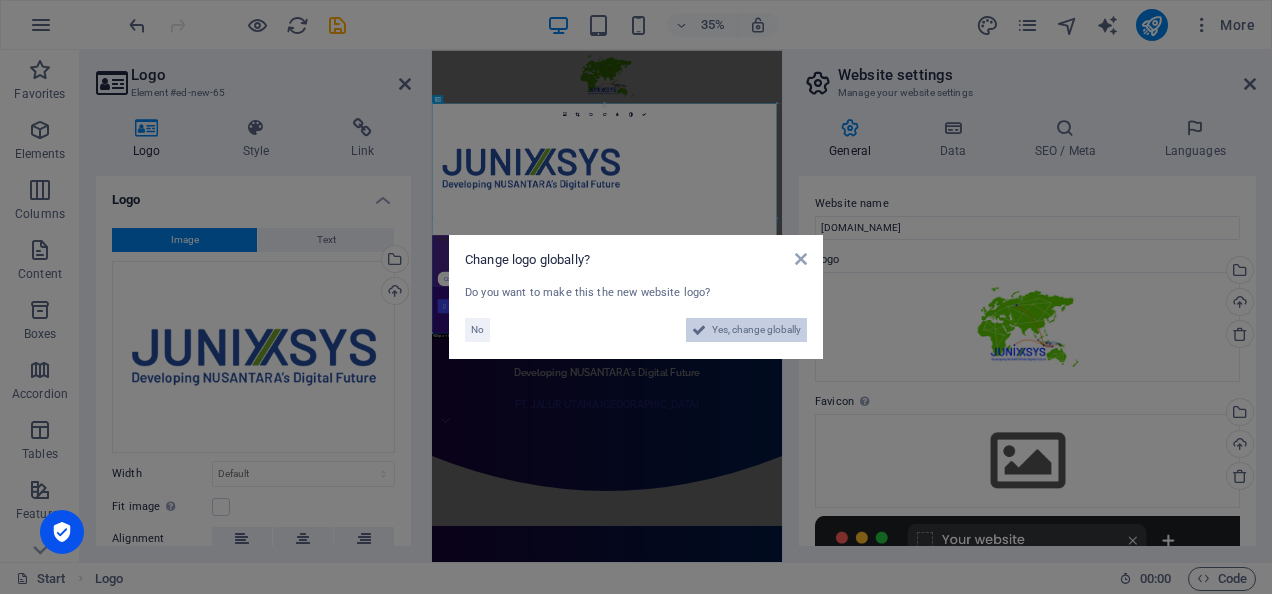 click on "Yes, change globally" at bounding box center (756, 330) 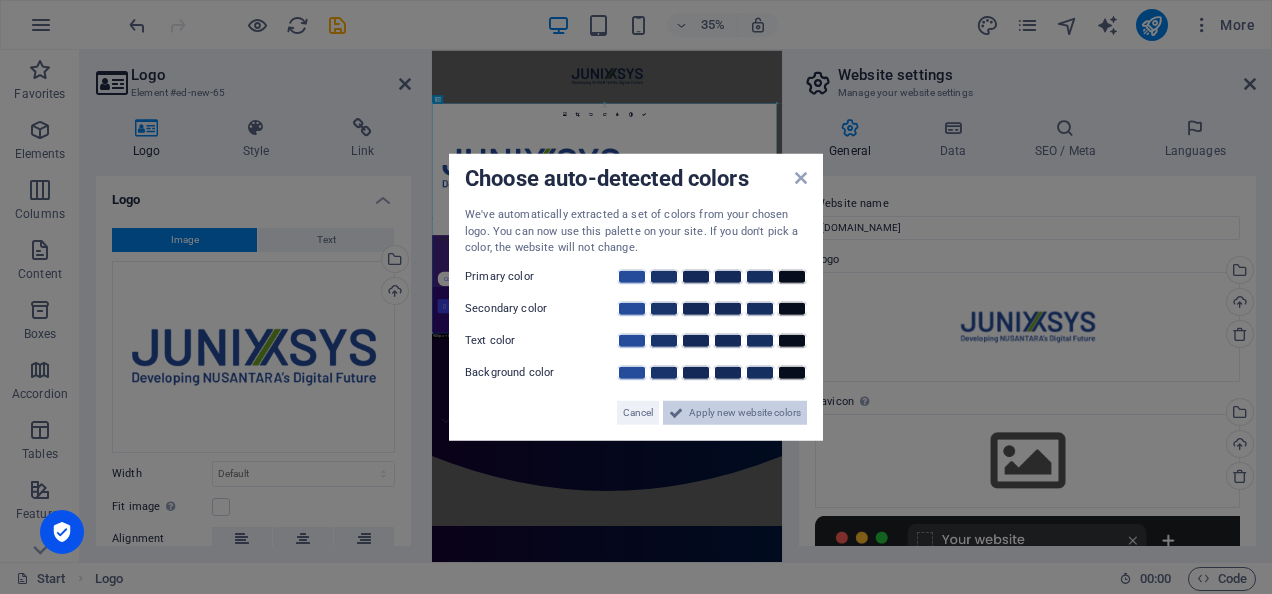 click on "Apply new website colors" at bounding box center [745, 412] 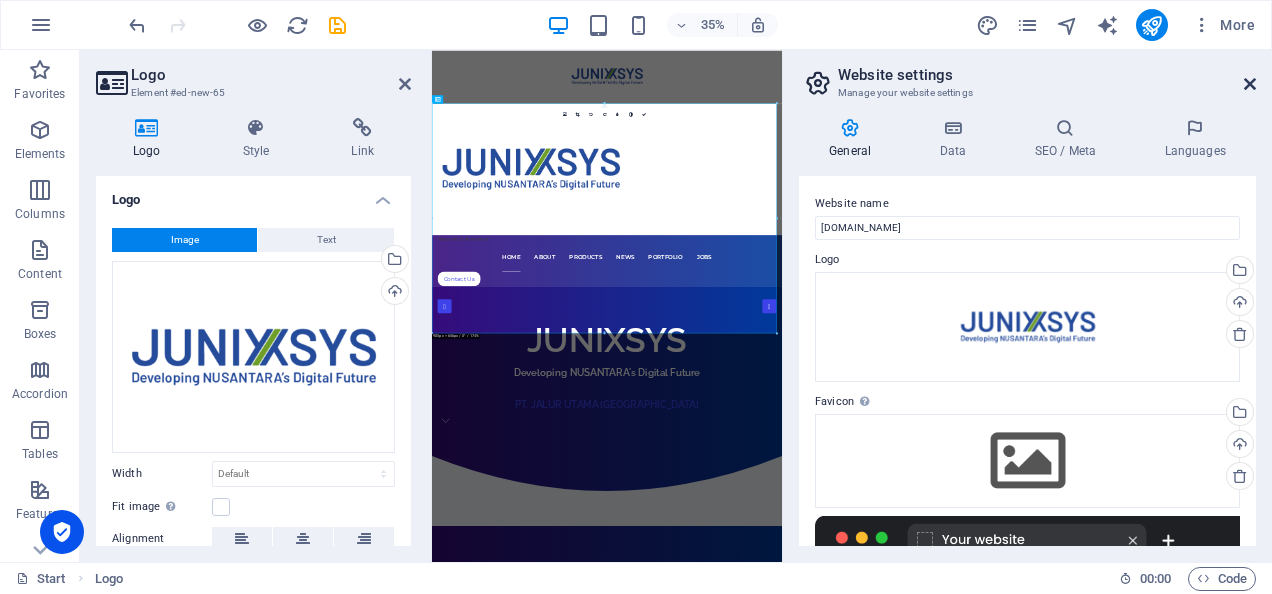 click at bounding box center (1250, 84) 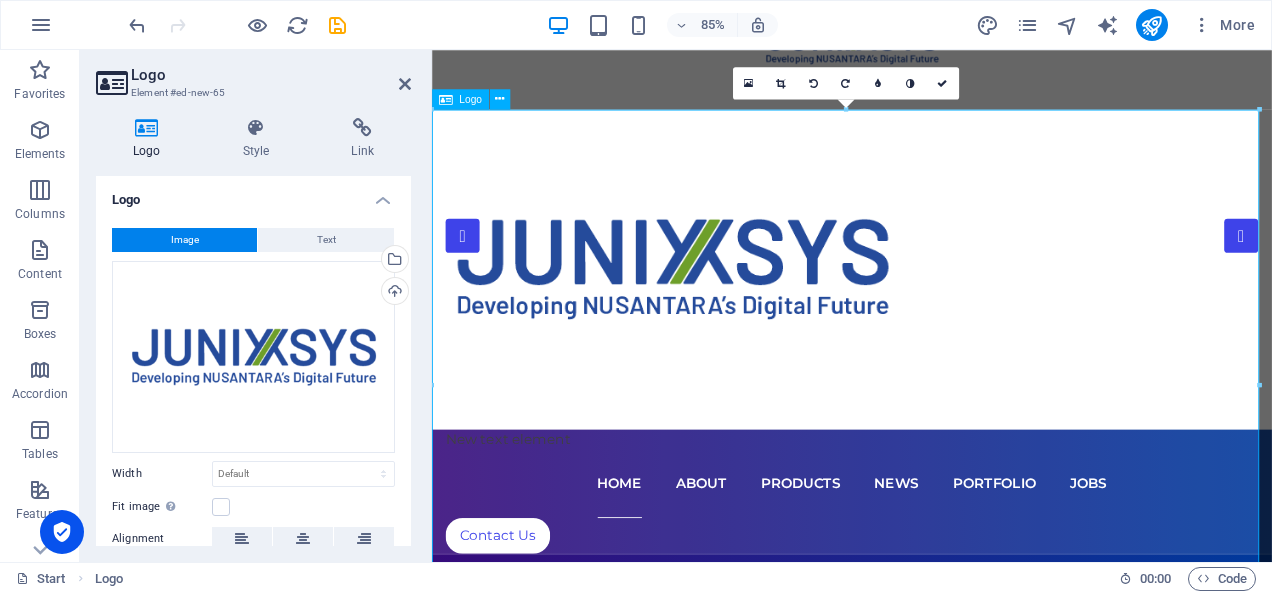 scroll, scrollTop: 215, scrollLeft: 0, axis: vertical 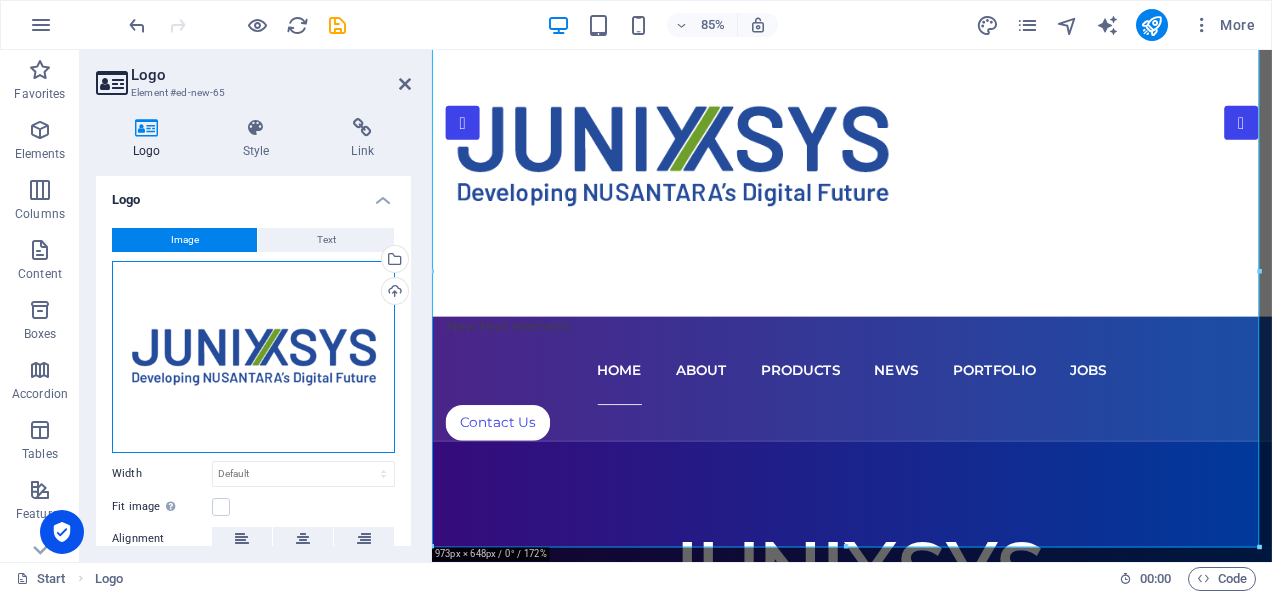 click on "Drag files here, click to choose files or select files from Files or our free stock photos & videos" at bounding box center [253, 357] 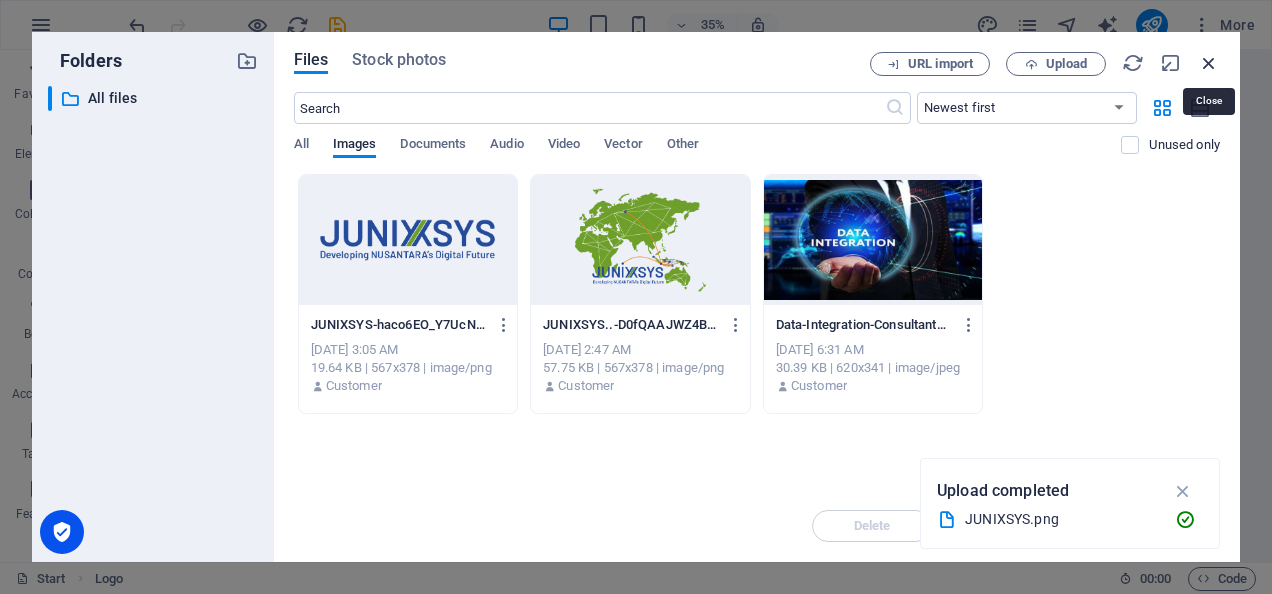 click at bounding box center [1209, 63] 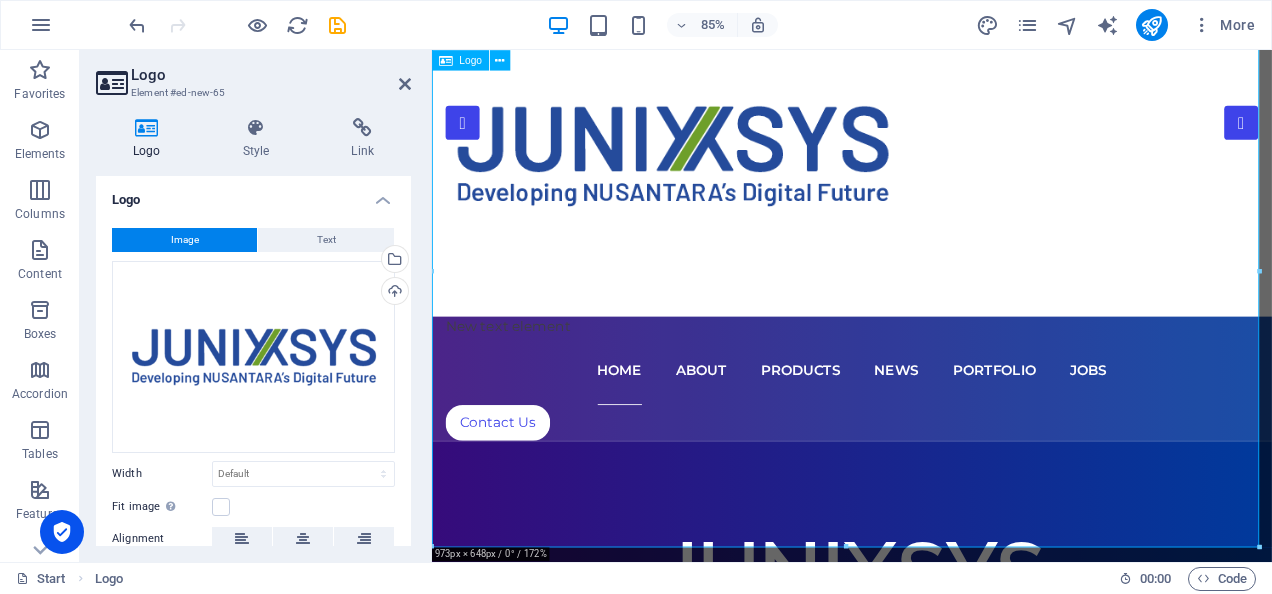 drag, startPoint x: 1278, startPoint y: 593, endPoint x: 886, endPoint y: 315, distance: 480.5705 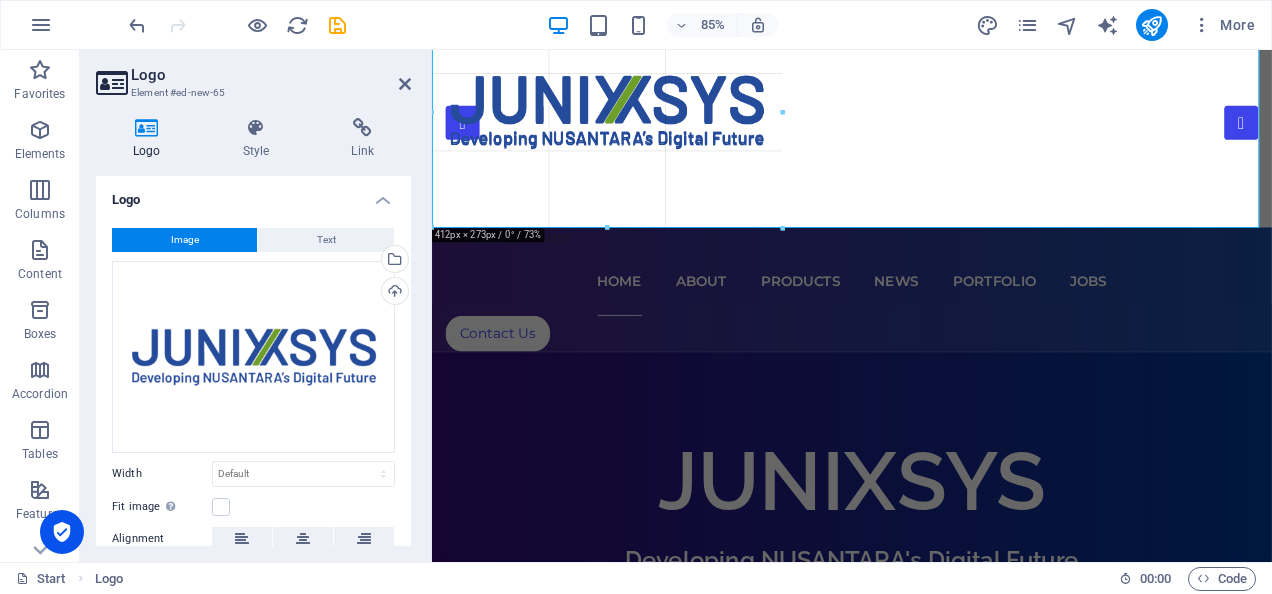 drag, startPoint x: 844, startPoint y: 547, endPoint x: 296, endPoint y: 180, distance: 659.54 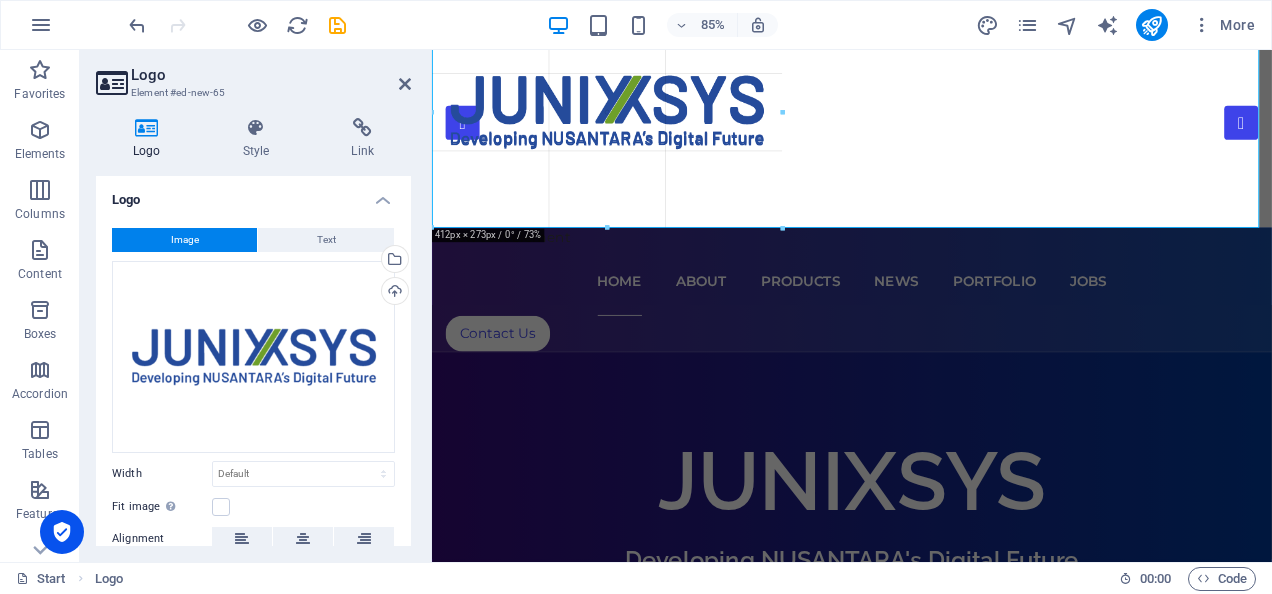 type on "415" 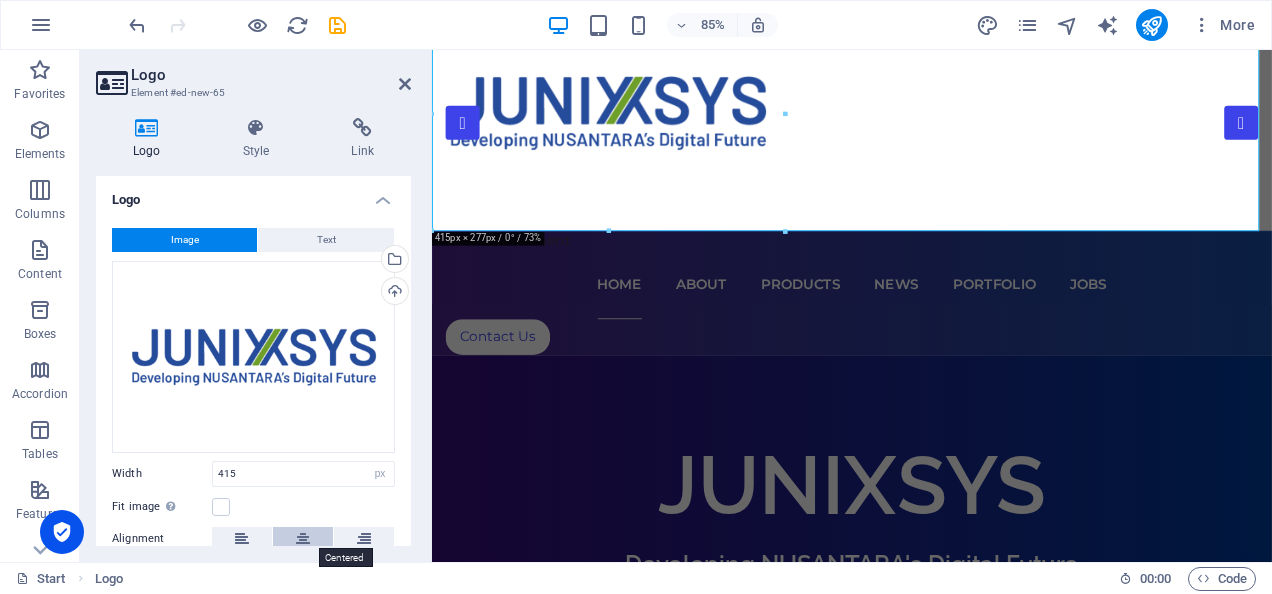 click at bounding box center (303, 539) 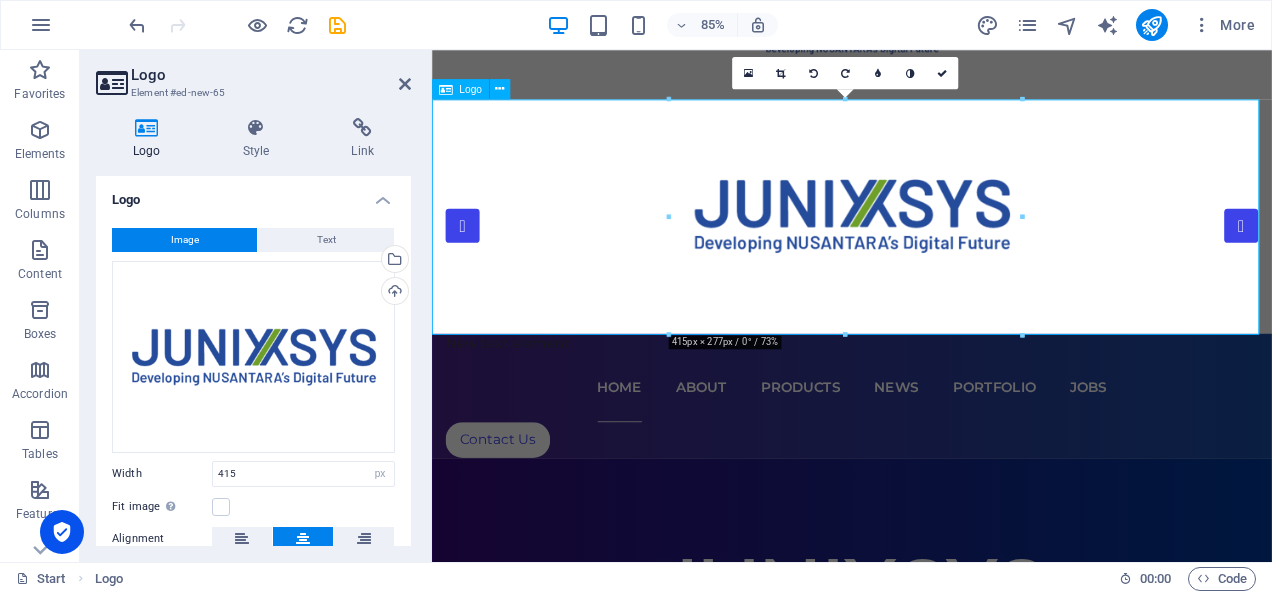 scroll, scrollTop: 93, scrollLeft: 0, axis: vertical 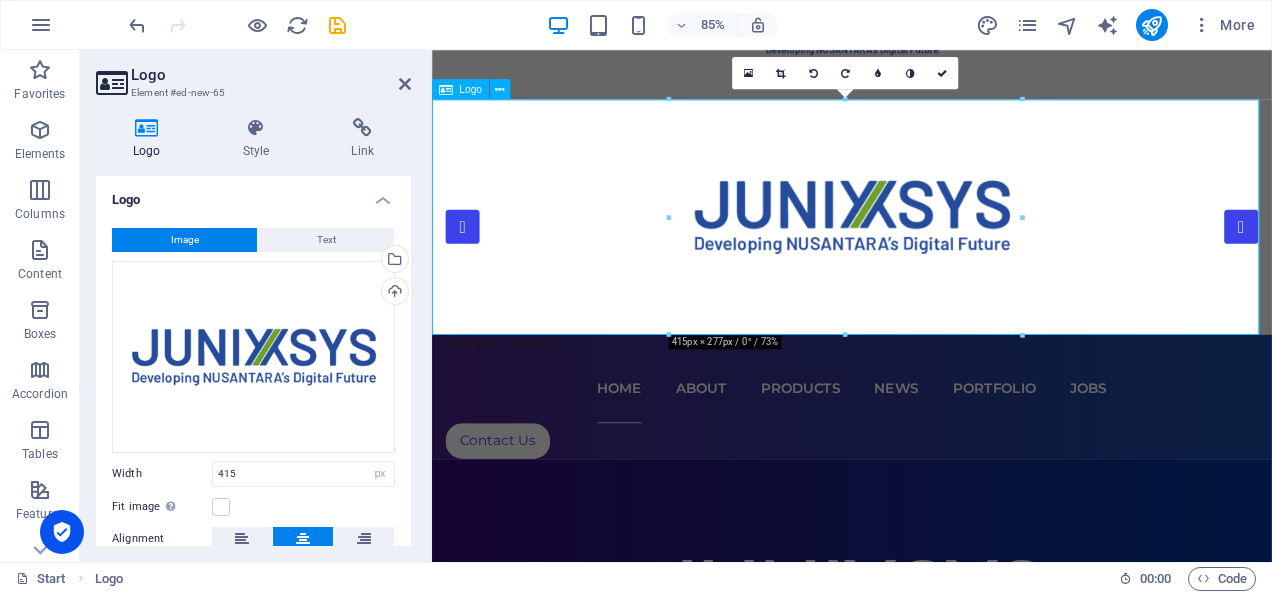 drag, startPoint x: 1275, startPoint y: 384, endPoint x: 905, endPoint y: 260, distance: 390.2256 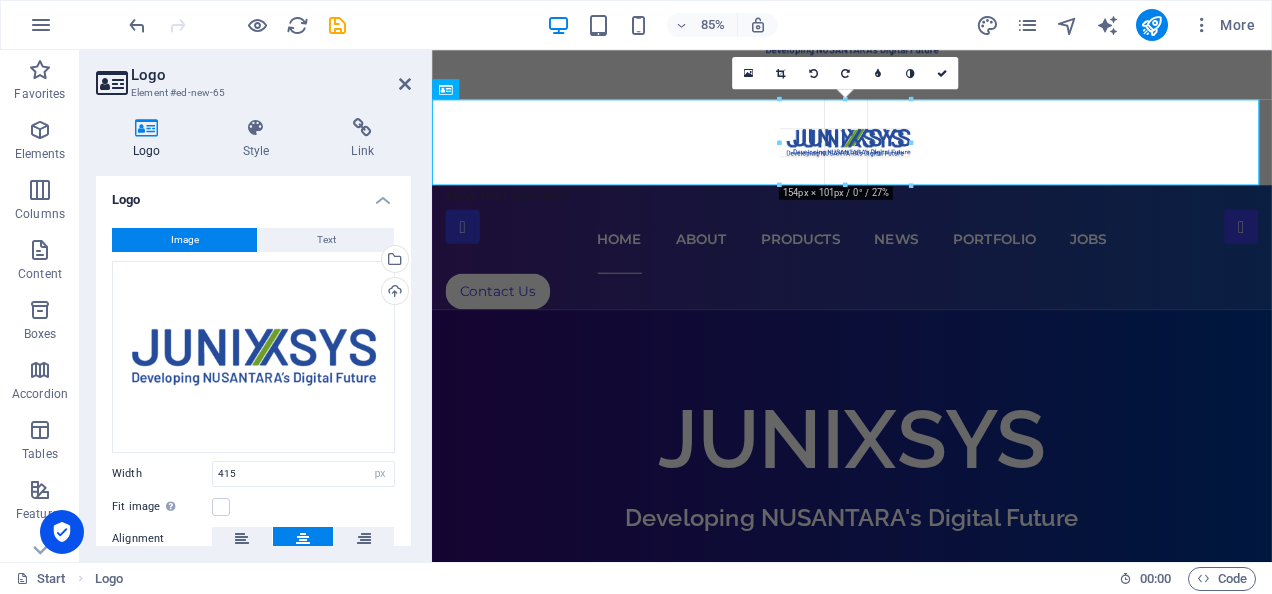 drag, startPoint x: 848, startPoint y: 337, endPoint x: 460, endPoint y: 119, distance: 445.0483 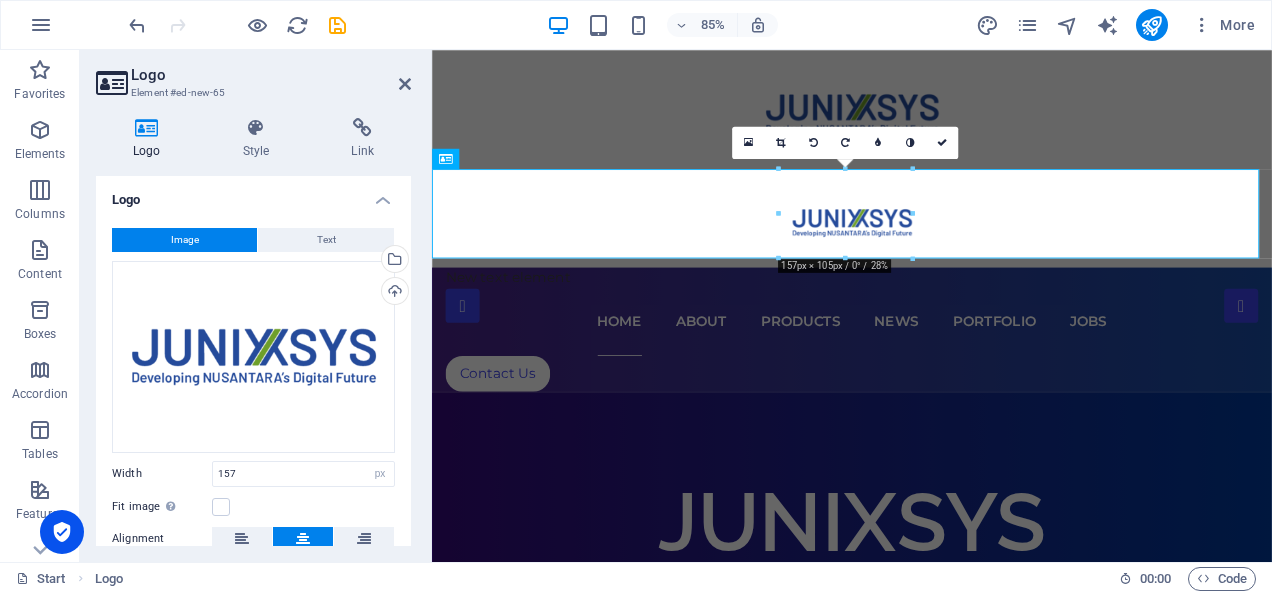 scroll, scrollTop: 0, scrollLeft: 0, axis: both 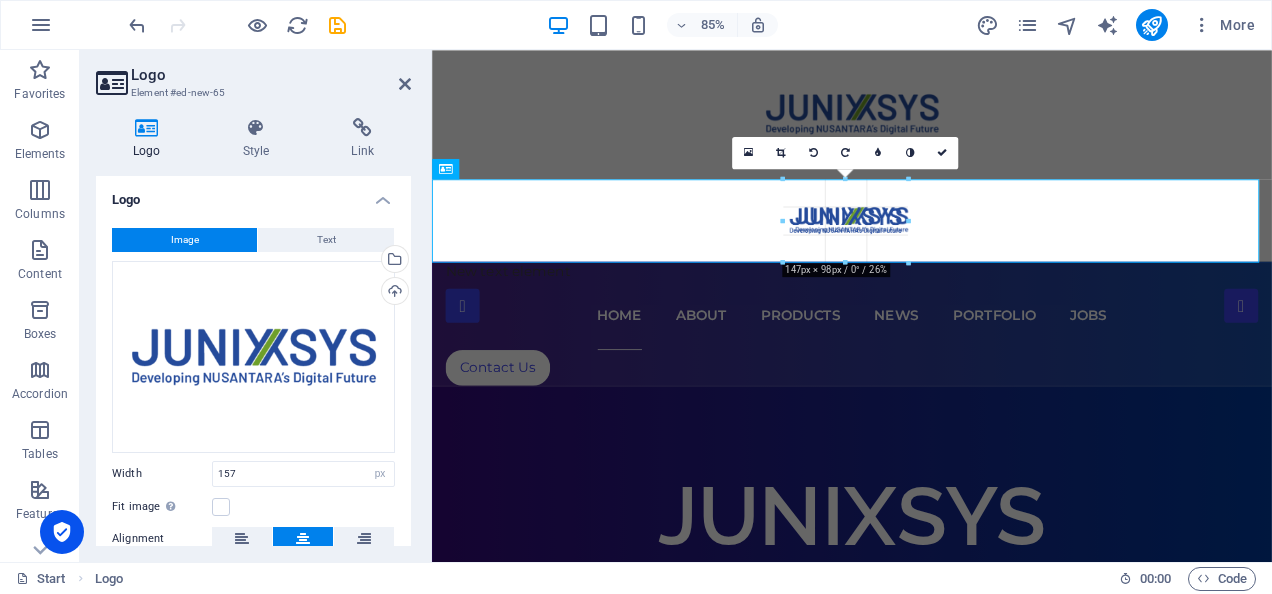 drag, startPoint x: 841, startPoint y: 266, endPoint x: 479, endPoint y: 243, distance: 362.72992 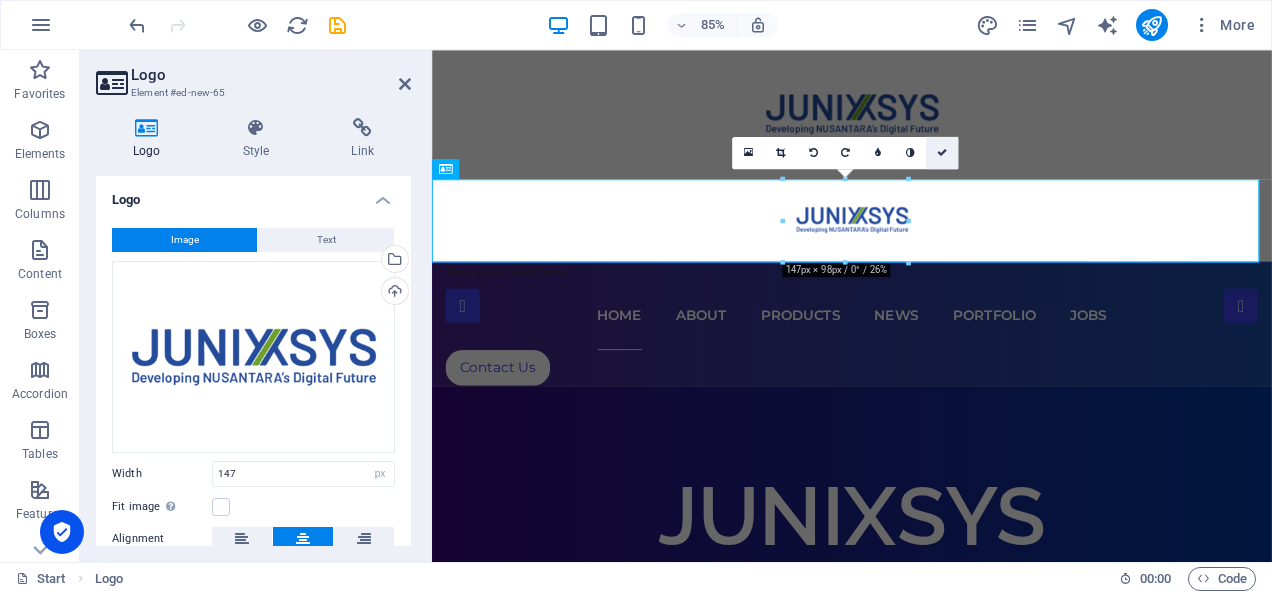 click at bounding box center (942, 152) 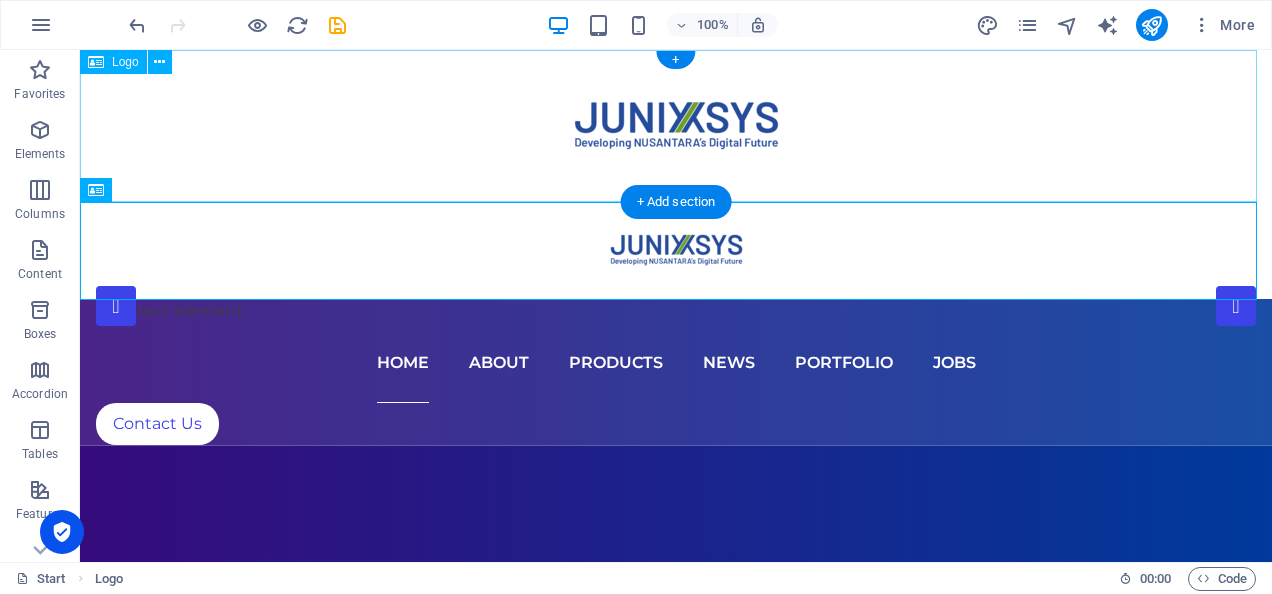 drag, startPoint x: 1023, startPoint y: 202, endPoint x: 931, endPoint y: 236, distance: 98.0816 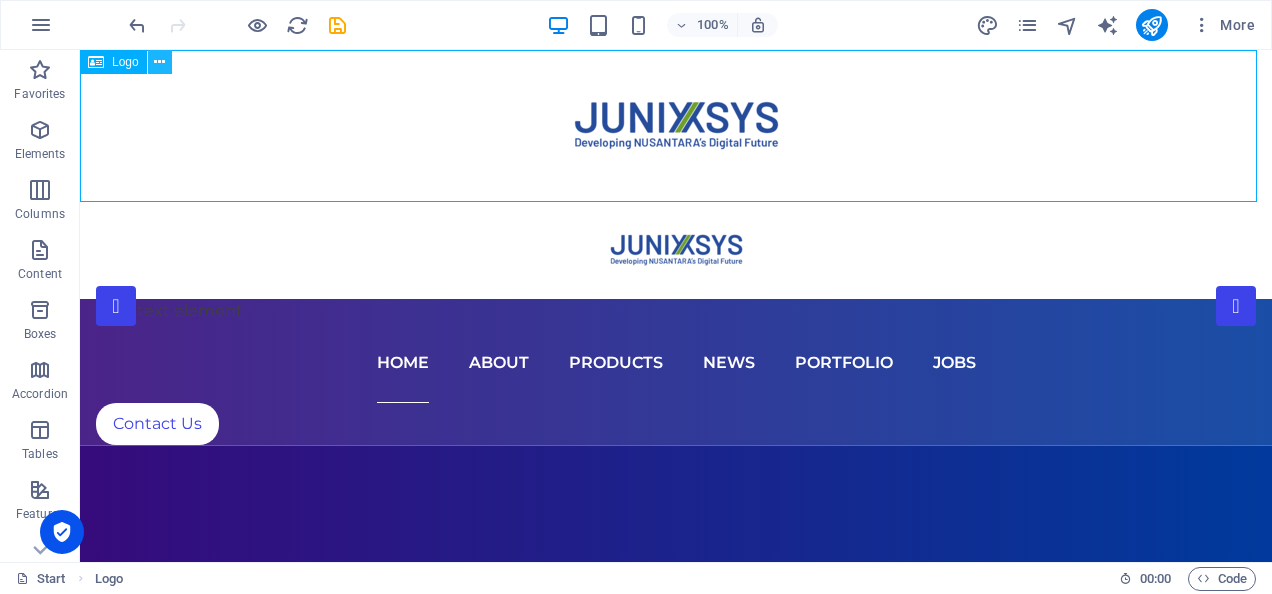 click at bounding box center [160, 62] 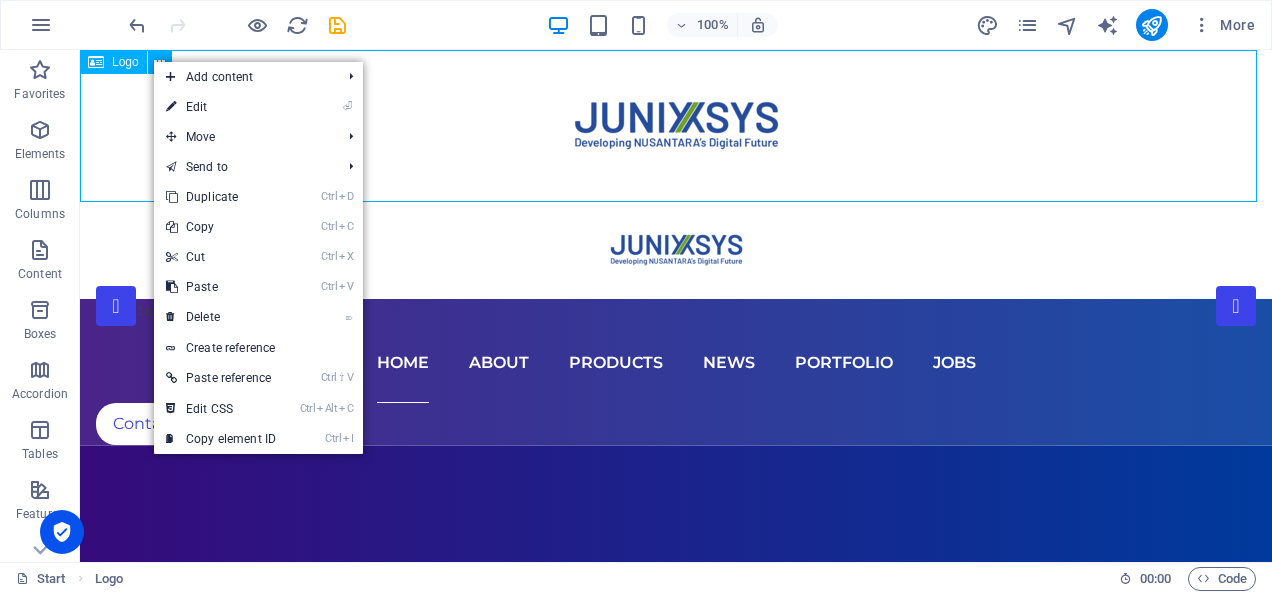 click on "Logo" at bounding box center [125, 62] 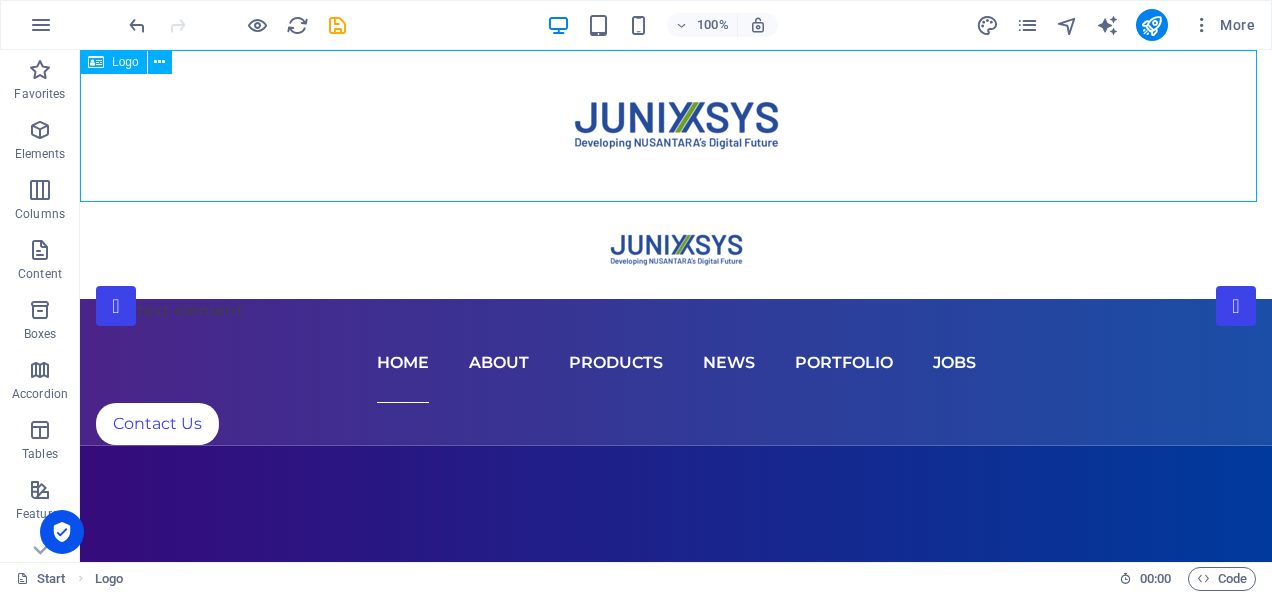 click on "Logo" at bounding box center (125, 62) 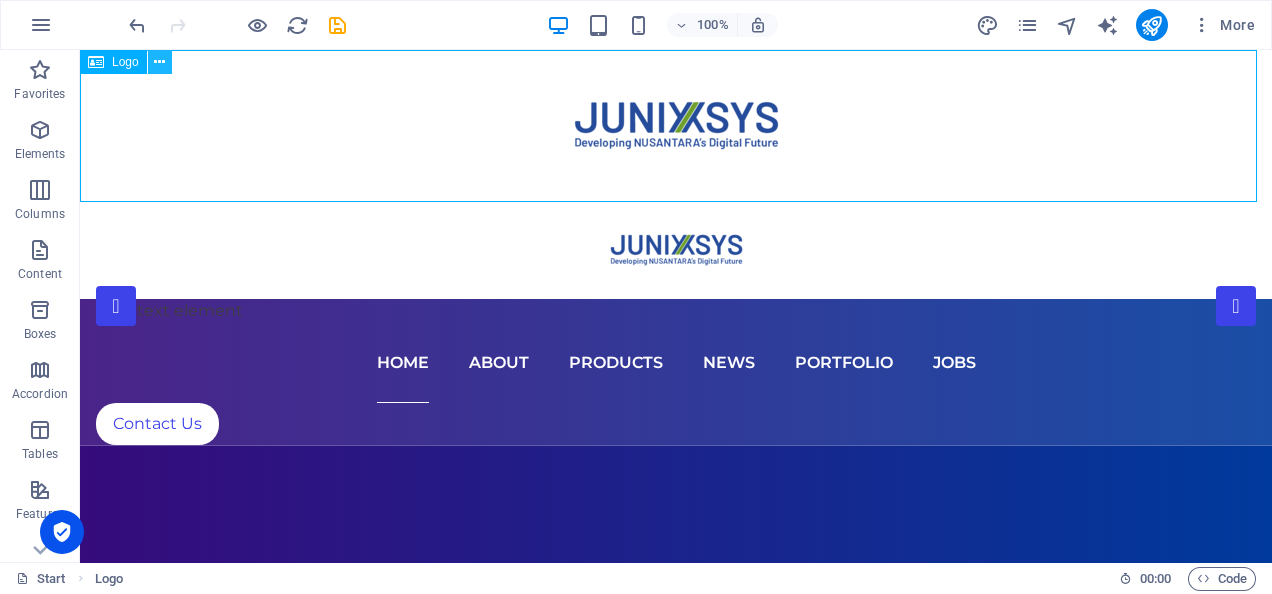 click at bounding box center [159, 62] 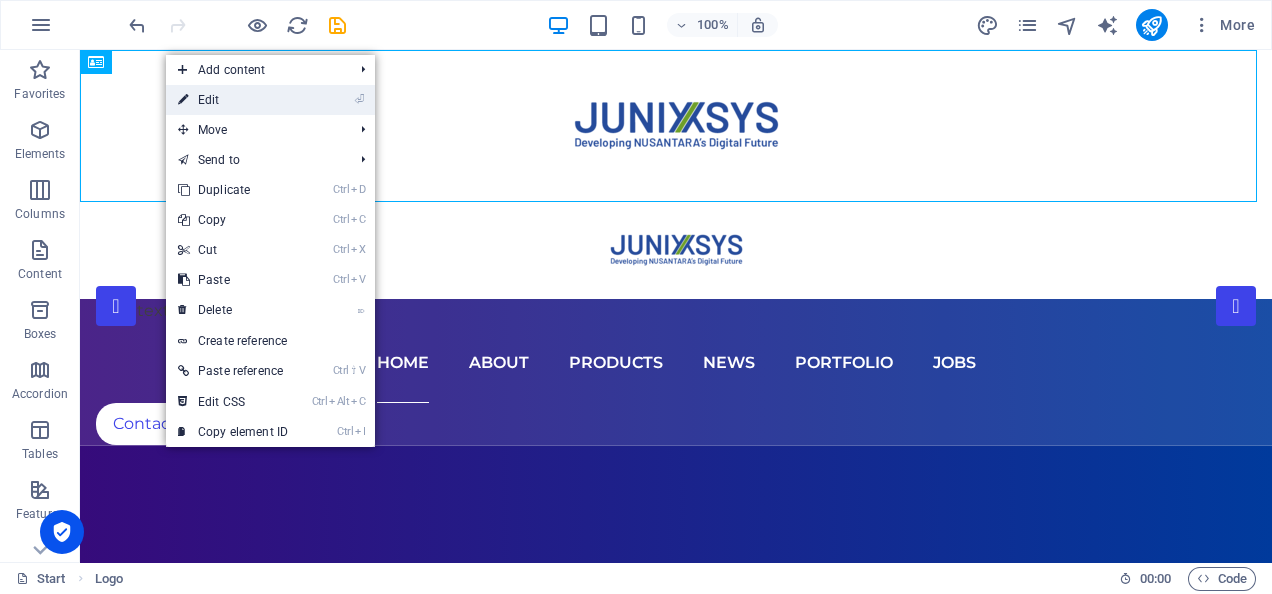 click on "⏎  Edit" at bounding box center (233, 100) 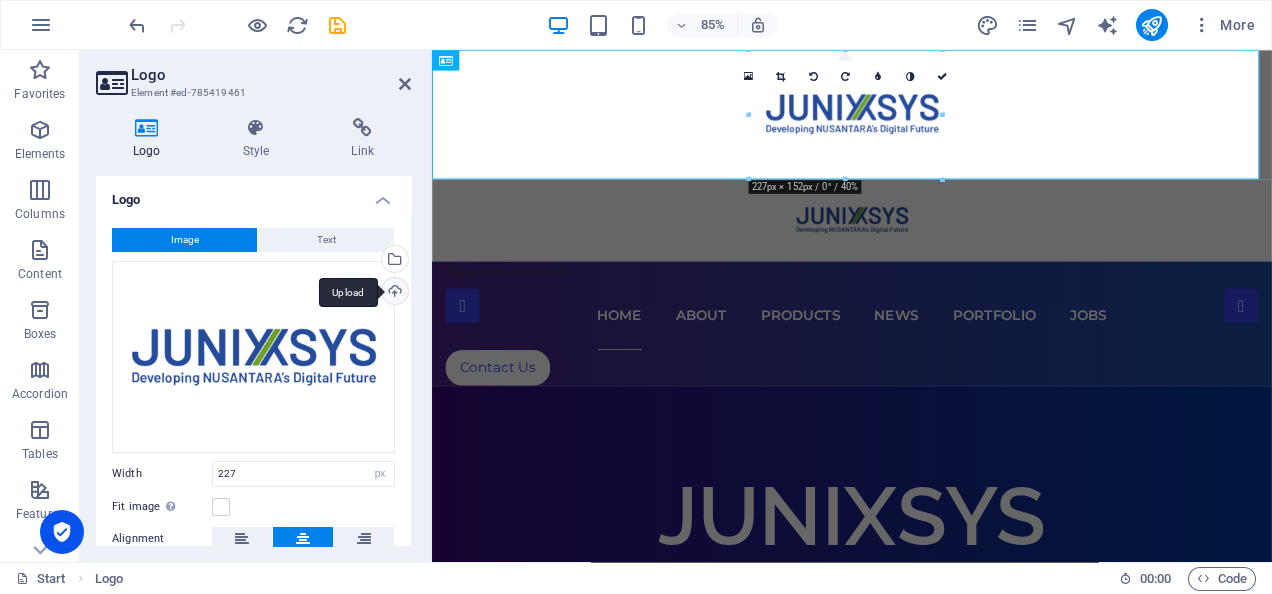 click on "Upload" at bounding box center (393, 293) 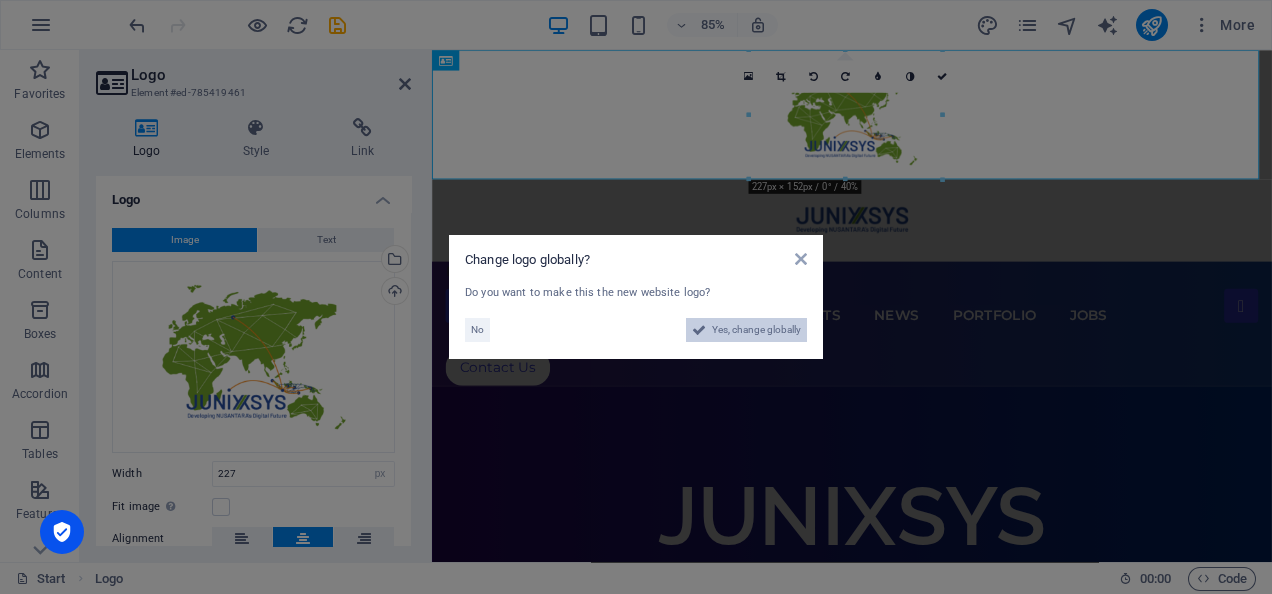 click on "Yes, change globally" at bounding box center (756, 330) 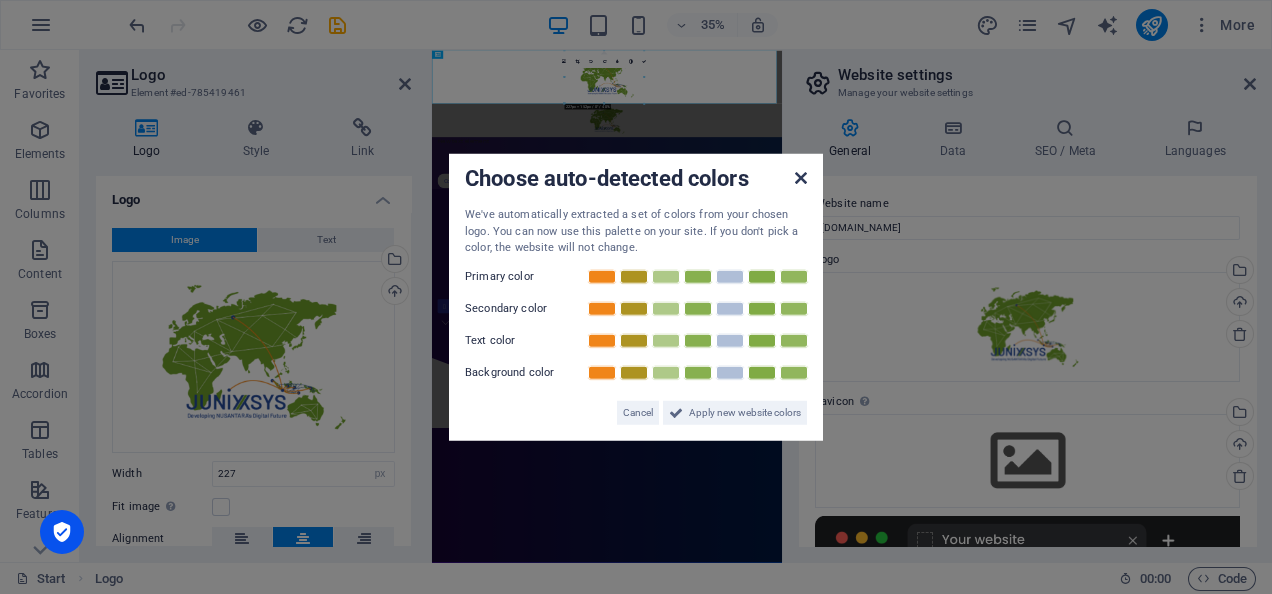 click at bounding box center (801, 178) 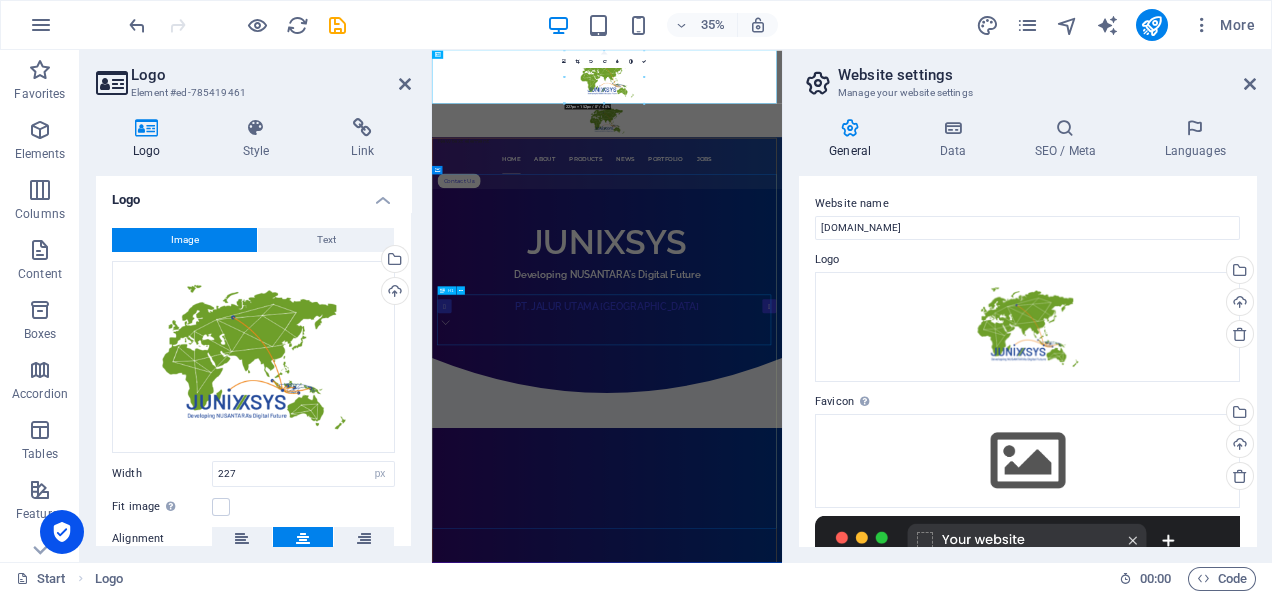 scroll, scrollTop: 50, scrollLeft: 0, axis: vertical 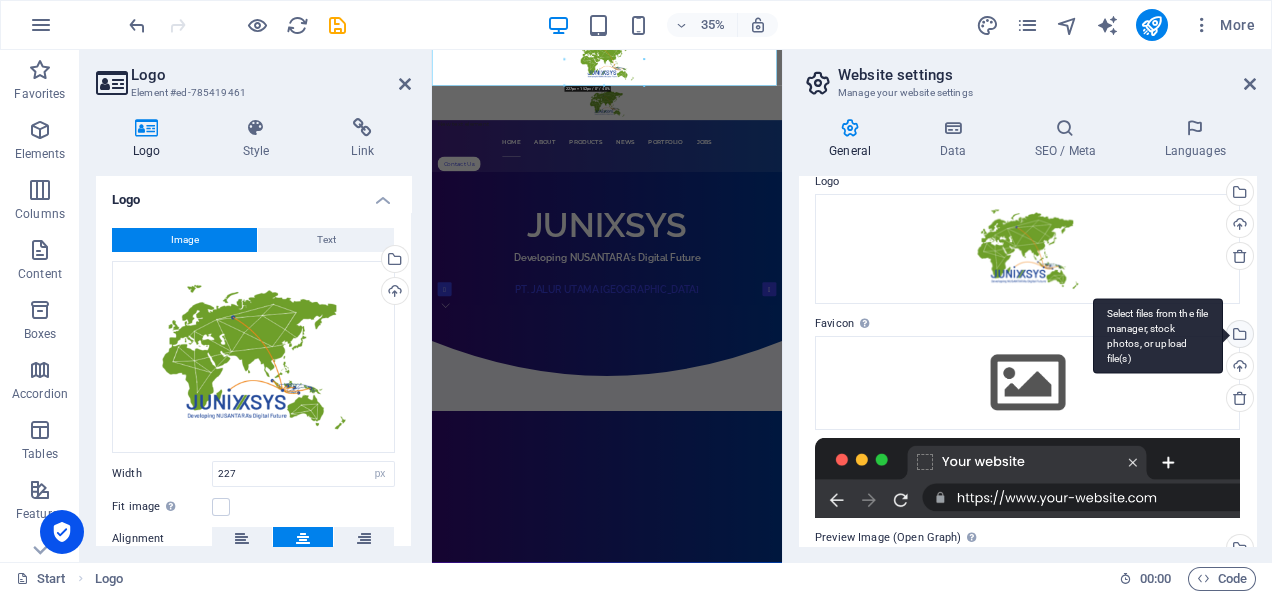 click on "Select files from the file manager, stock photos, or upload file(s)" at bounding box center (1238, 336) 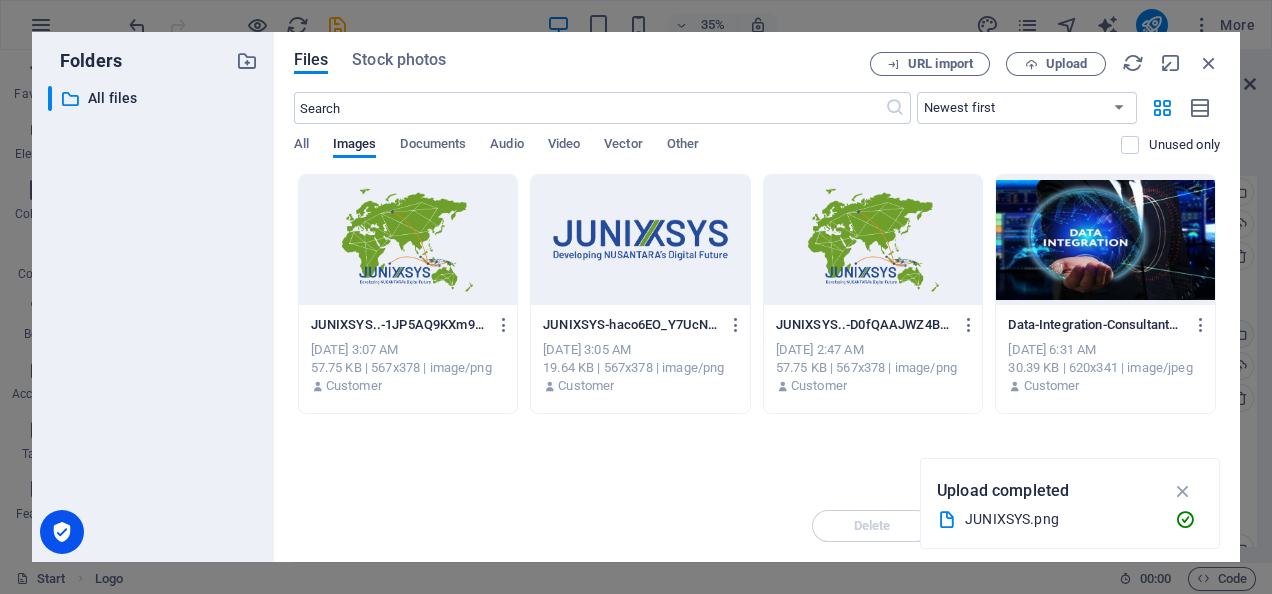 click on "Files Stock photos URL import Upload ​ Newest first Oldest first Name (A-Z) Name (Z-A) Size (0-9) Size (9-0) Resolution (0-9) Resolution (9-0) All Images Documents Audio Video Vector Other Unused only Drop files here to upload them instantly JUNIXSYS..-1JP5AQ9KXm9q4urC5sPsGw.png JUNIXSYS..-1JP5AQ9KXm9q4urC5sPsGw.png Jul 12, 2025 3:07 AM 57.75 KB | 567x378 | image/png Customer JUNIXSYS-haco6EO_Y7UcN-NOa-b9Qw.png JUNIXSYS-haco6EO_Y7UcN-NOa-b9Qw.png Jul 12, 2025 3:05 AM 19.64 KB | 567x378 | image/png Customer JUNIXSYS..-D0fQAAJWZ4BCiYrmgeS1Gw.png JUNIXSYS..-D0fQAAJWZ4BCiYrmgeS1Gw.png Jul 12, 2025 2:47 AM 57.75 KB | 567x378 | image/png Customer Data-Integration-Consultants1-JThkTShxOV8bv0-e1x4x7w.jpg Data-Integration-Consultants1-JThkTShxOV8bv0-e1x4x7w.jpg Jul 6, 2025 6:31 AM 30.39 KB | 620x341 | image/jpeg Customer Delete Move Insert" at bounding box center [757, 297] 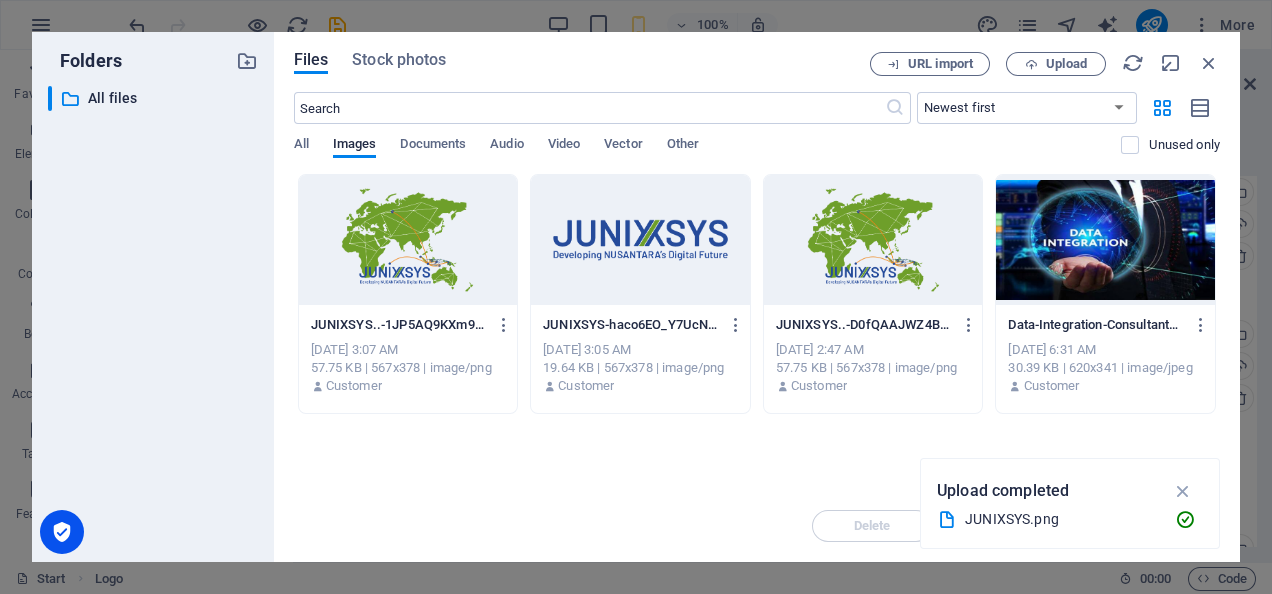 click at bounding box center [640, 240] 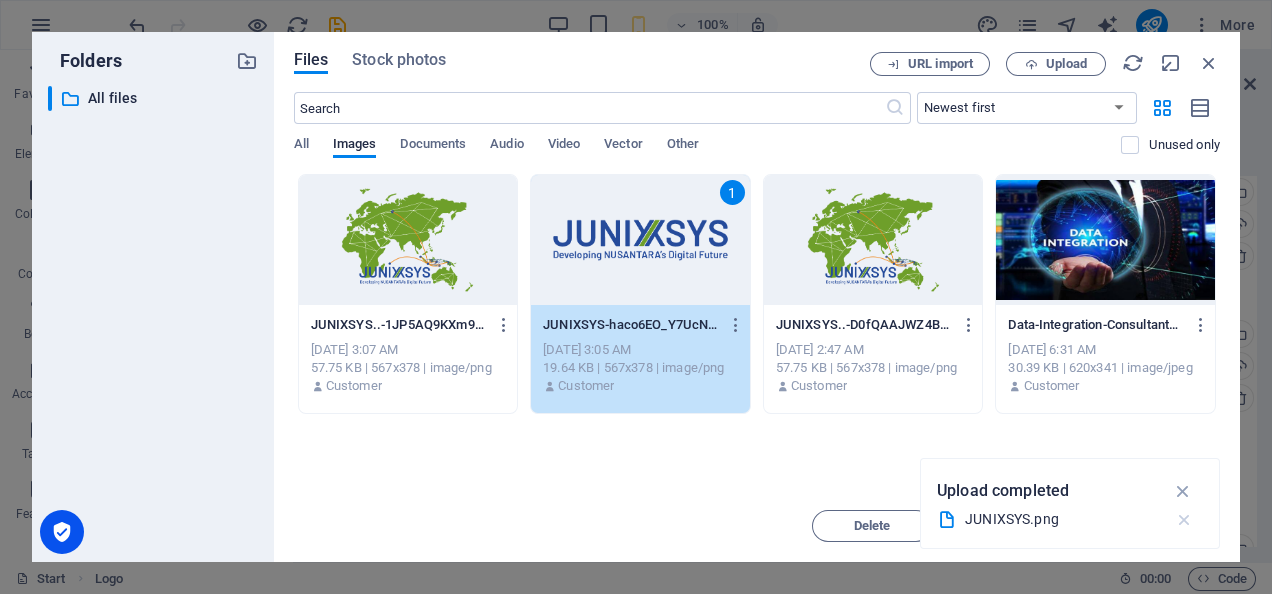 click at bounding box center (1184, 520) 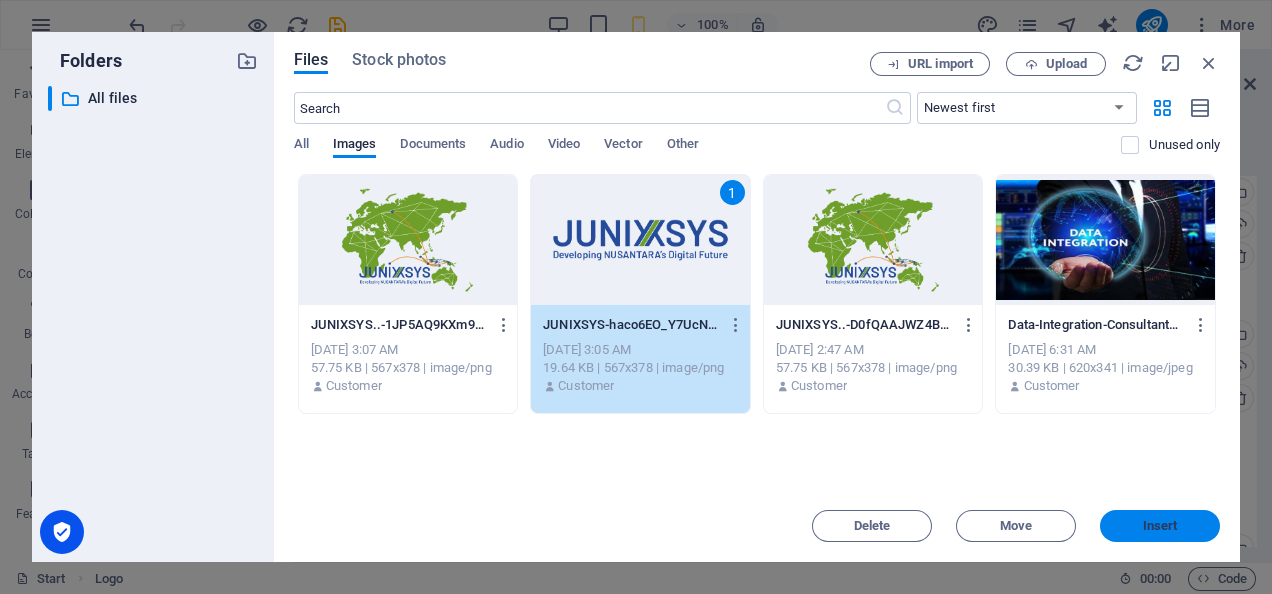 click on "Insert" at bounding box center [1160, 526] 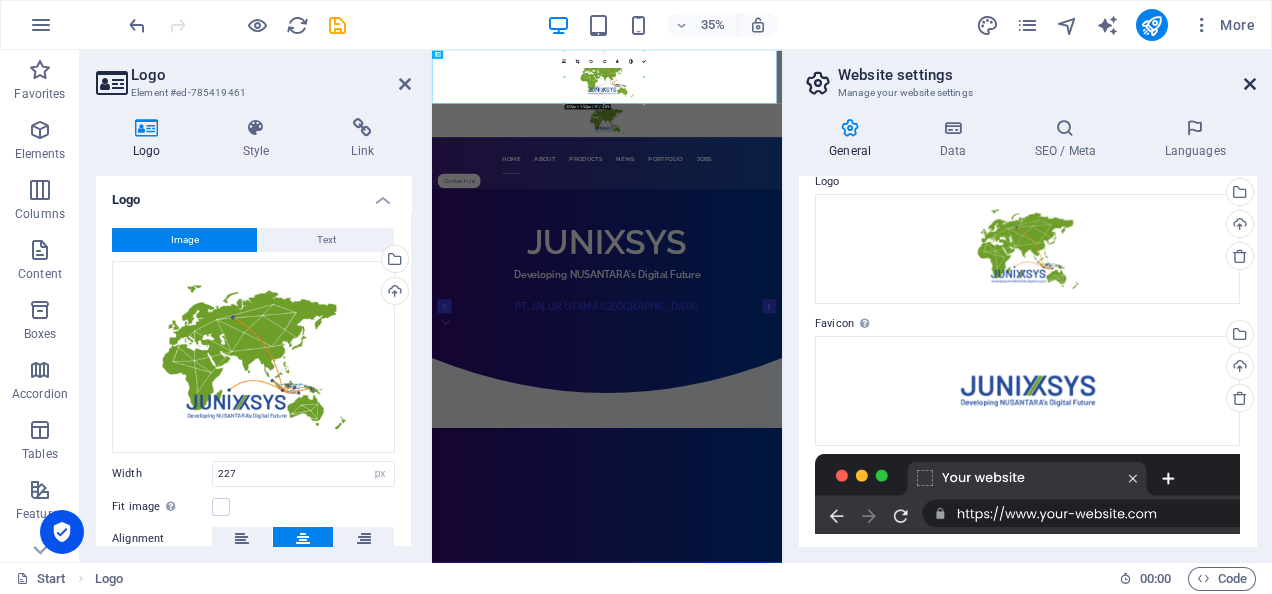click at bounding box center (1250, 84) 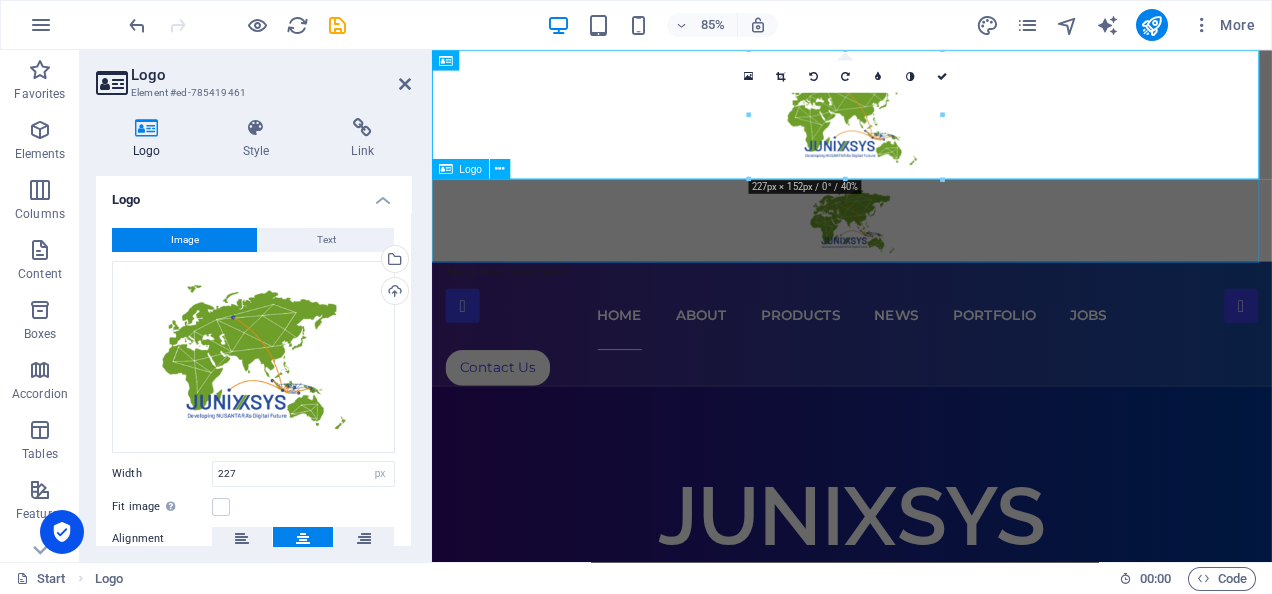 click at bounding box center (926, 250) 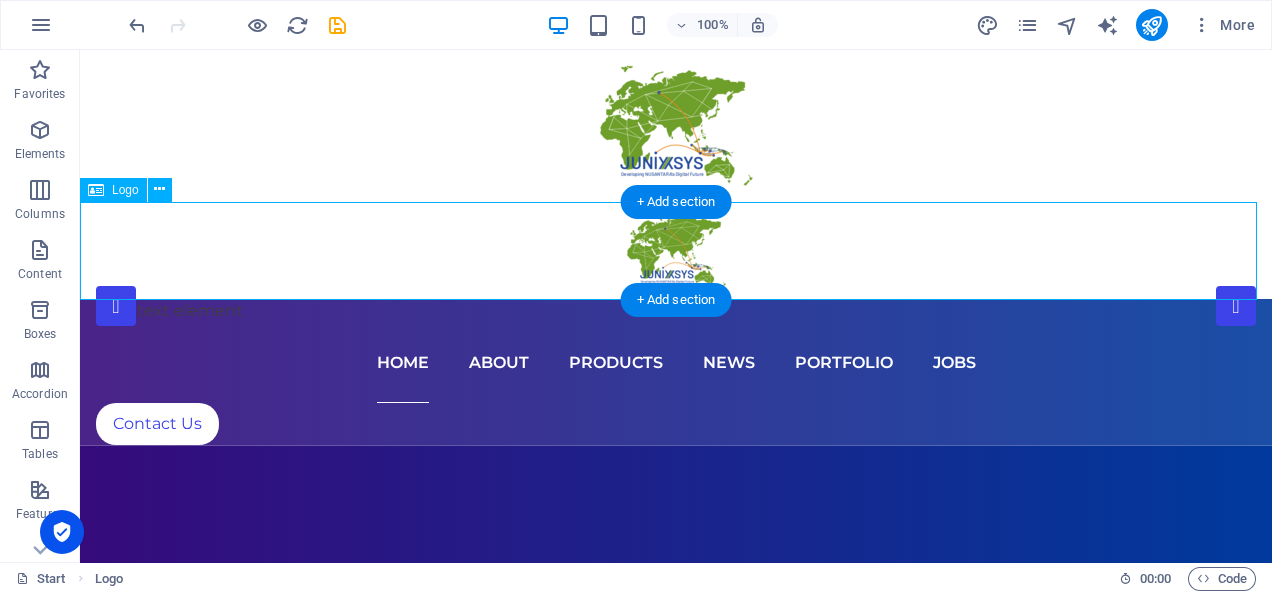 click at bounding box center (676, 250) 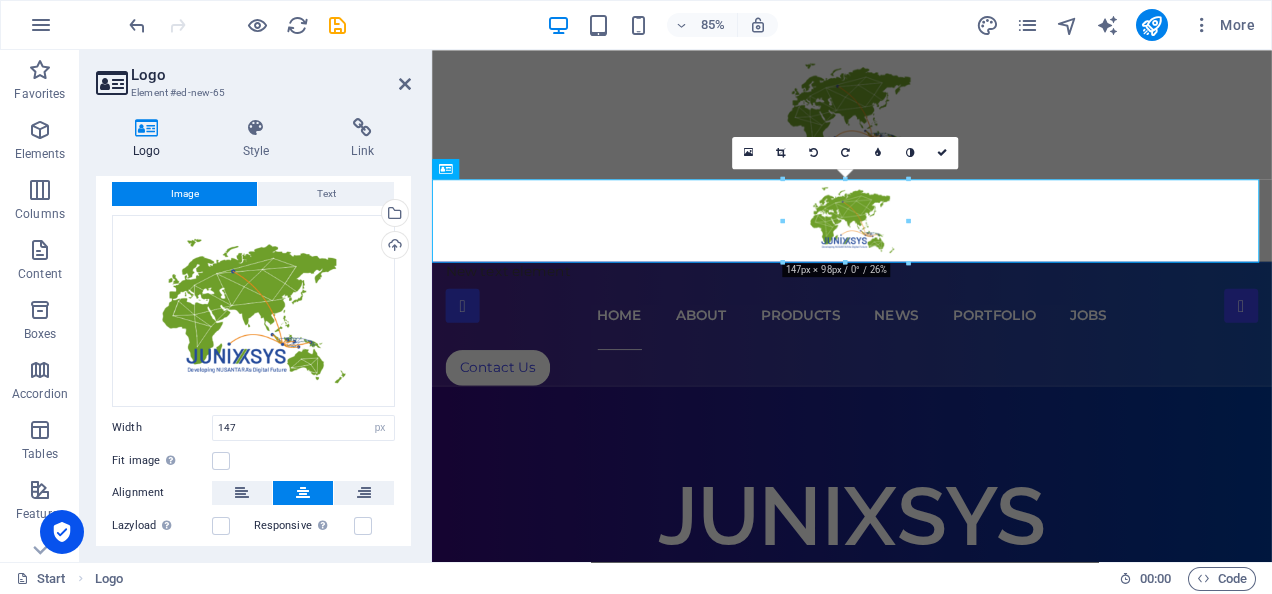 scroll, scrollTop: 0, scrollLeft: 0, axis: both 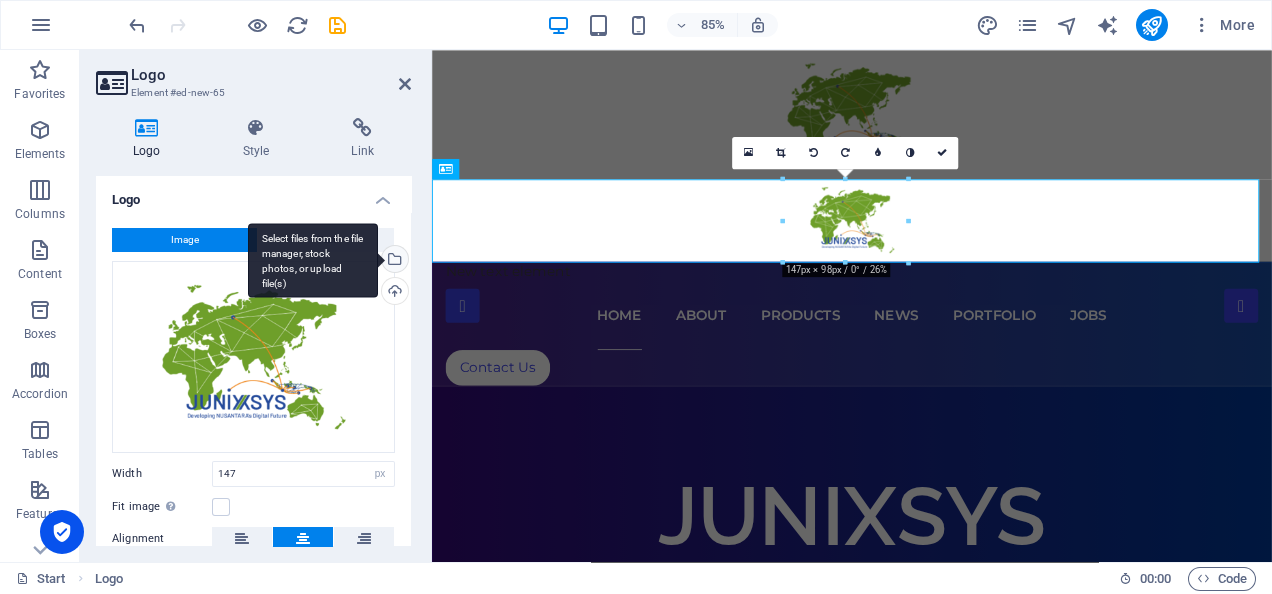 click on "Select files from the file manager, stock photos, or upload file(s)" at bounding box center (393, 261) 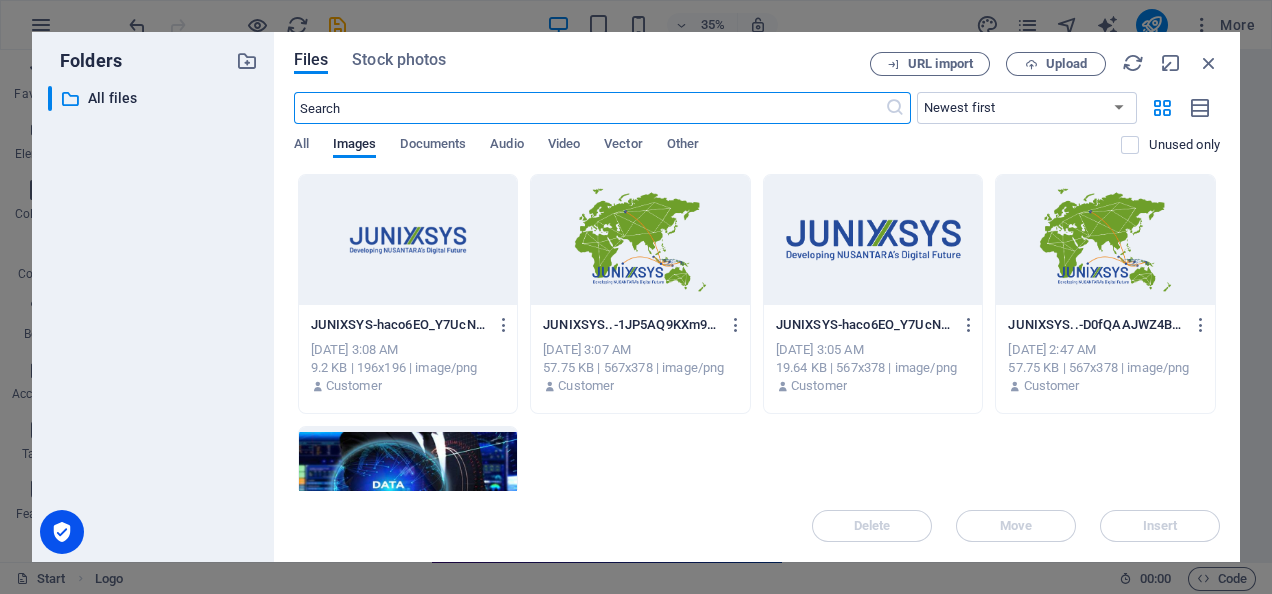 click at bounding box center [873, 240] 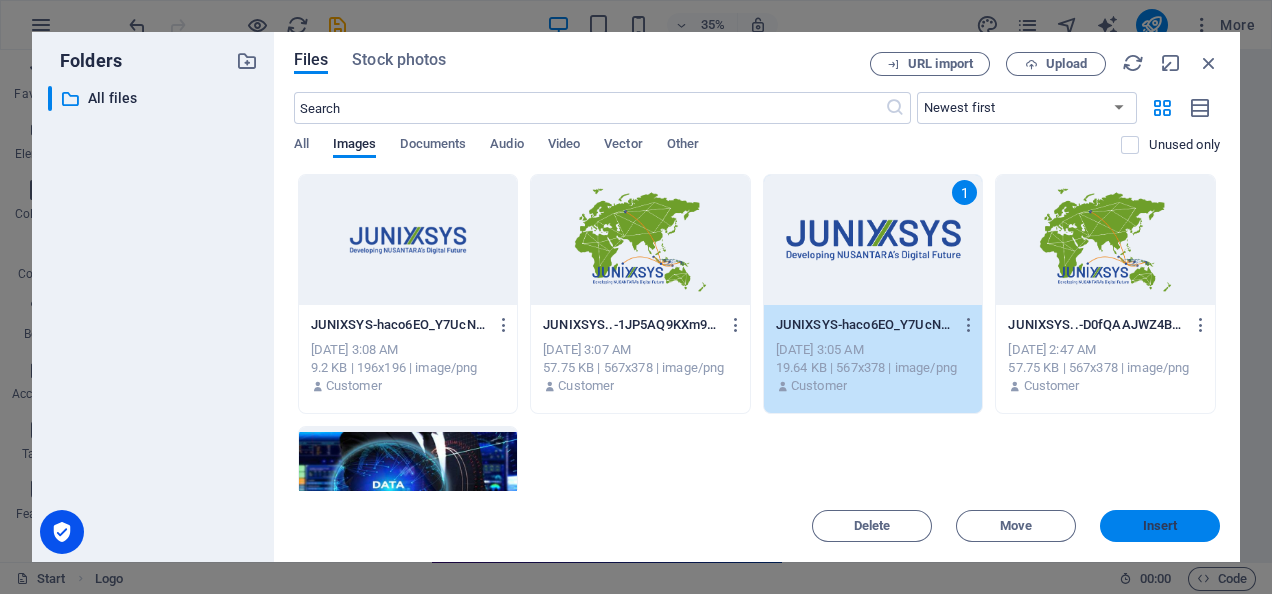 click on "Insert" at bounding box center (1160, 526) 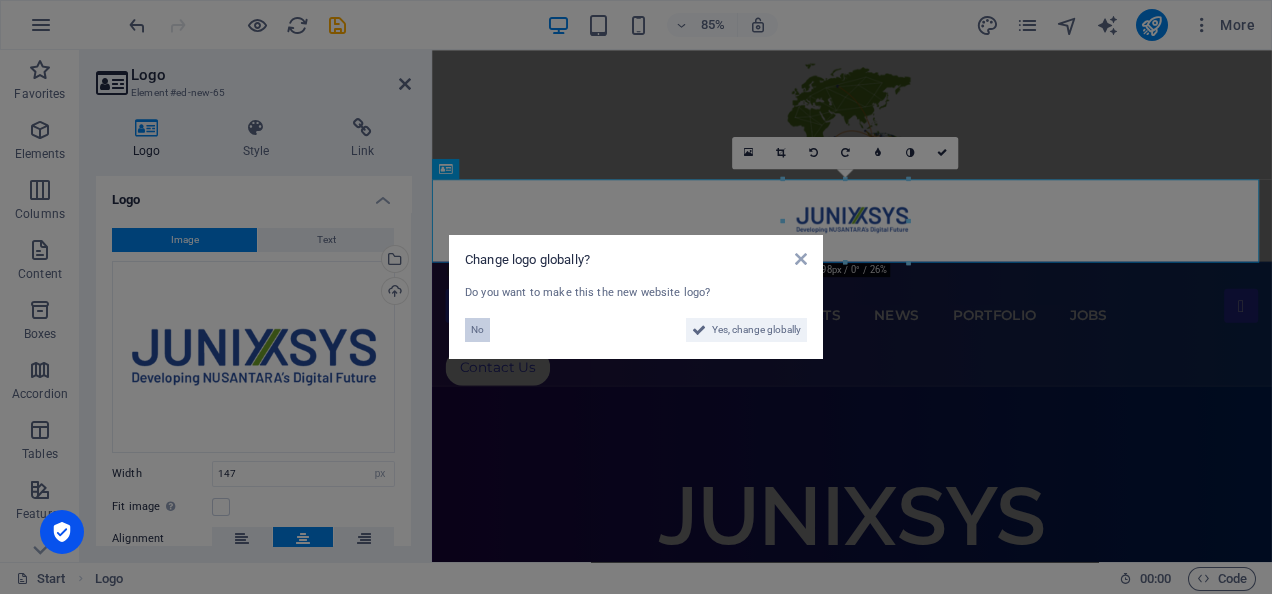 click on "No" at bounding box center [477, 330] 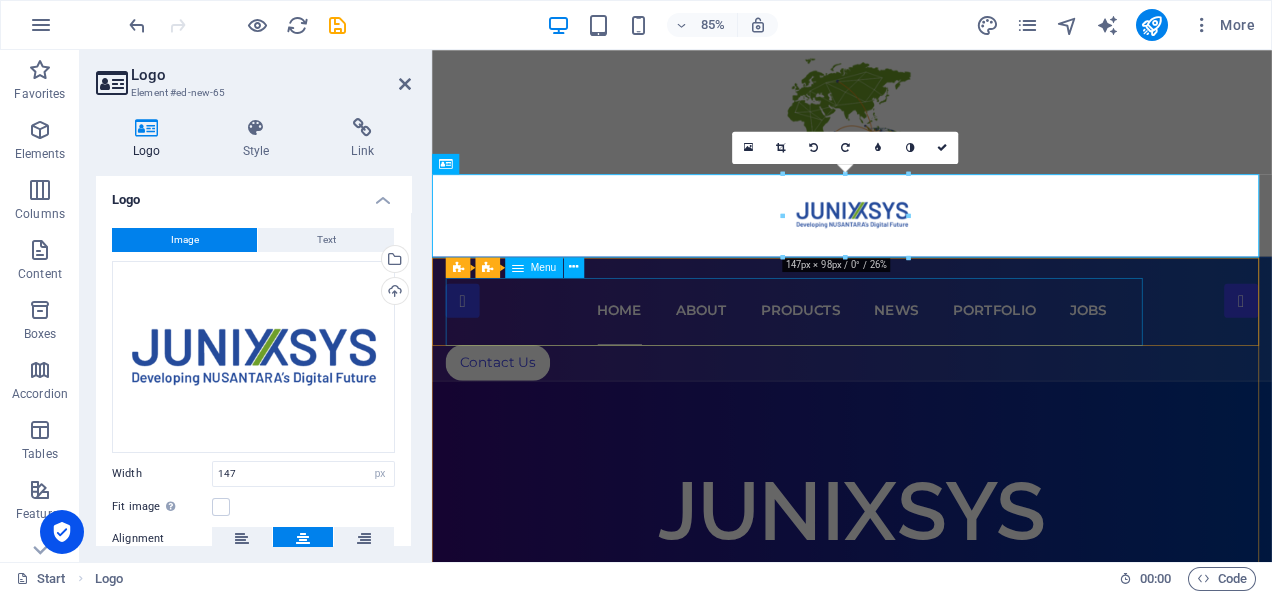 scroll, scrollTop: 0, scrollLeft: 0, axis: both 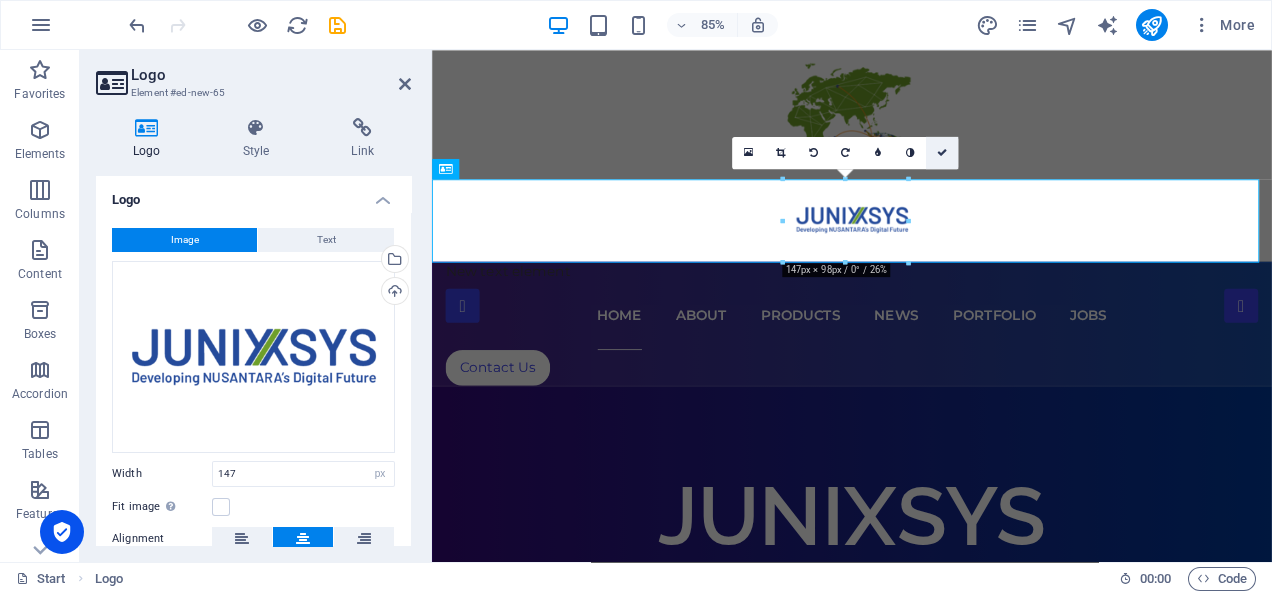 click at bounding box center (942, 152) 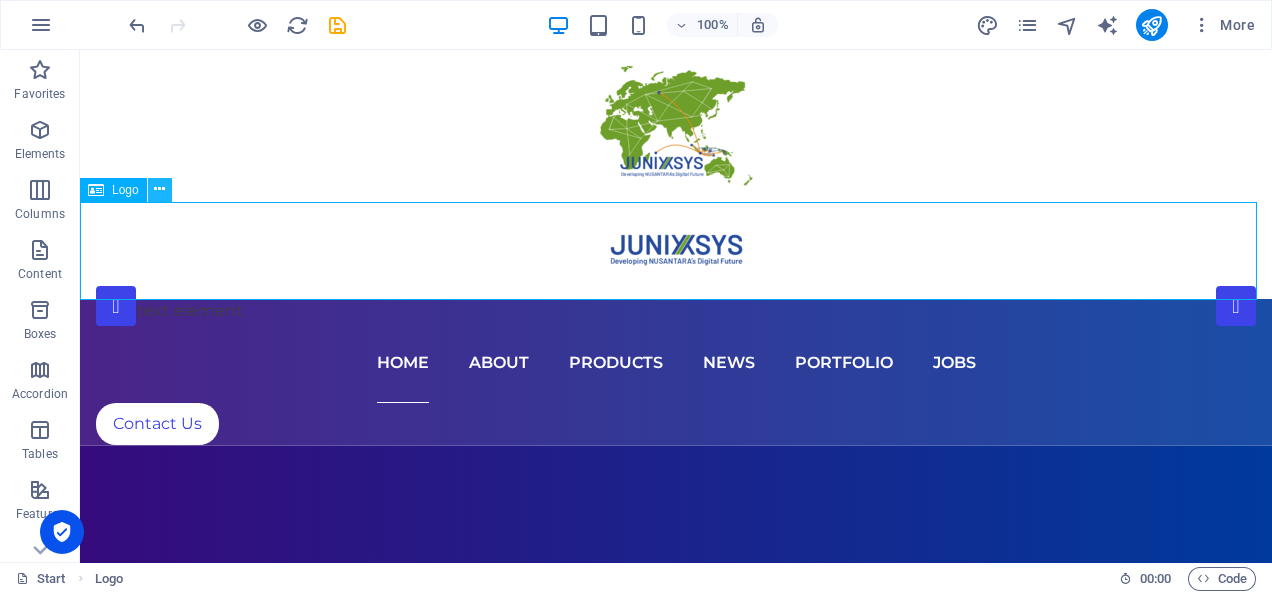 click at bounding box center (159, 189) 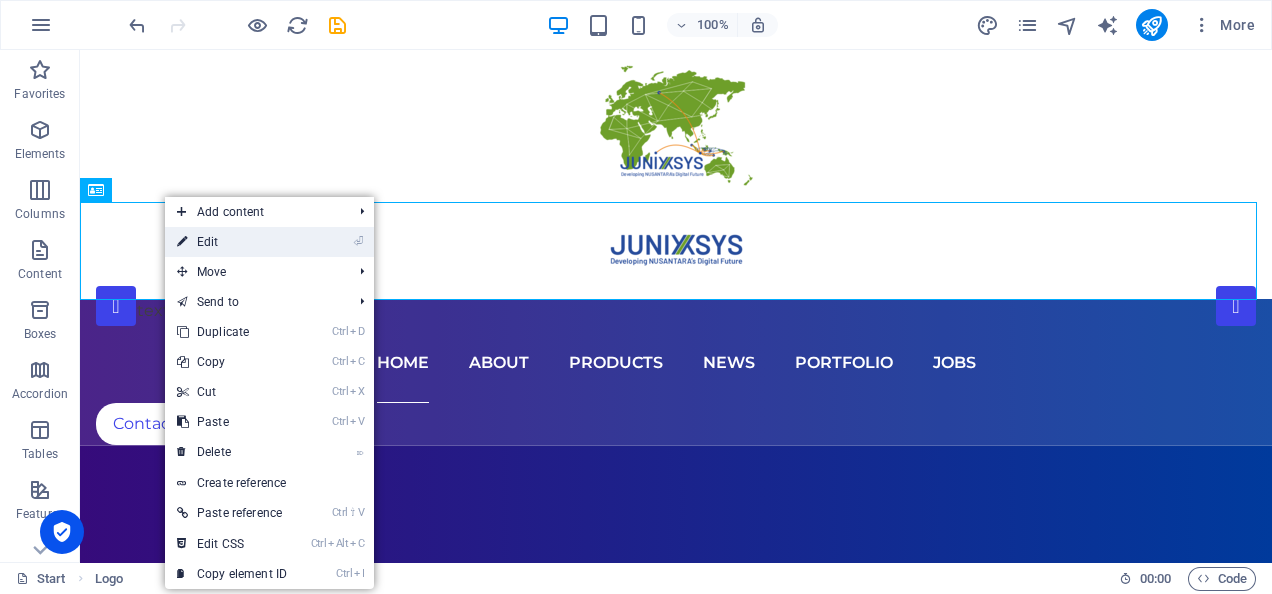 drag, startPoint x: 163, startPoint y: 195, endPoint x: 150, endPoint y: 193, distance: 13.152946 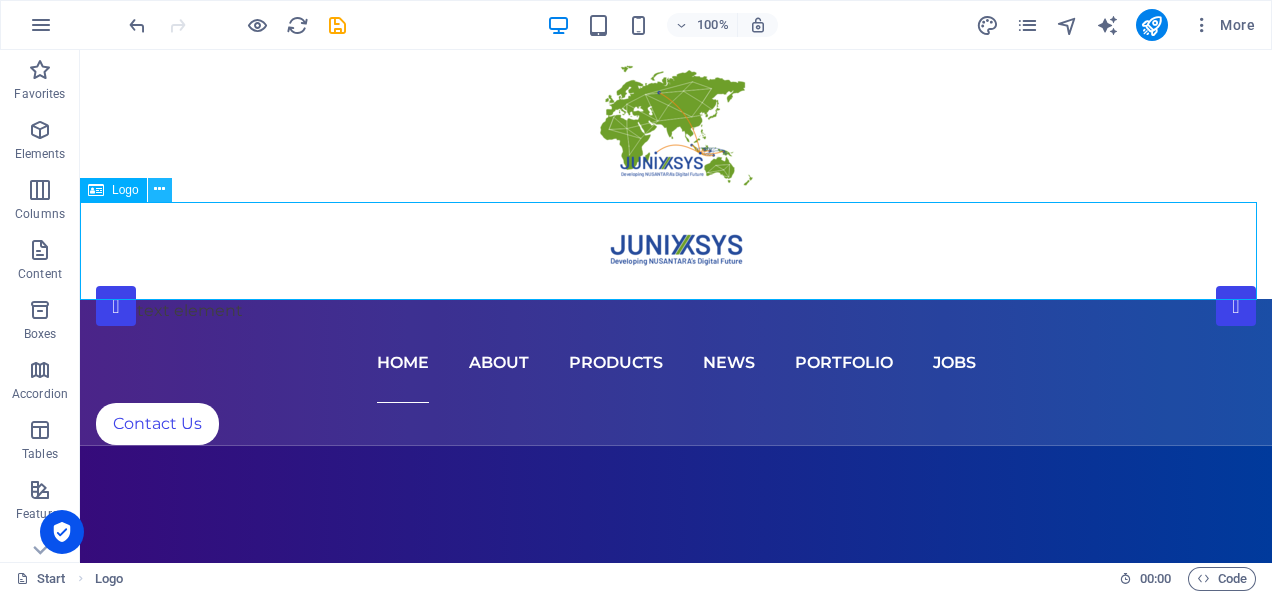 click at bounding box center (159, 189) 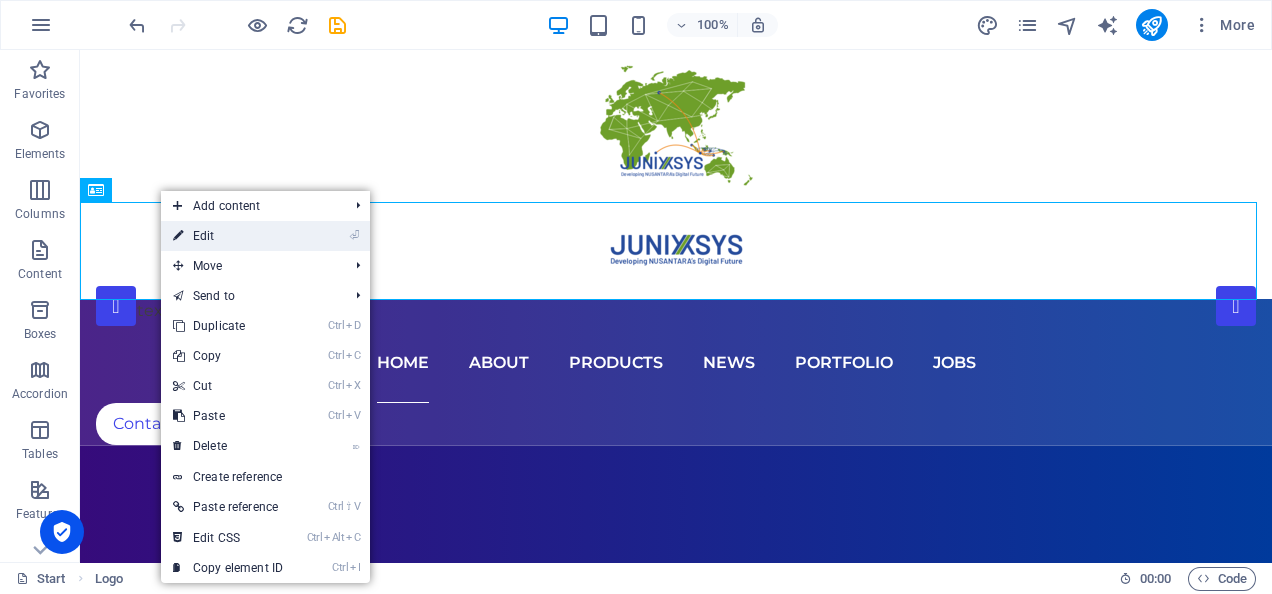 click on "⏎  Edit" at bounding box center (228, 236) 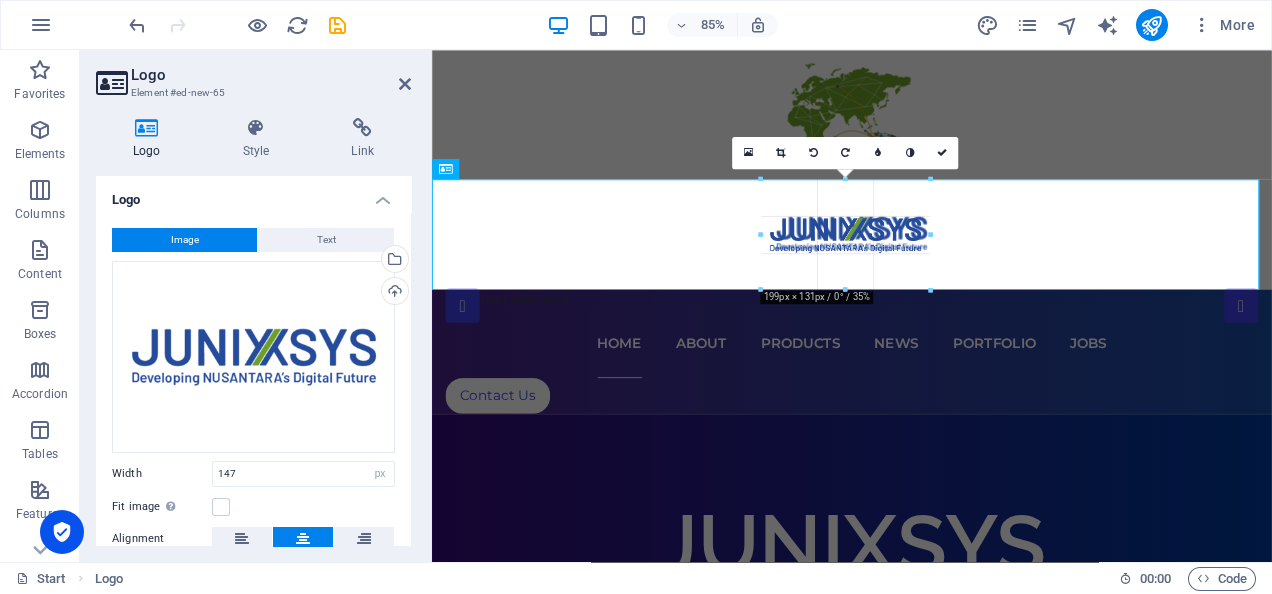 drag, startPoint x: 846, startPoint y: 260, endPoint x: 847, endPoint y: 292, distance: 32.01562 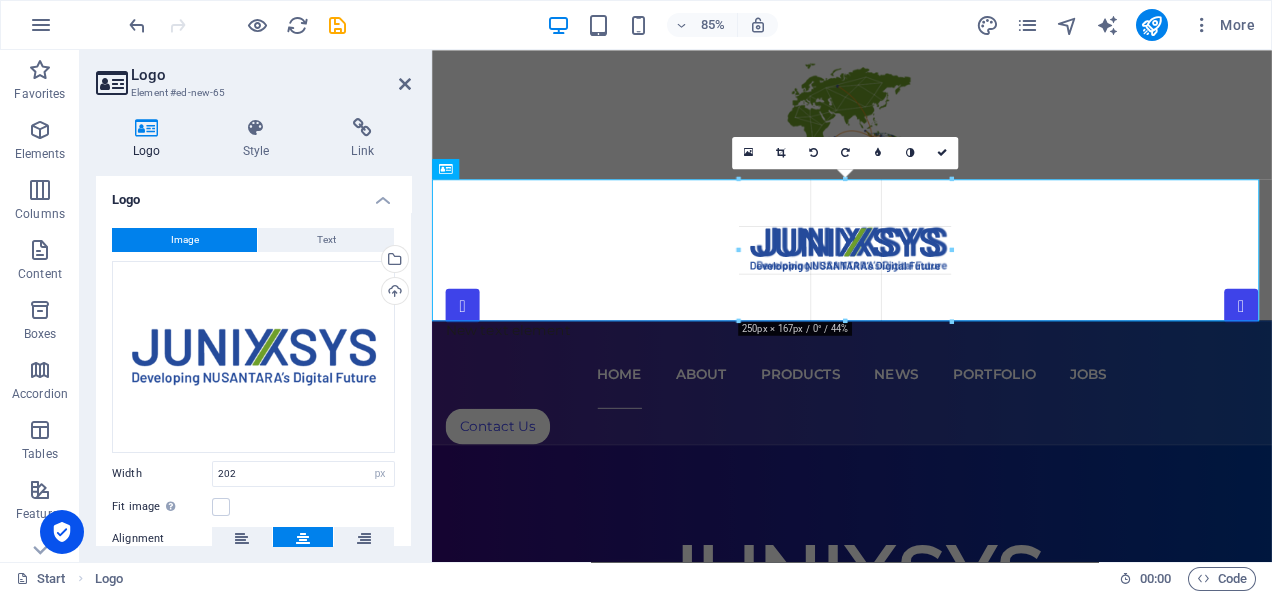 drag, startPoint x: 930, startPoint y: 233, endPoint x: 983, endPoint y: 233, distance: 53 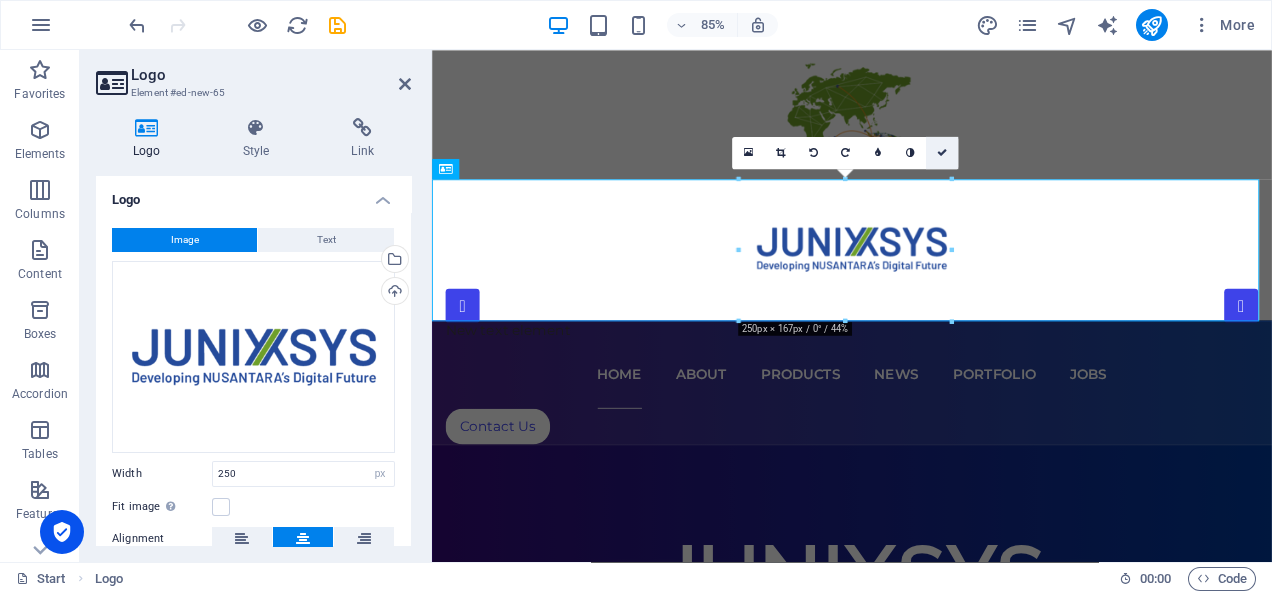 click at bounding box center (942, 152) 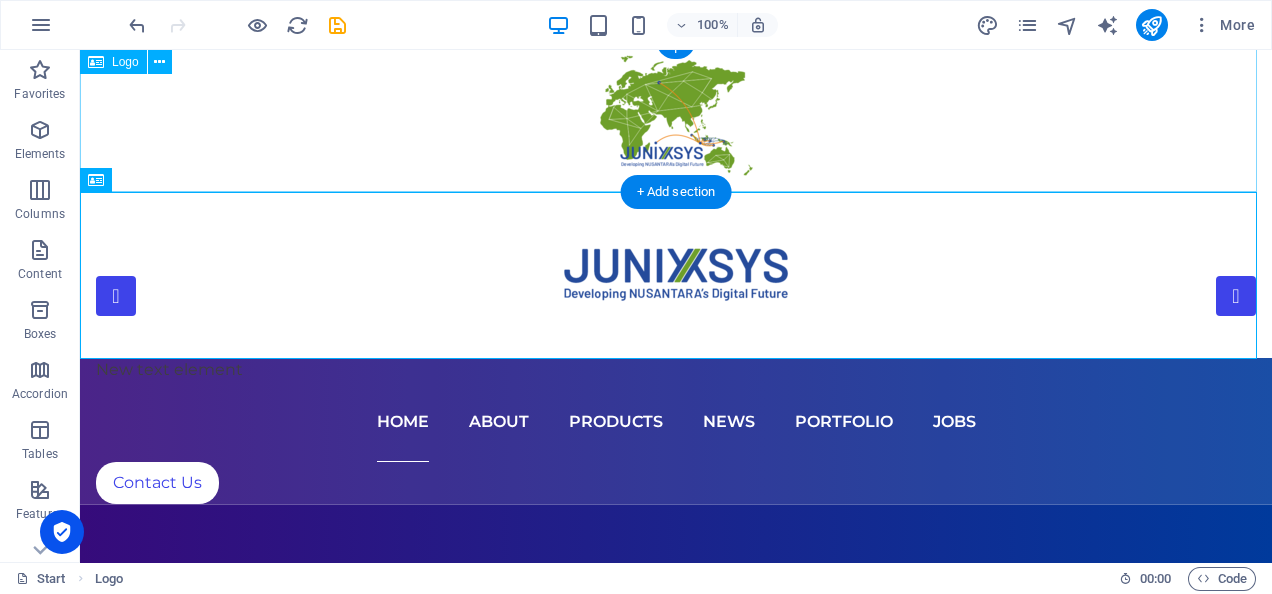 scroll, scrollTop: 0, scrollLeft: 0, axis: both 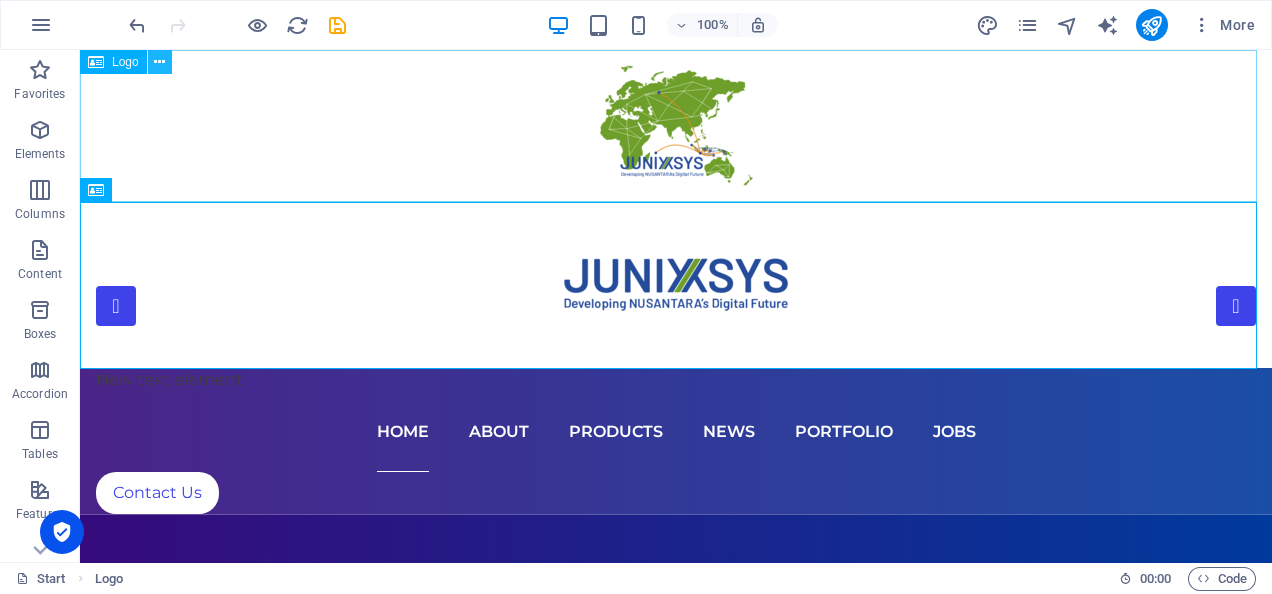 click at bounding box center (159, 62) 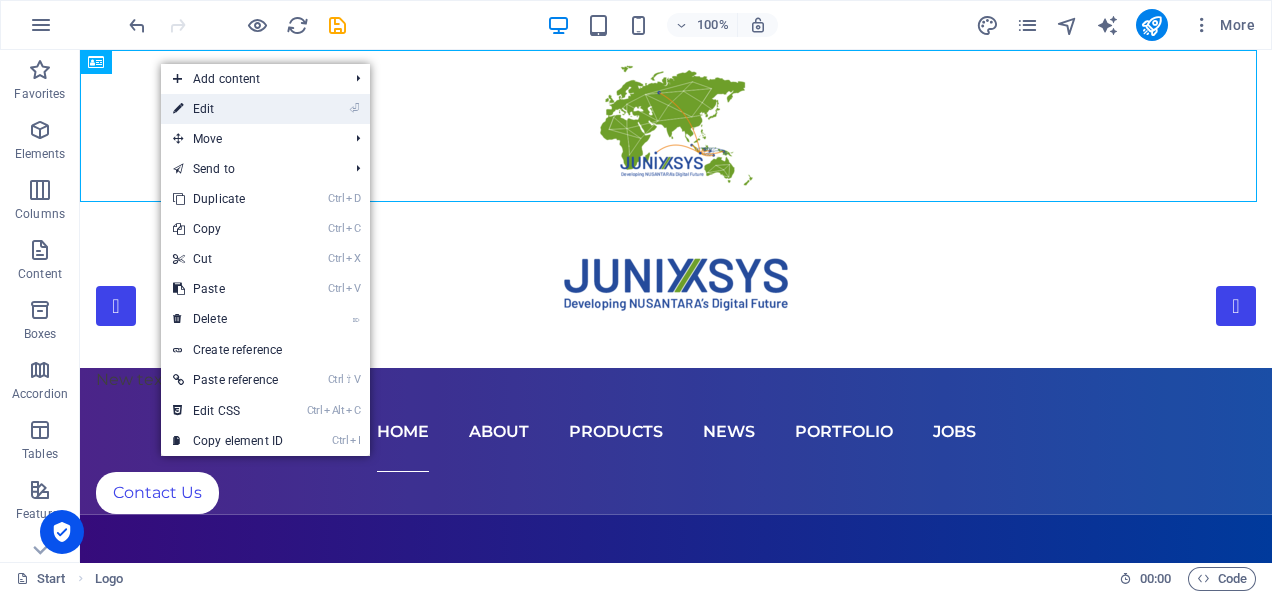 click on "⏎  Edit" at bounding box center [228, 109] 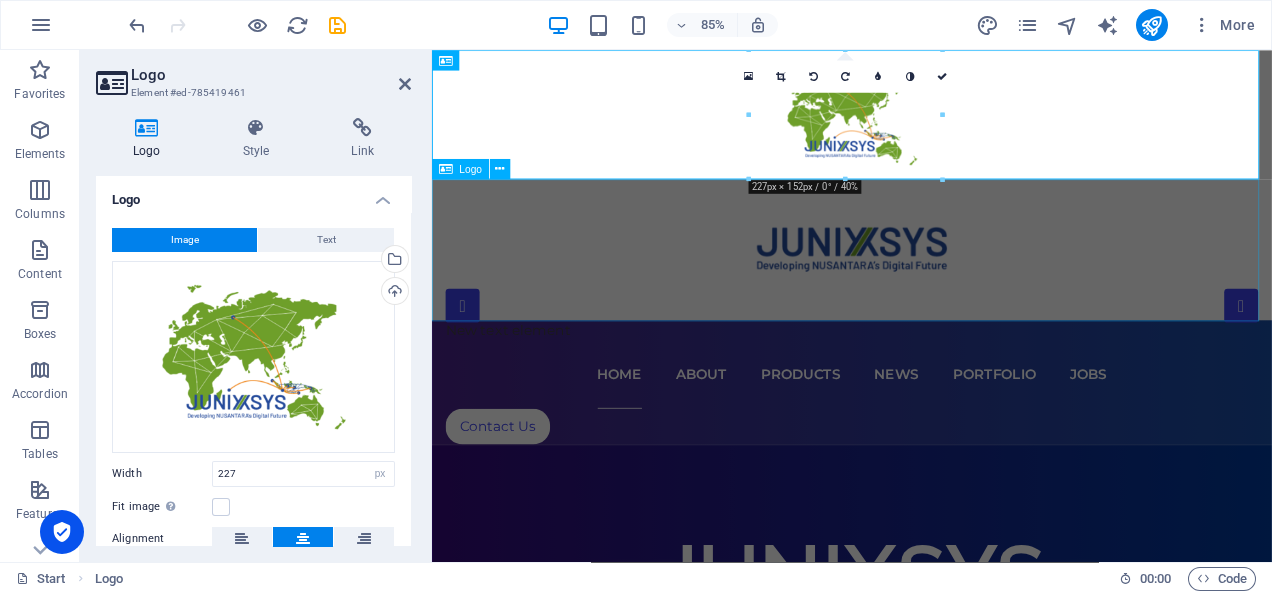 drag, startPoint x: 1274, startPoint y: 231, endPoint x: 916, endPoint y: 231, distance: 358 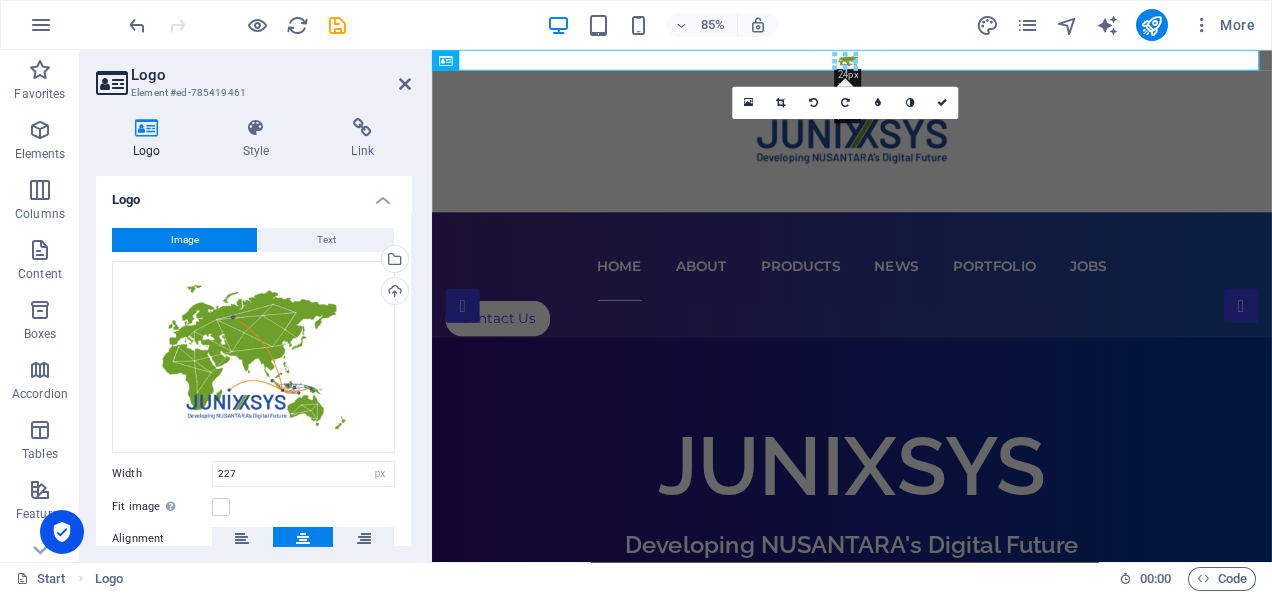 click at bounding box center [5508, 60] 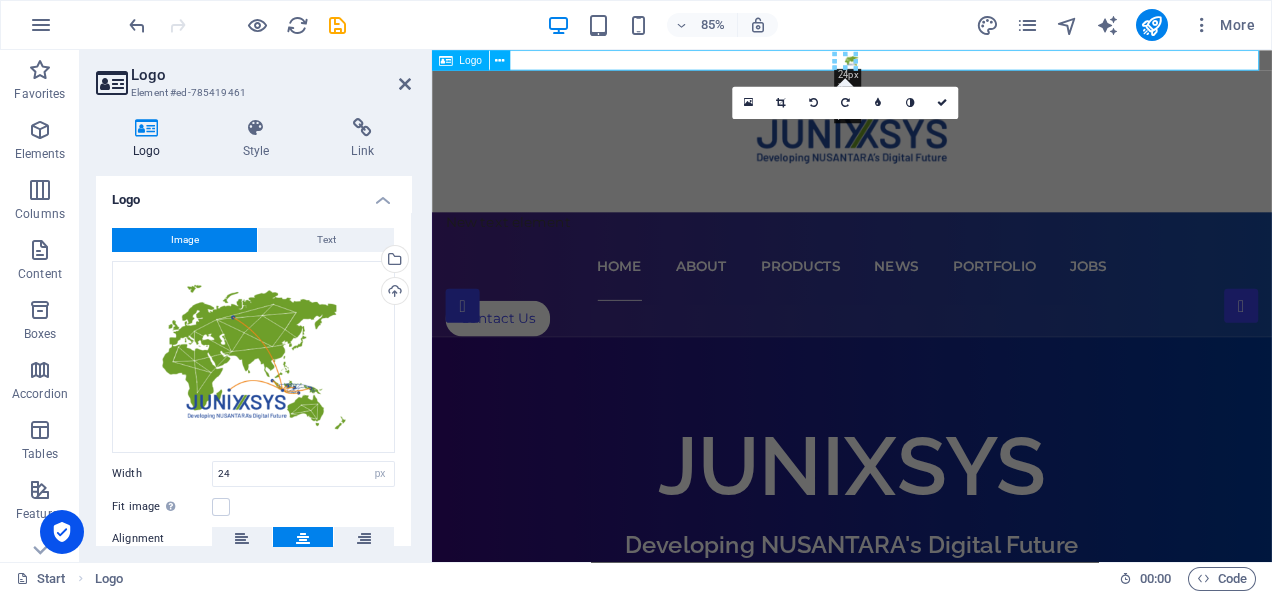 click at bounding box center [926, 62] 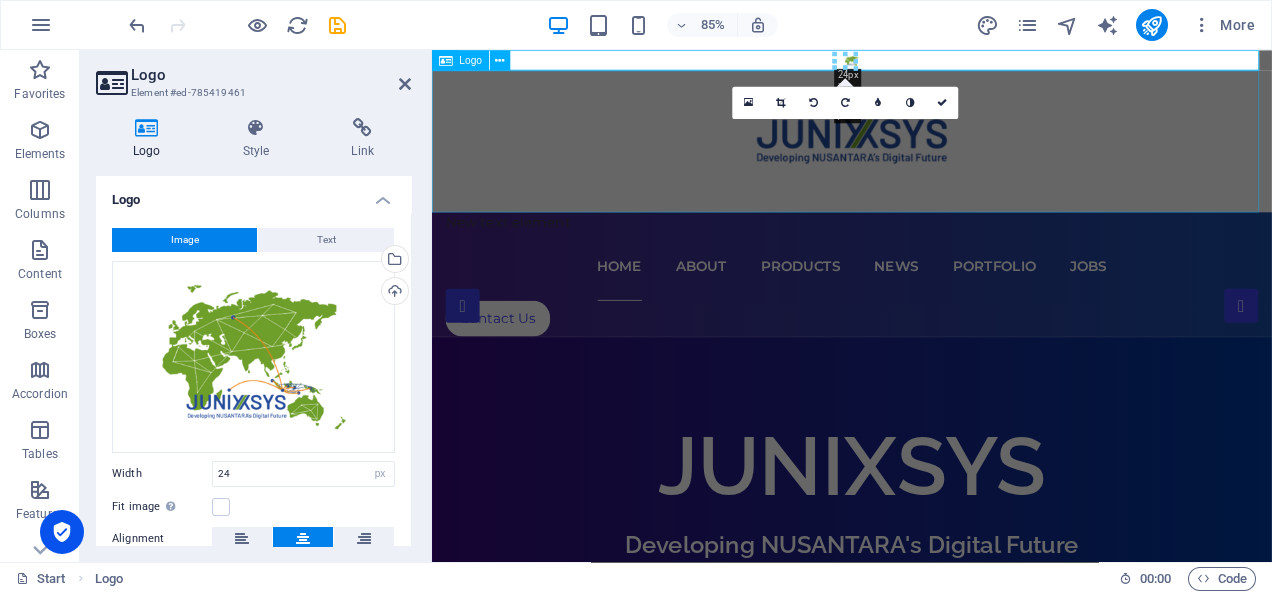 drag, startPoint x: 1064, startPoint y: 236, endPoint x: 1207, endPoint y: 61, distance: 225.99557 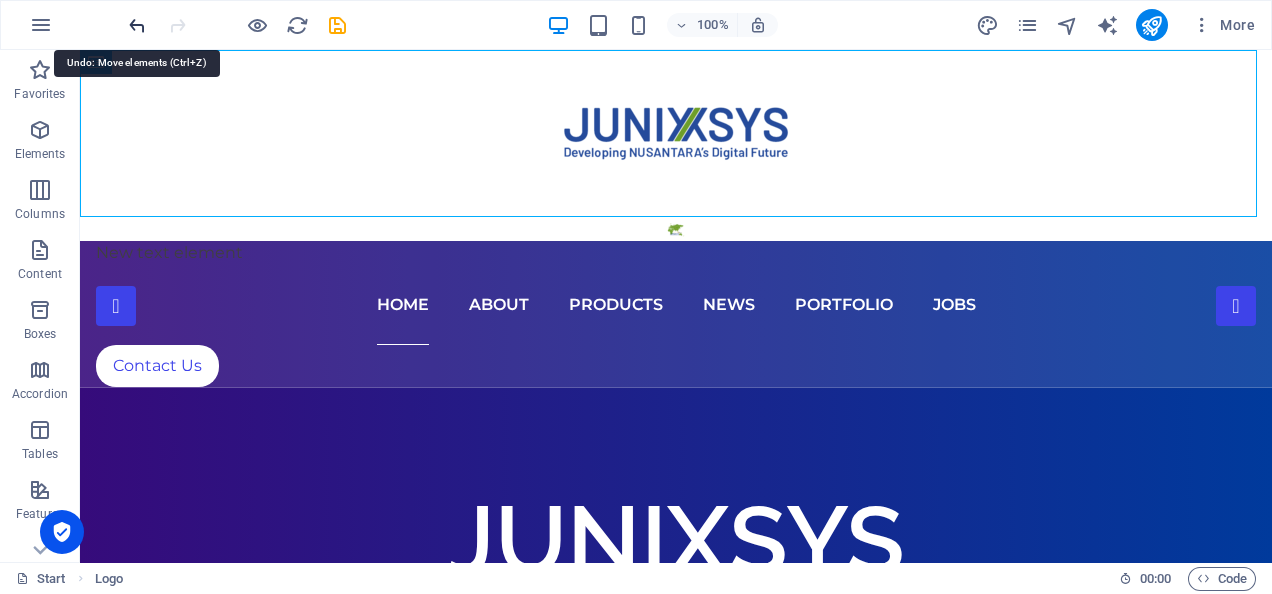 click at bounding box center (137, 25) 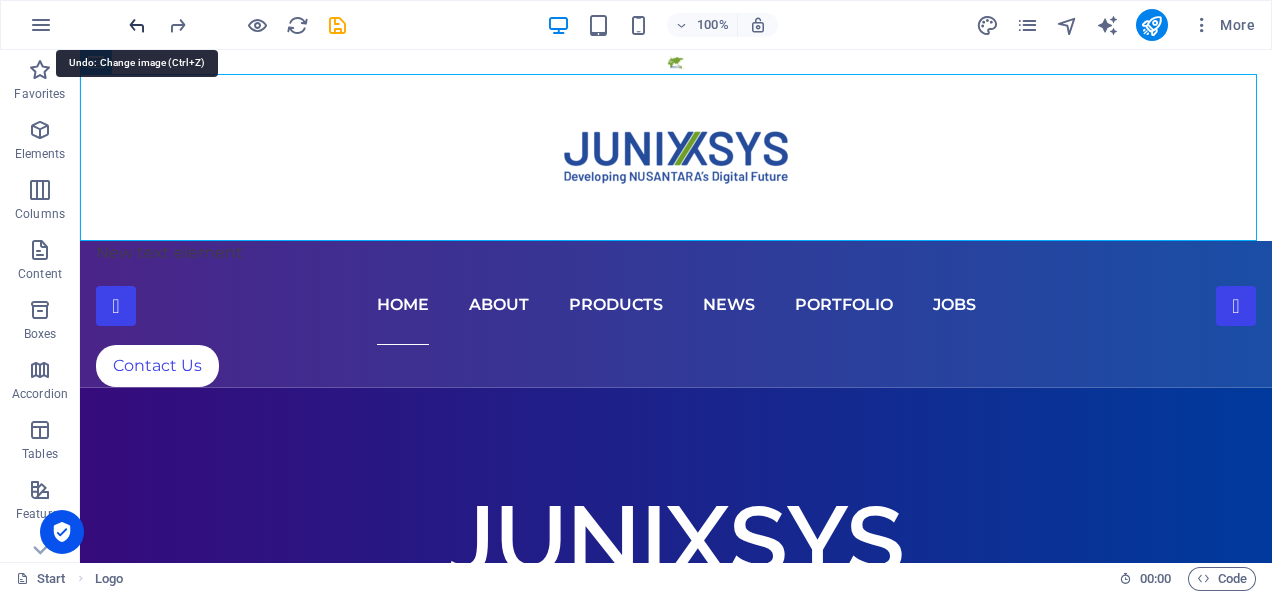 click at bounding box center (137, 25) 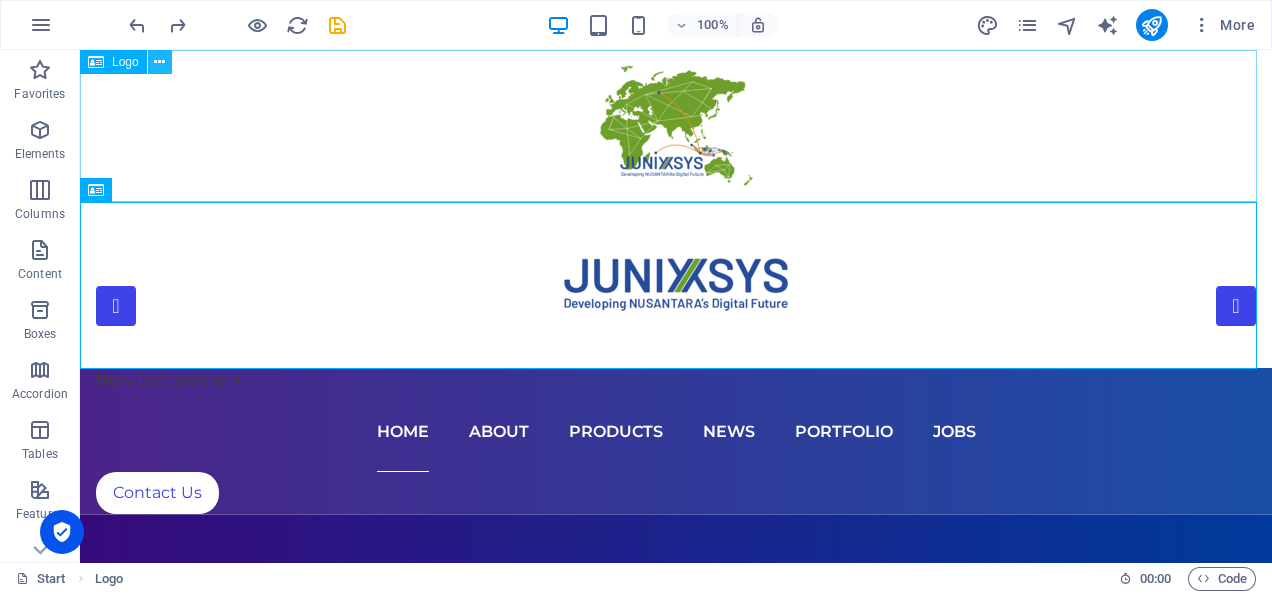 click at bounding box center (160, 62) 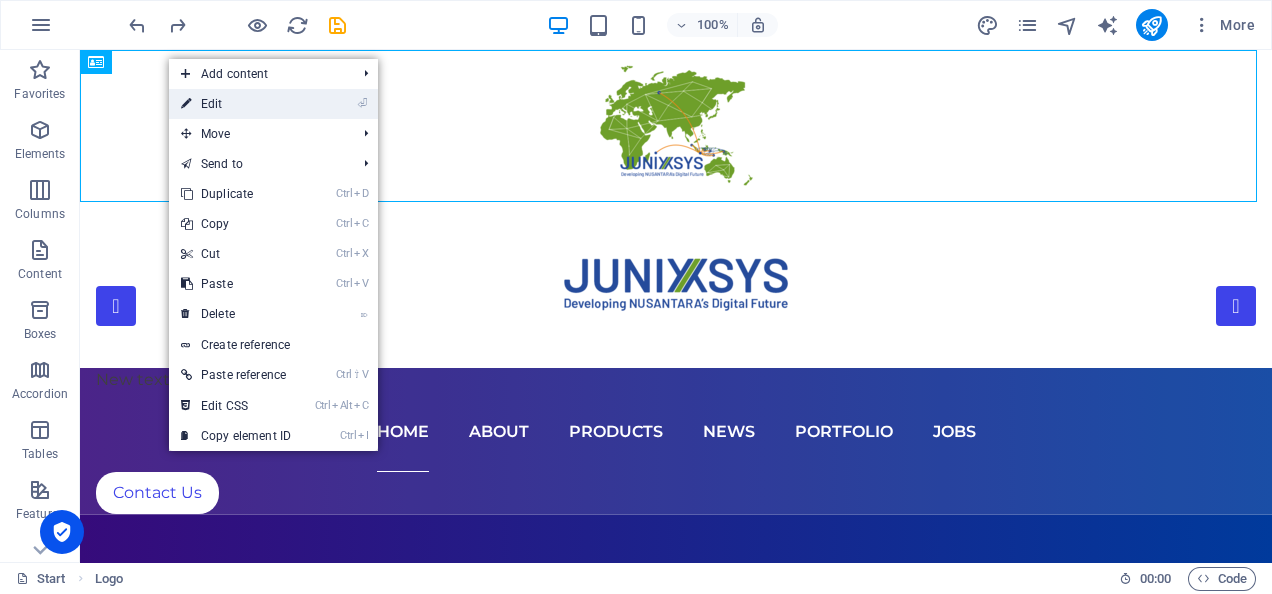 click on "⏎  Edit" at bounding box center (236, 104) 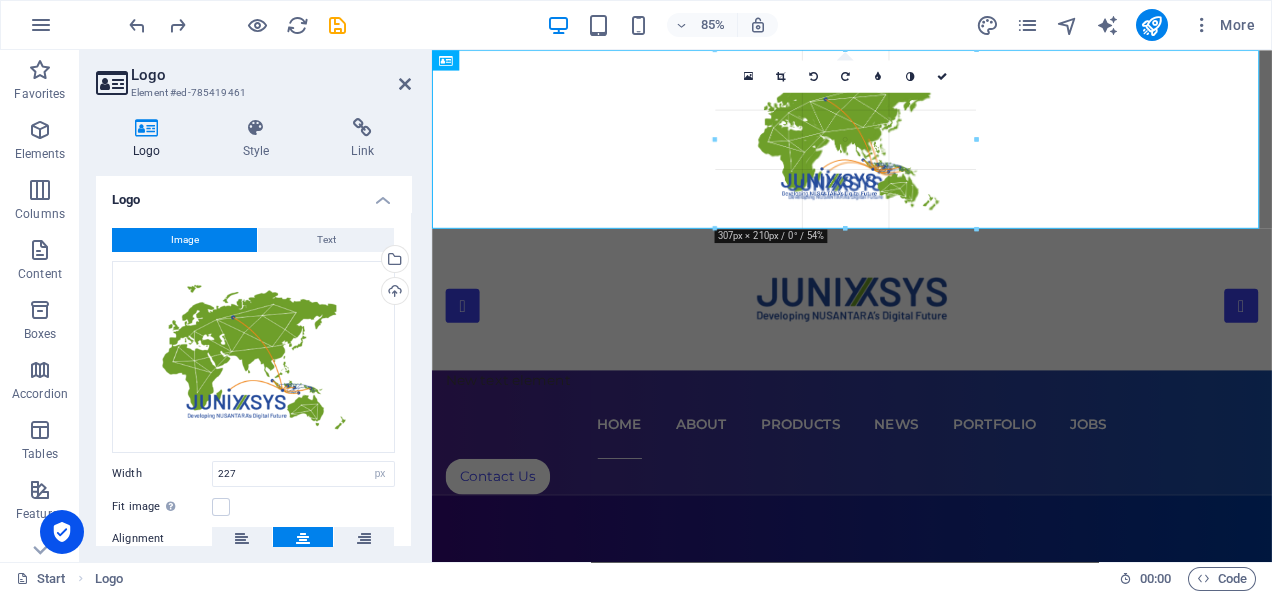 drag, startPoint x: 846, startPoint y: 178, endPoint x: 498, endPoint y: 226, distance: 351.29474 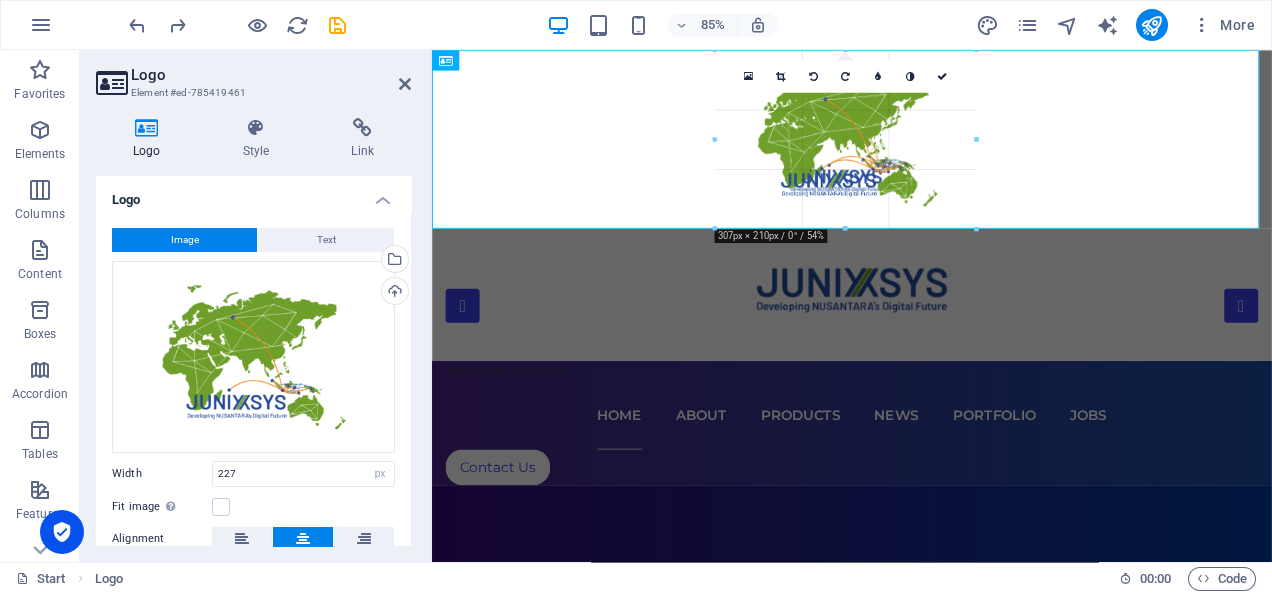 type on "299" 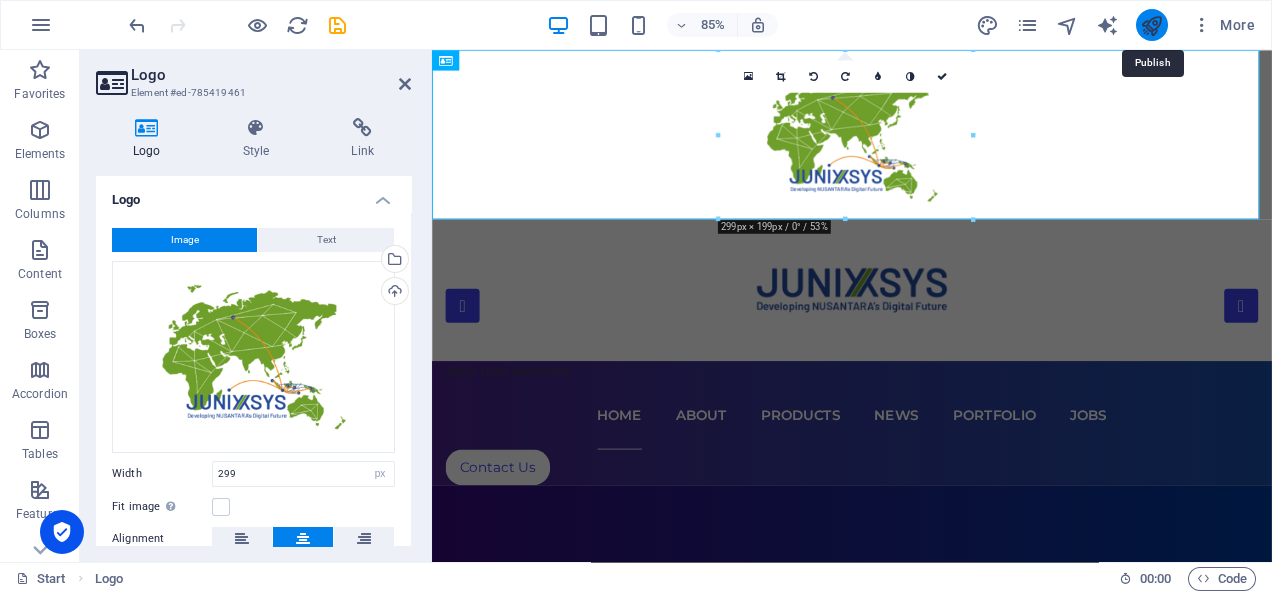 click at bounding box center [1151, 25] 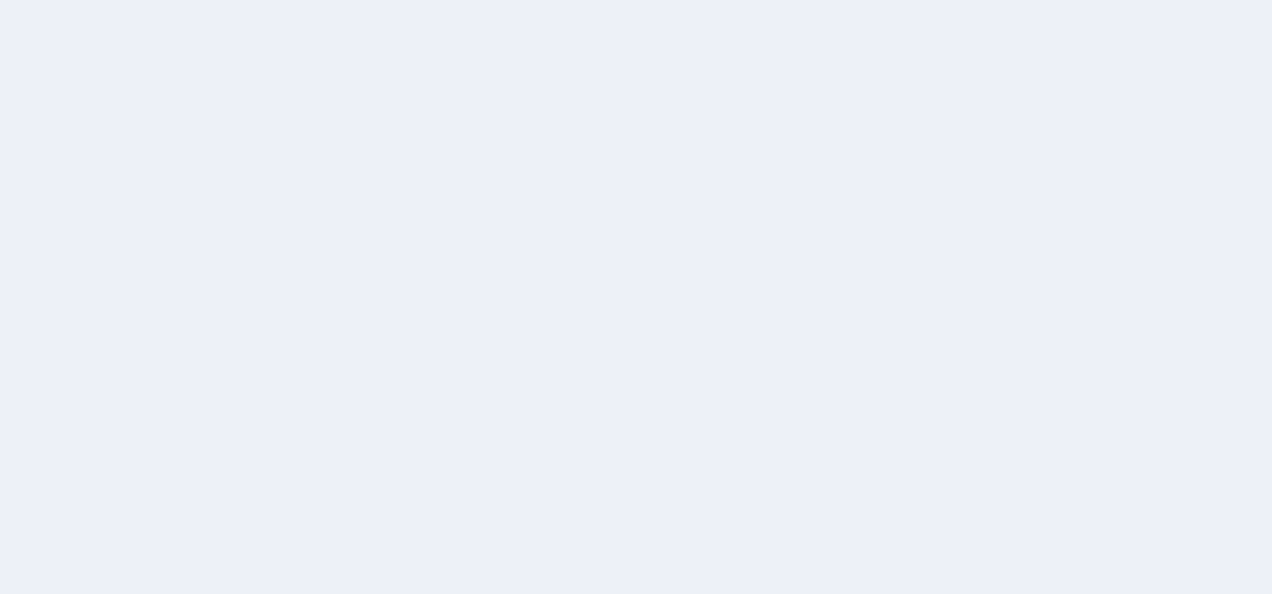 scroll, scrollTop: 0, scrollLeft: 0, axis: both 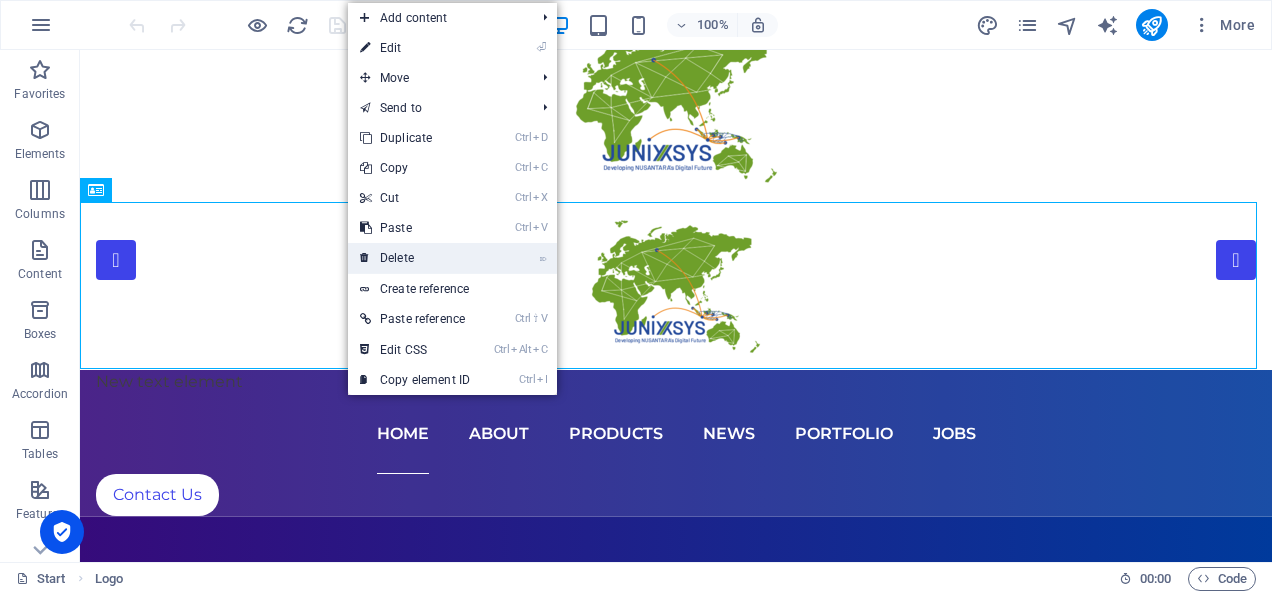 click on "⌦  Delete" at bounding box center [415, 258] 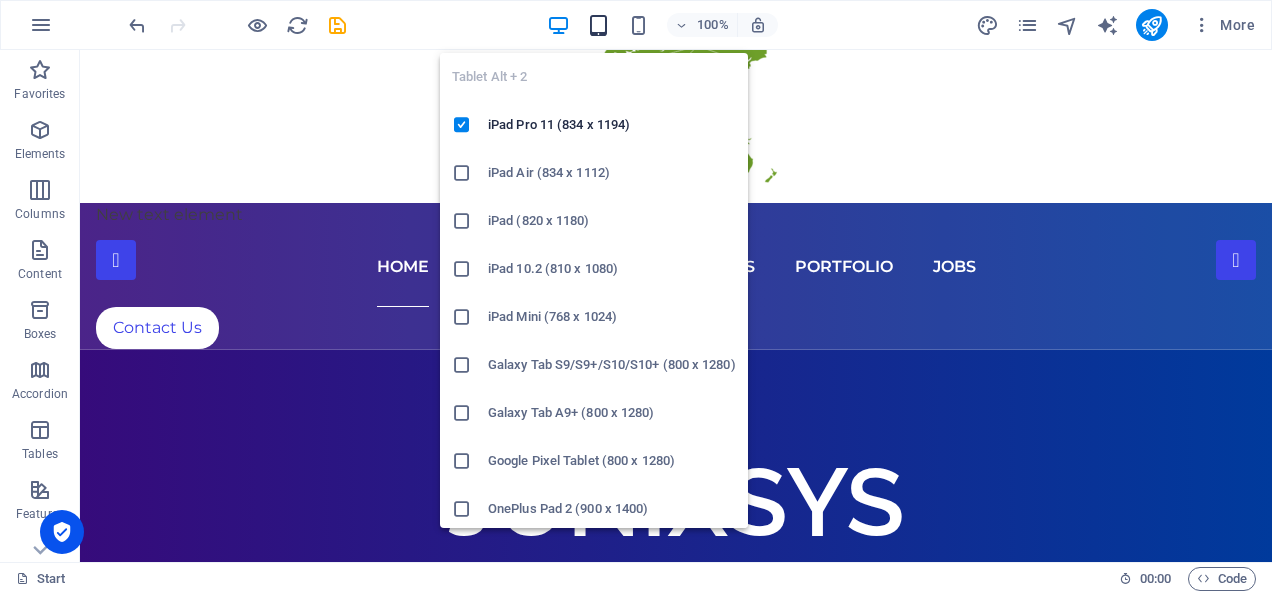 click at bounding box center [598, 25] 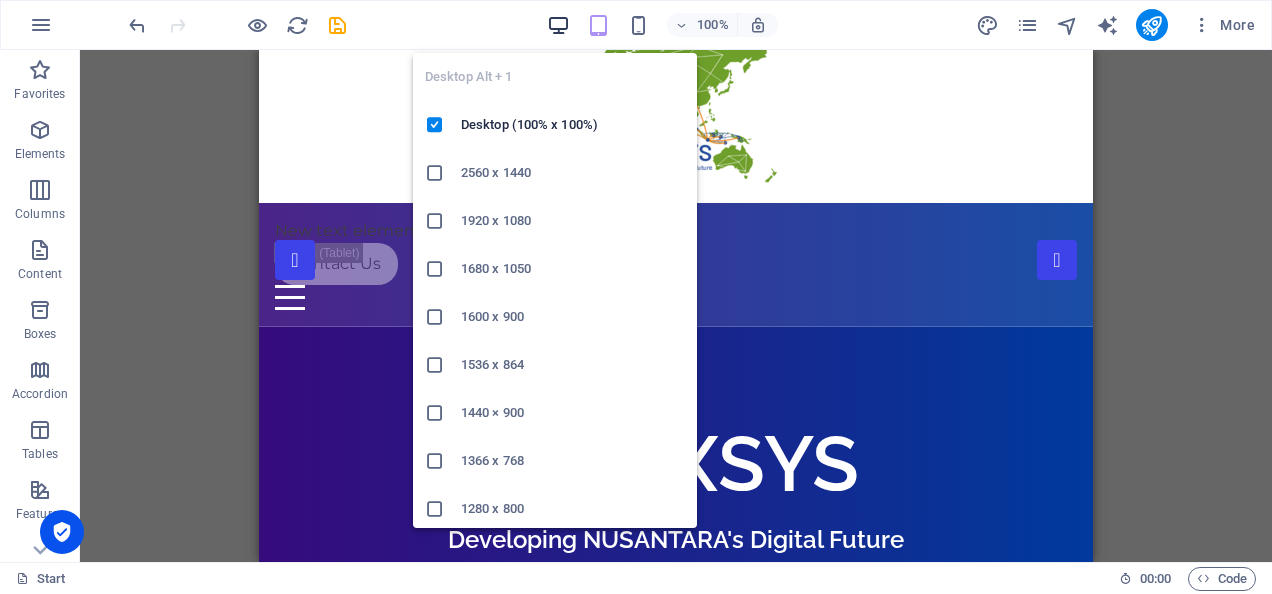 click at bounding box center (558, 25) 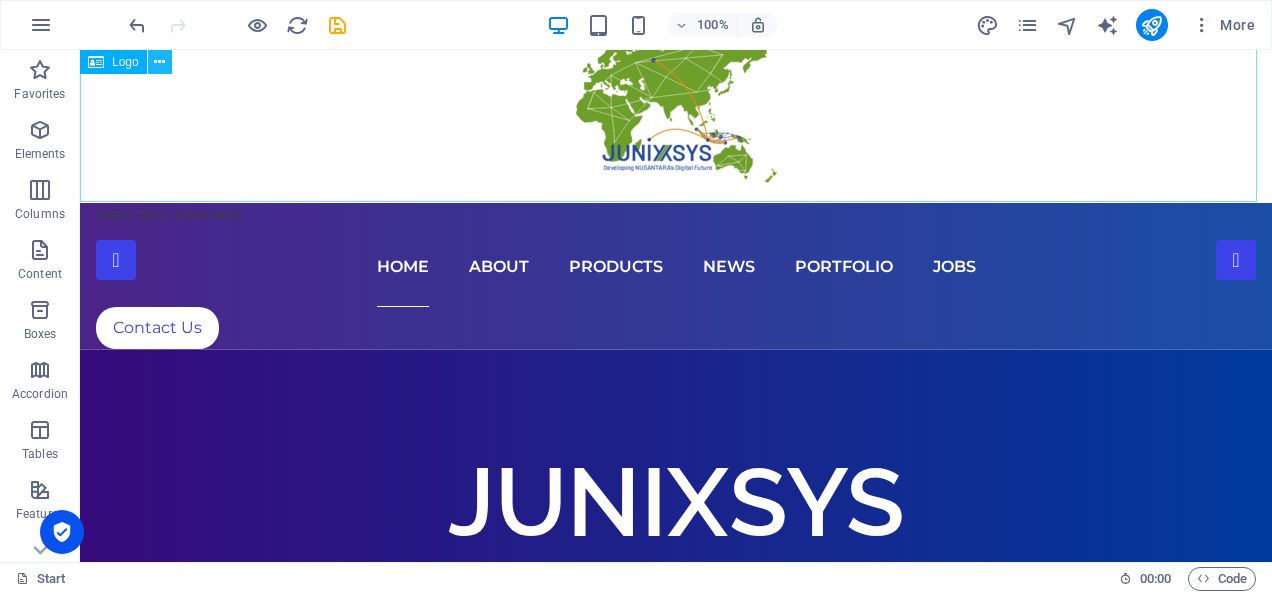 click at bounding box center [160, 62] 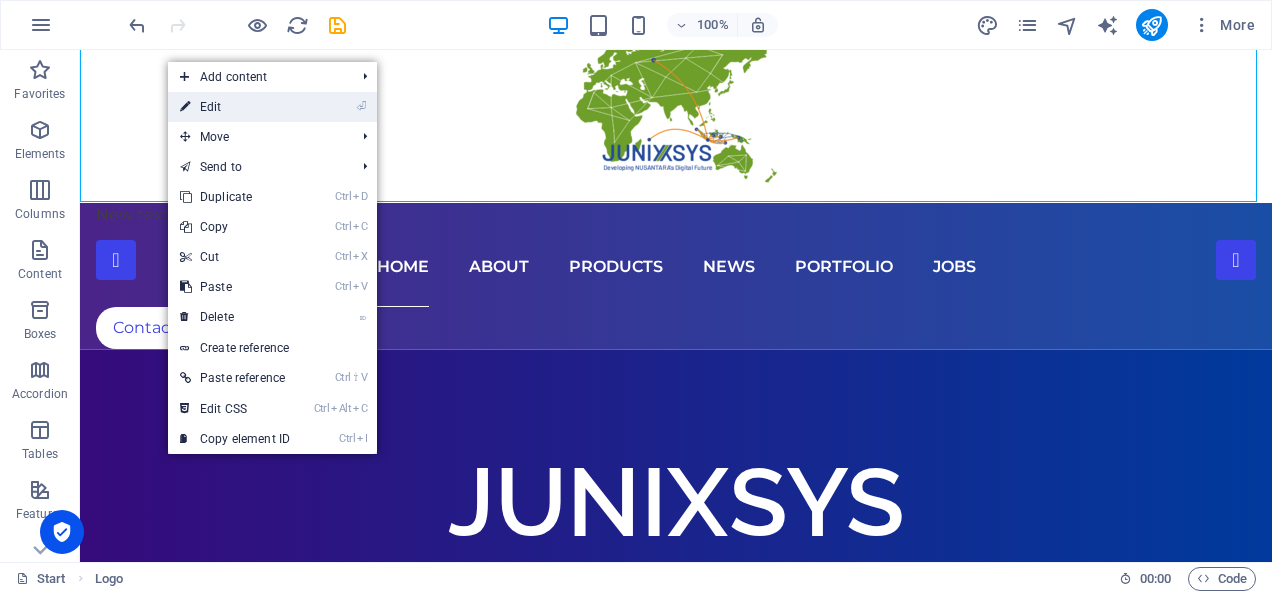 click on "⏎  Edit" at bounding box center (235, 107) 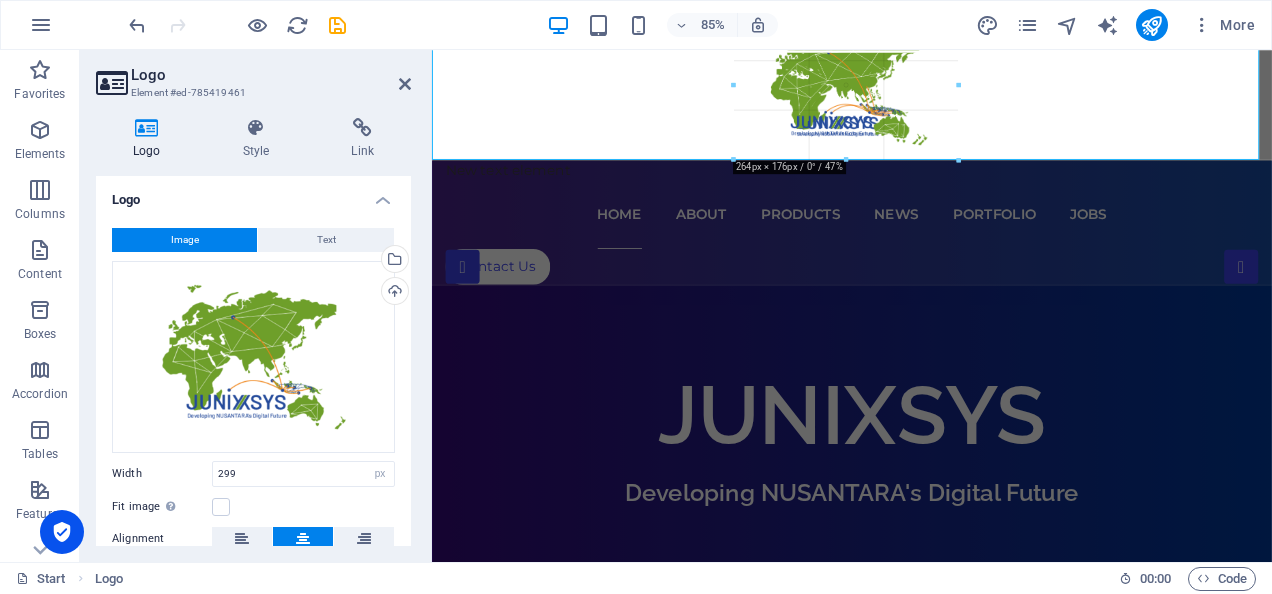 drag, startPoint x: 848, startPoint y: 179, endPoint x: 487, endPoint y: 121, distance: 365.6296 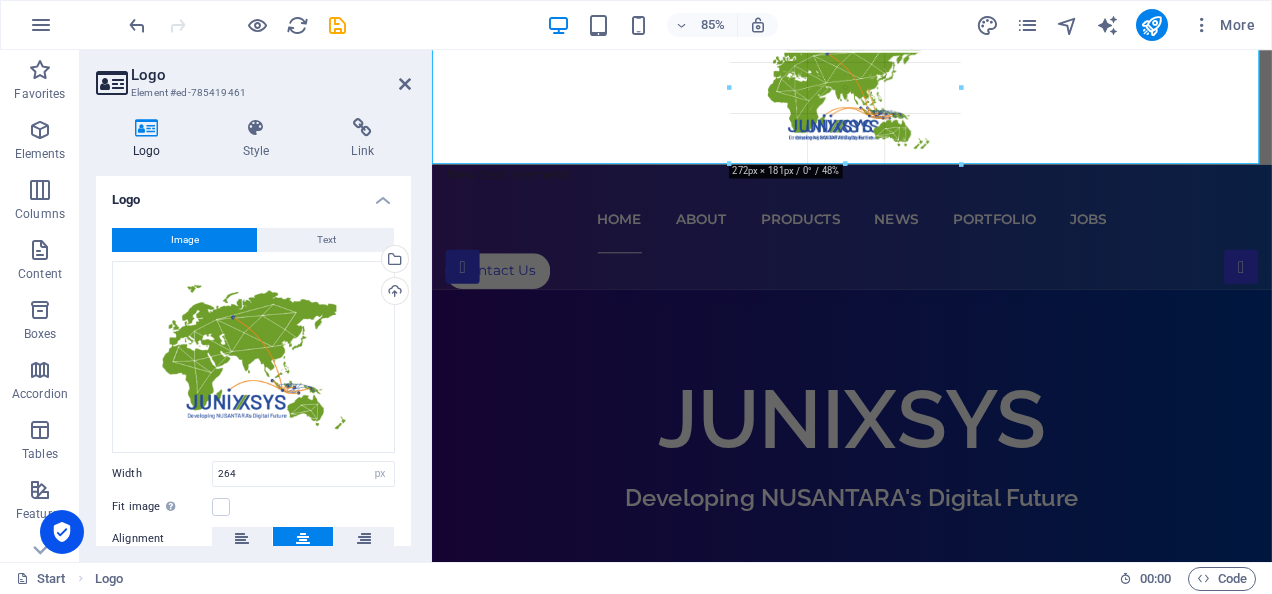 drag, startPoint x: 956, startPoint y: 84, endPoint x: 629, endPoint y: 39, distance: 330.08182 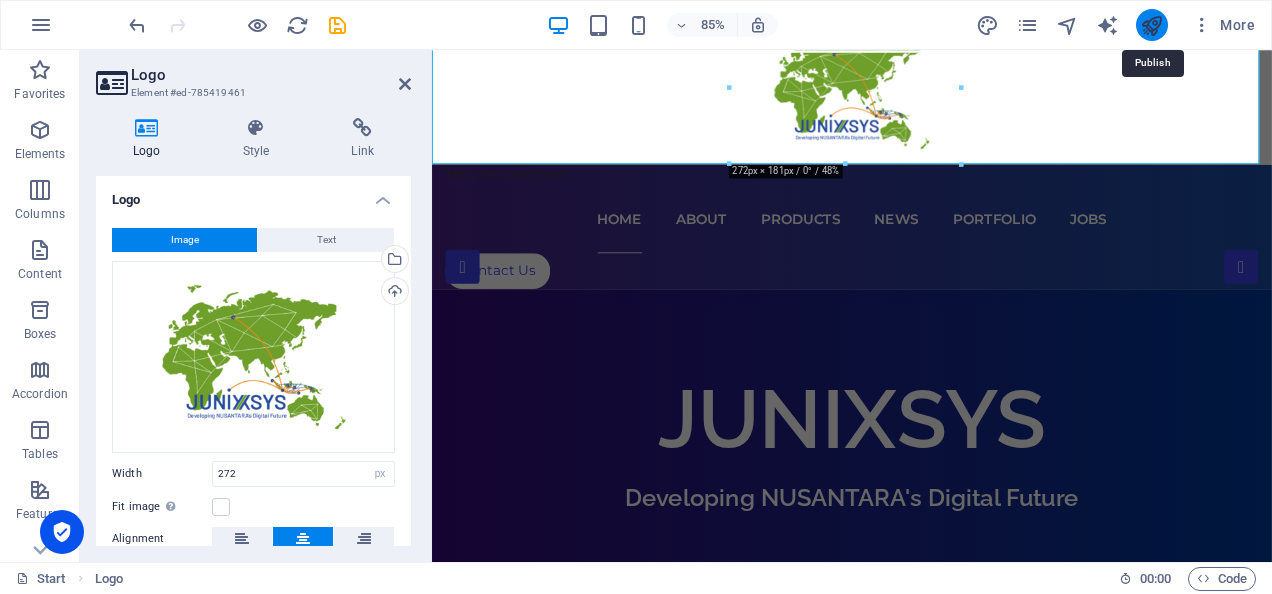 click at bounding box center [1151, 25] 